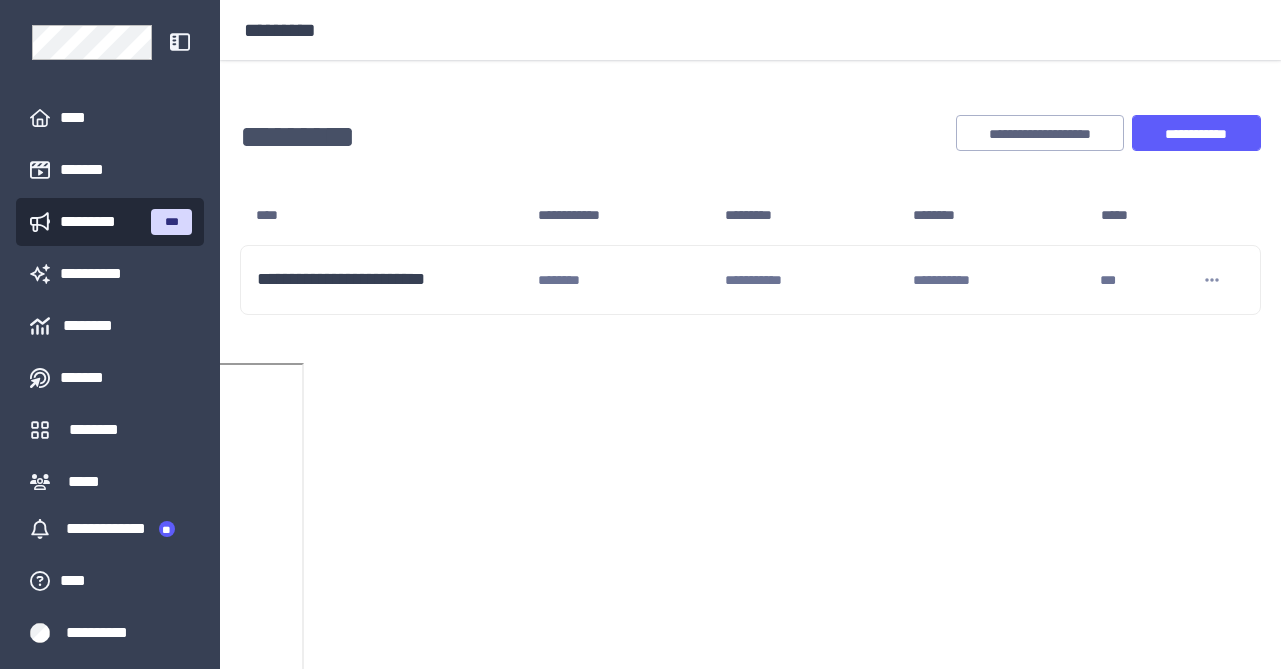 scroll, scrollTop: 0, scrollLeft: 0, axis: both 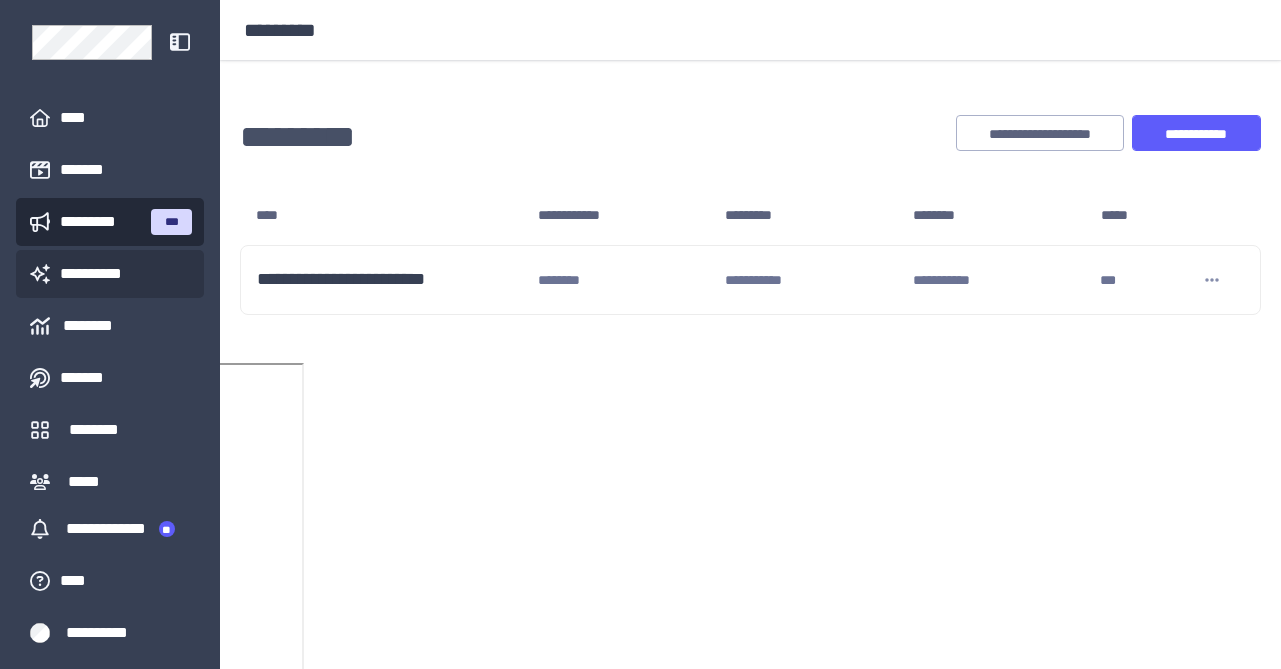 click on "**********" at bounding box center [97, 274] 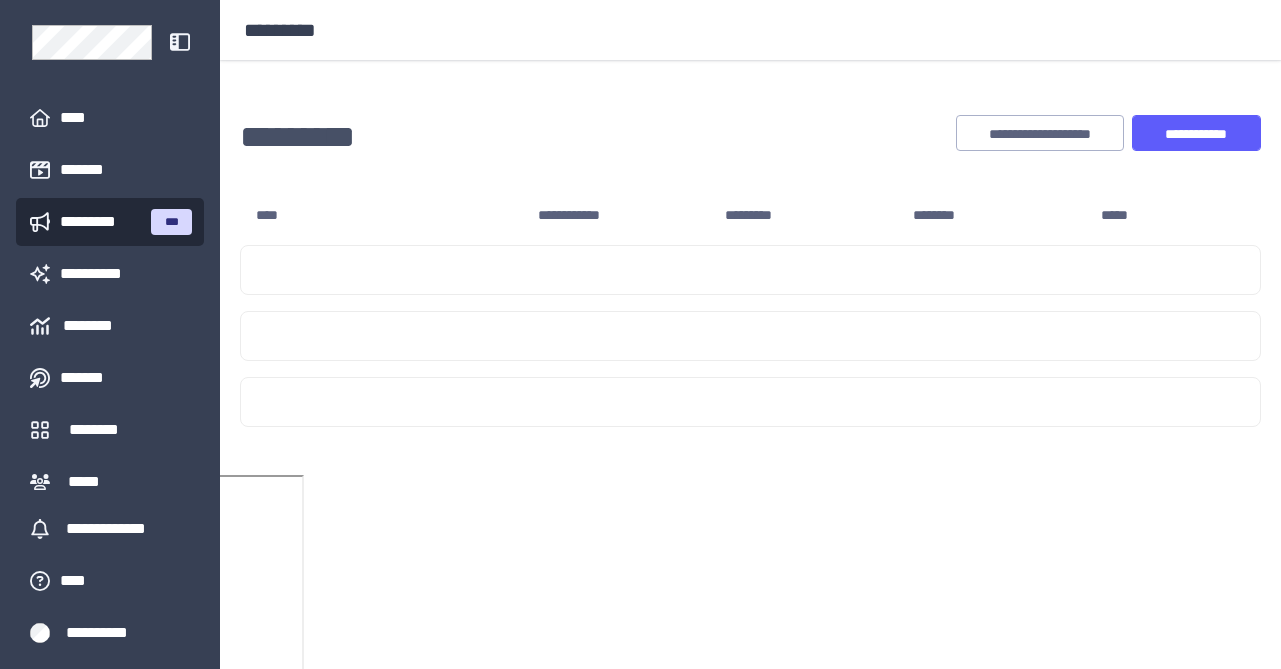 scroll, scrollTop: 0, scrollLeft: 0, axis: both 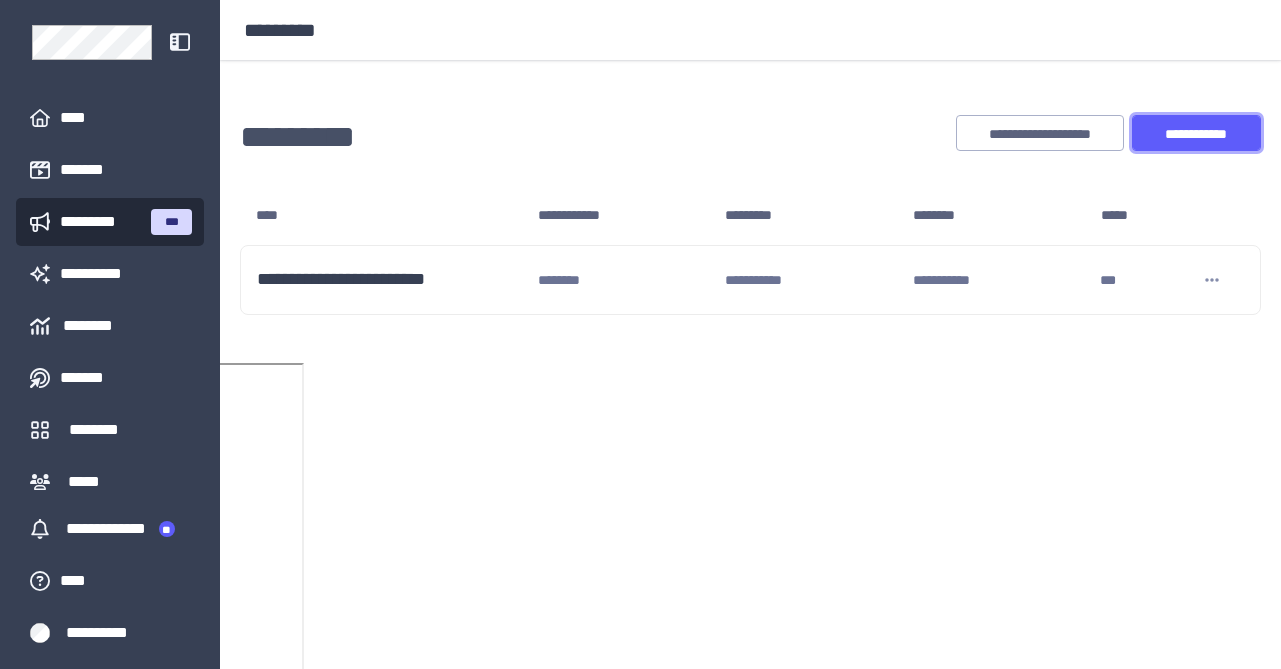 click on "**********" at bounding box center (1196, 134) 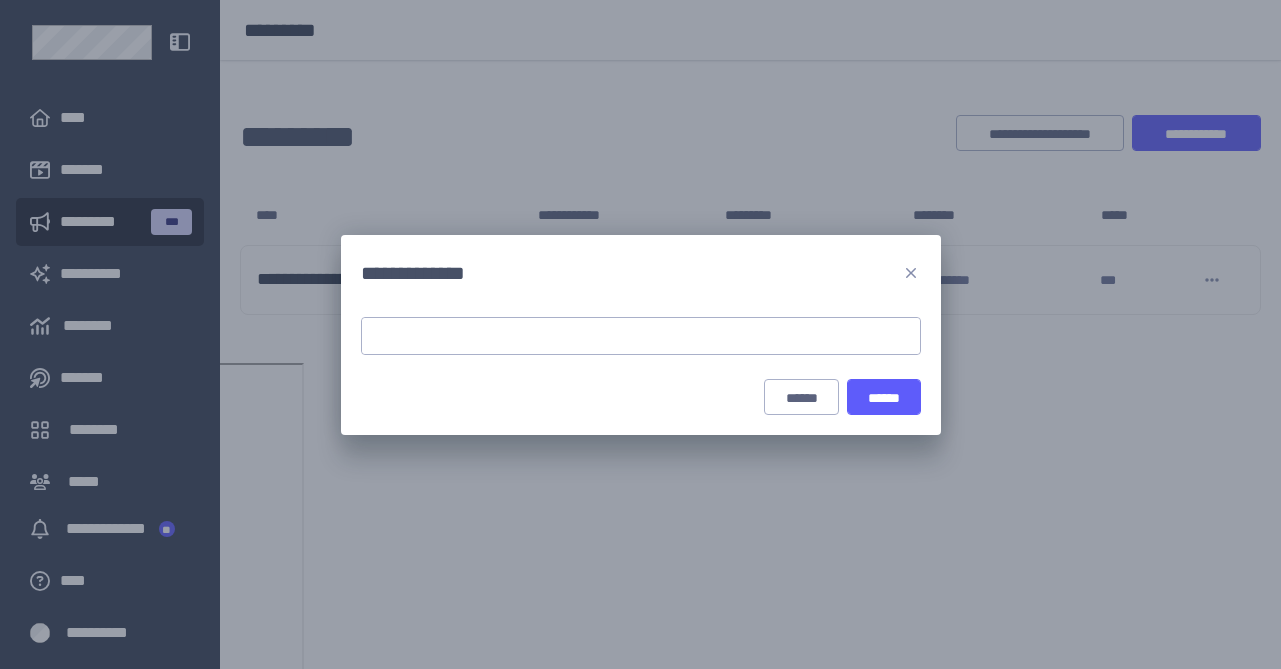 click at bounding box center (641, 336) 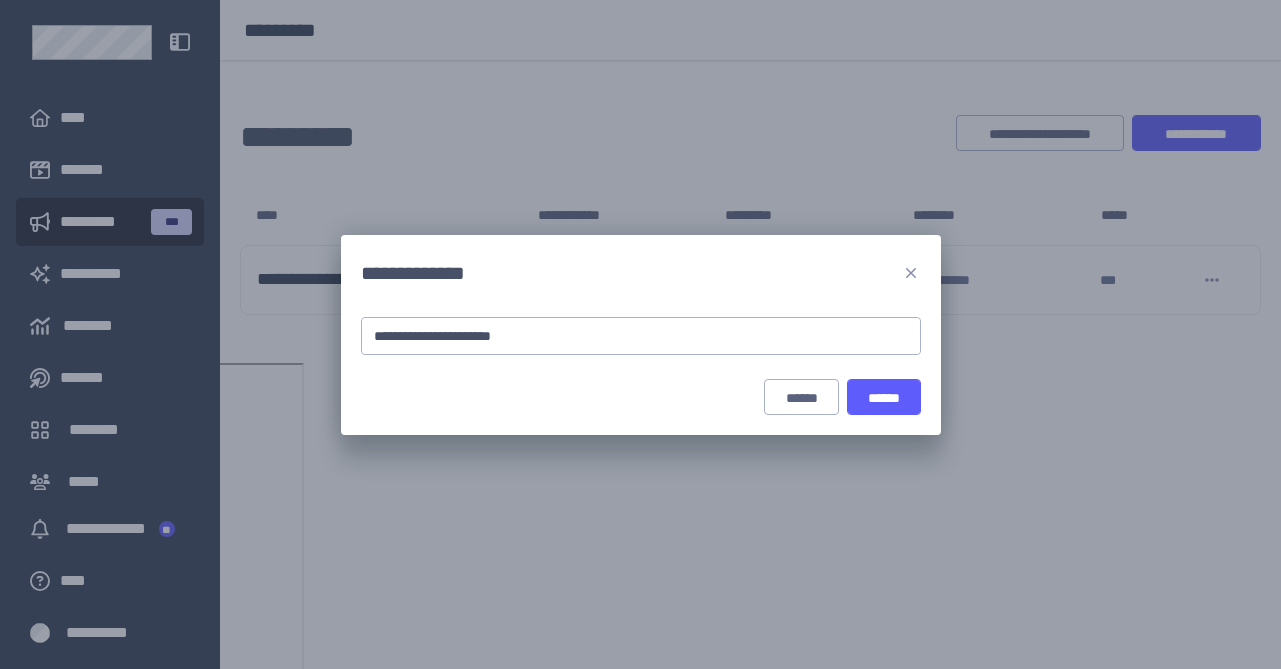 type on "**********" 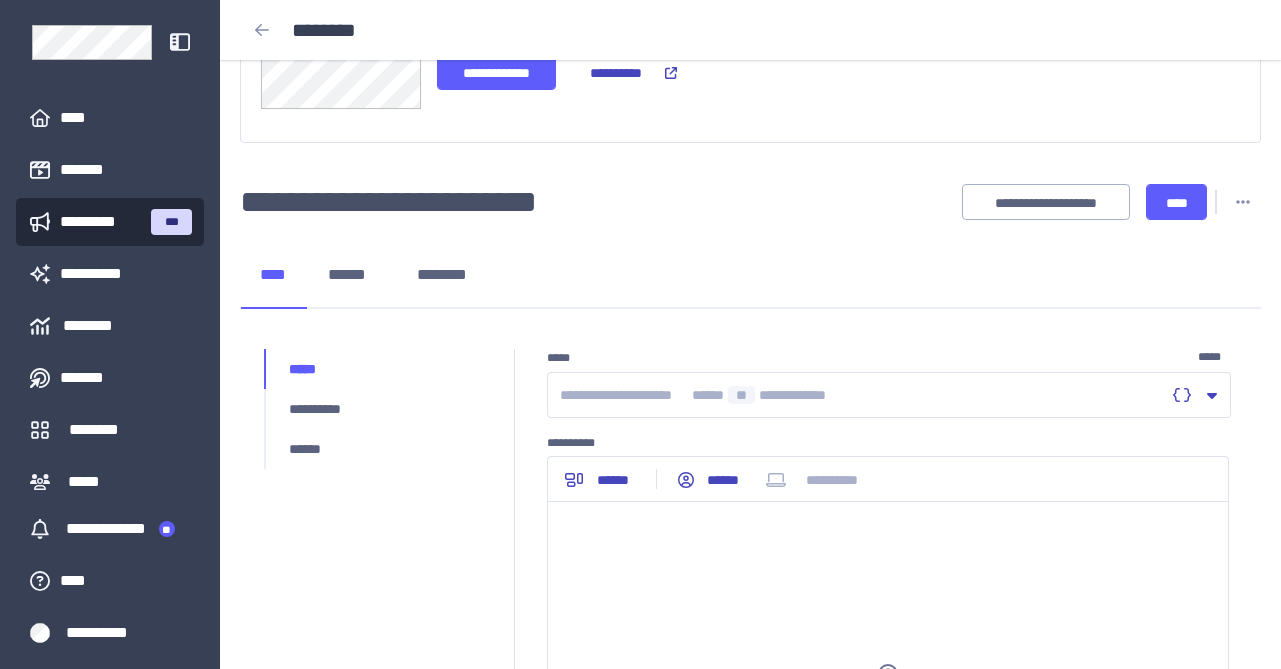 scroll, scrollTop: 177, scrollLeft: 0, axis: vertical 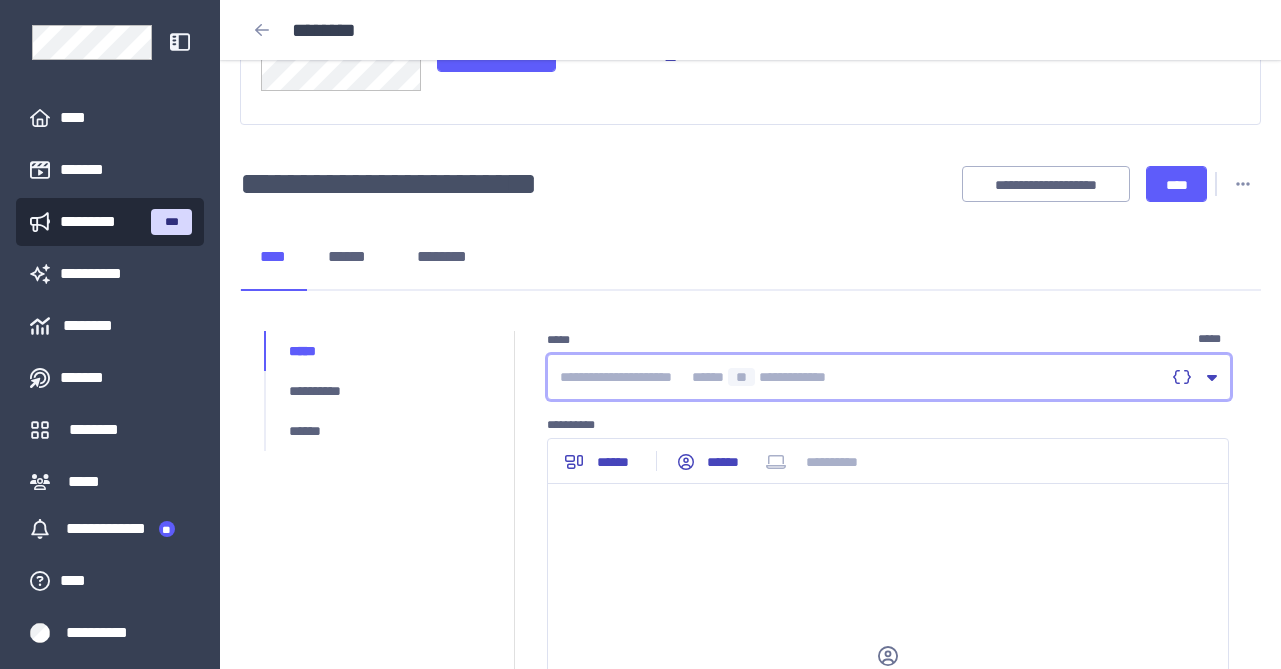 click at bounding box center (862, 377) 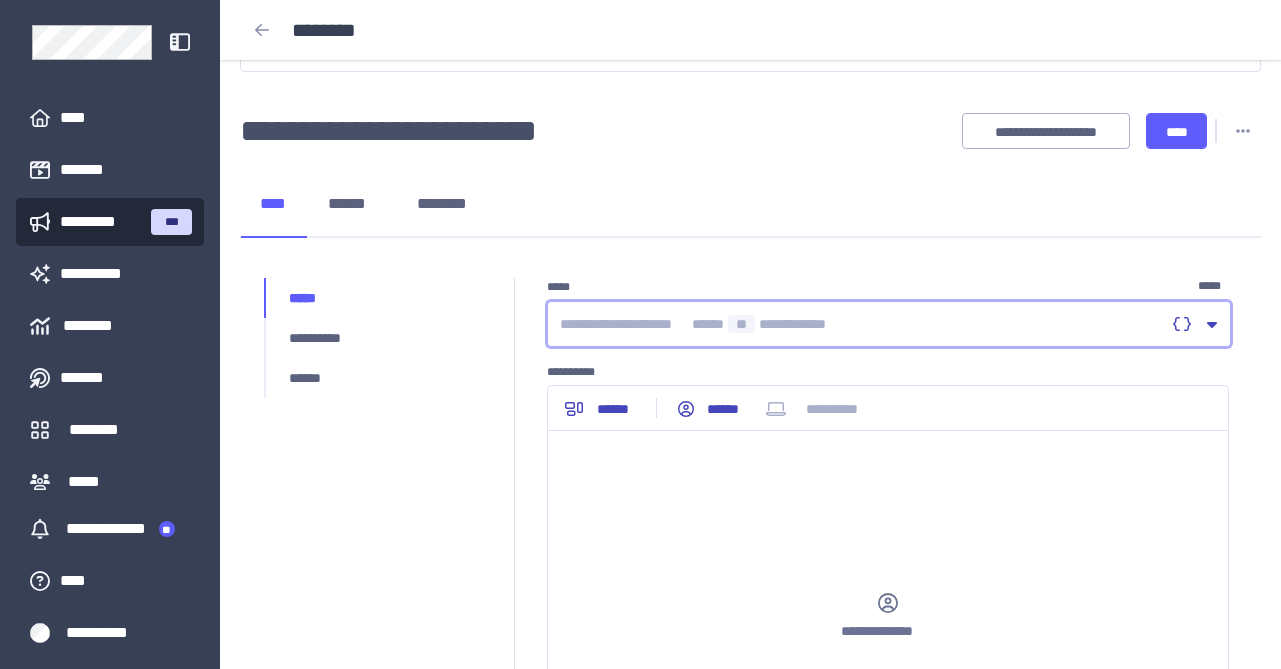 scroll, scrollTop: 232, scrollLeft: 0, axis: vertical 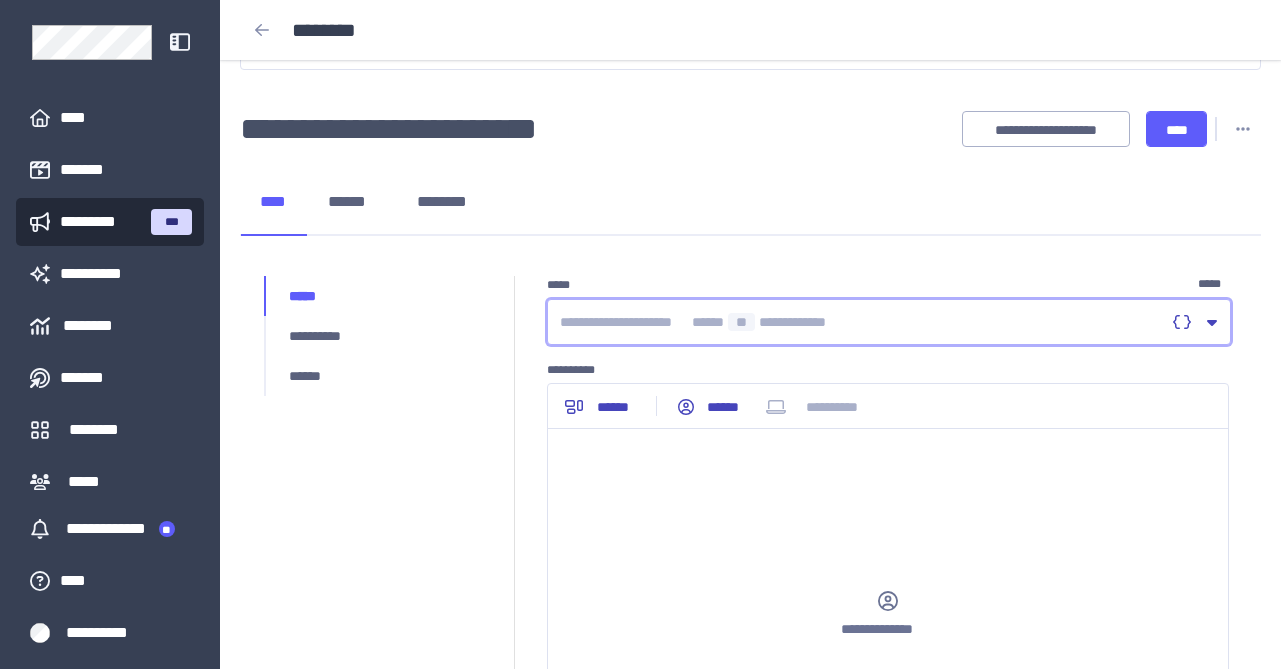 type 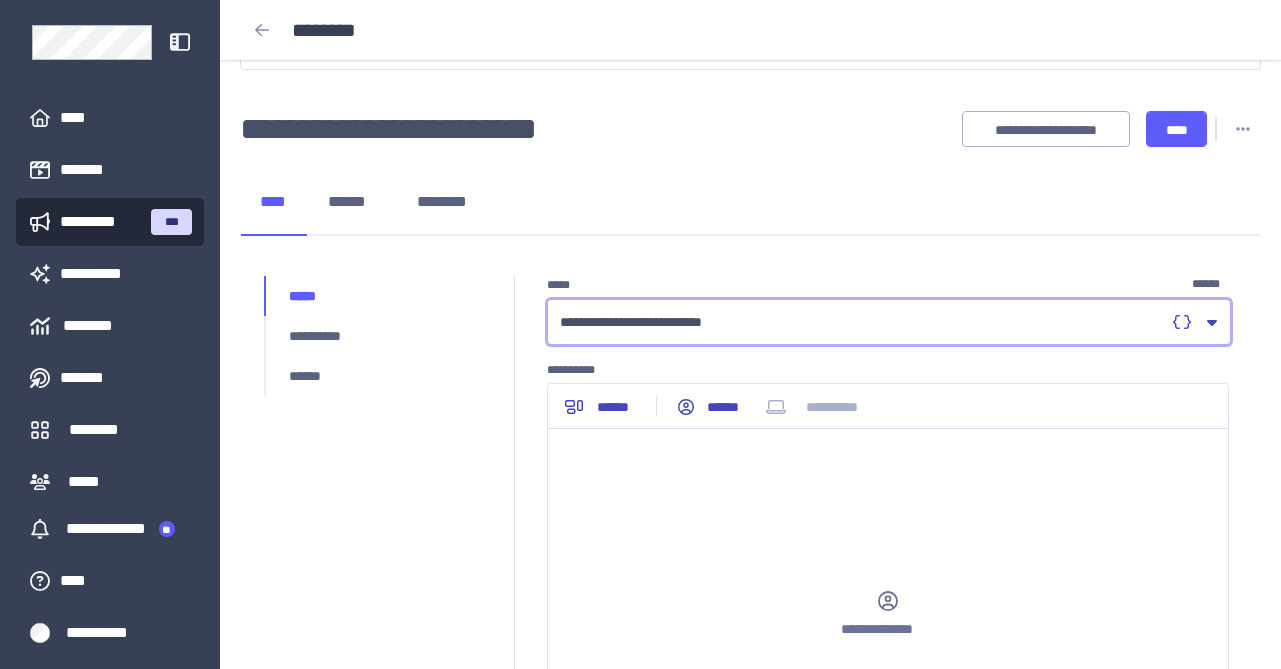 click on "**********" at bounding box center (862, 322) 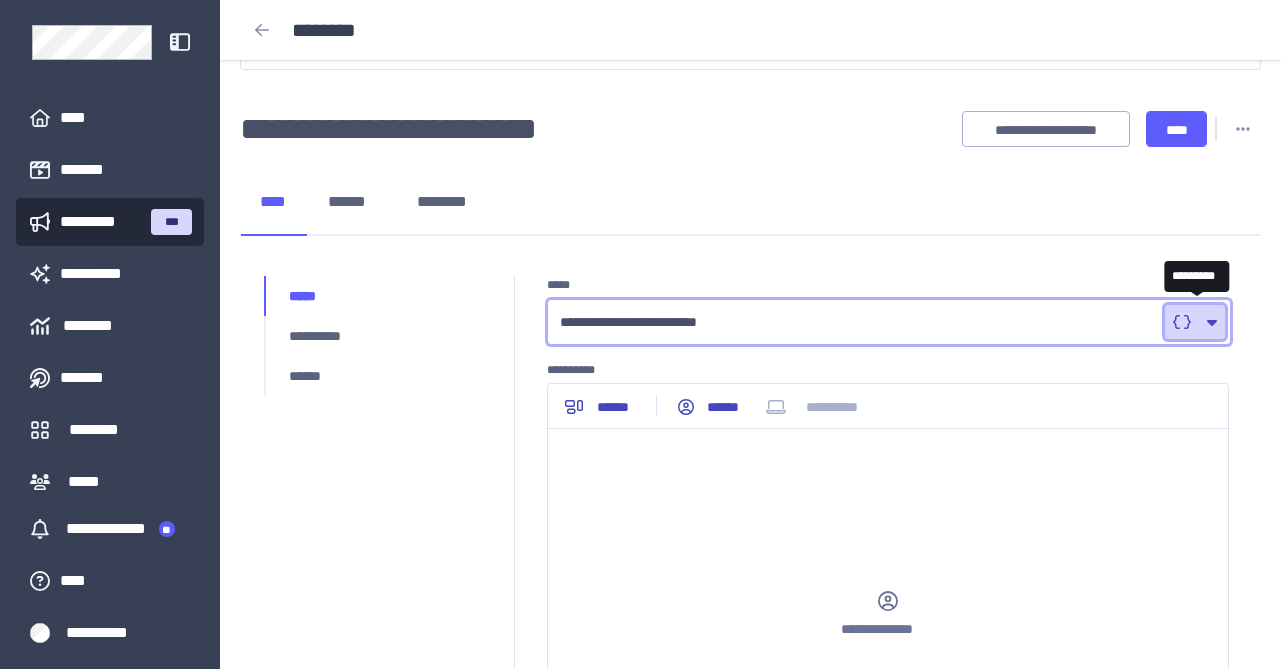 click 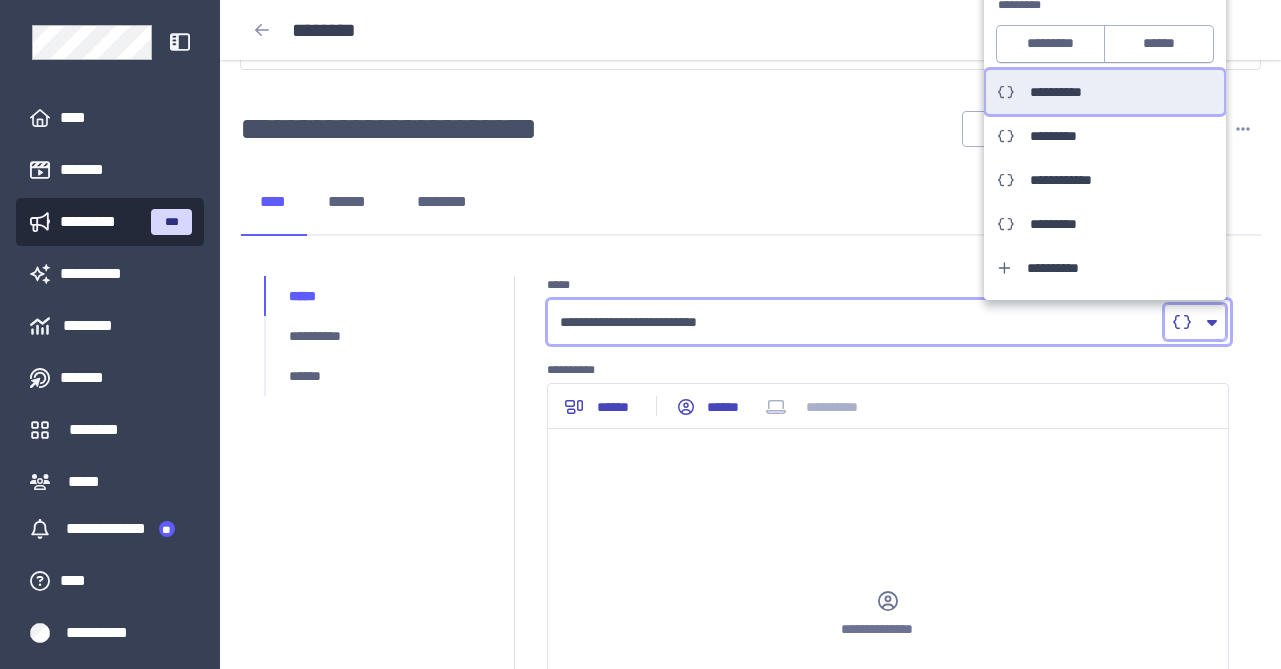 click on "**********" at bounding box center [1065, 92] 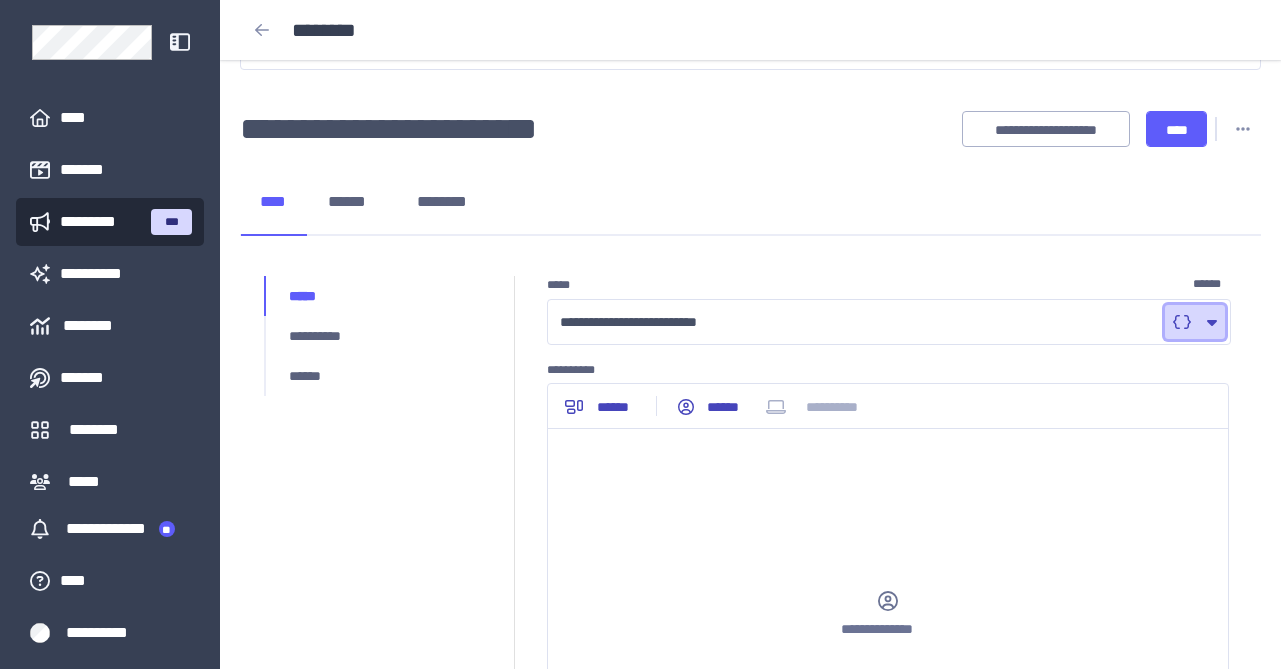click 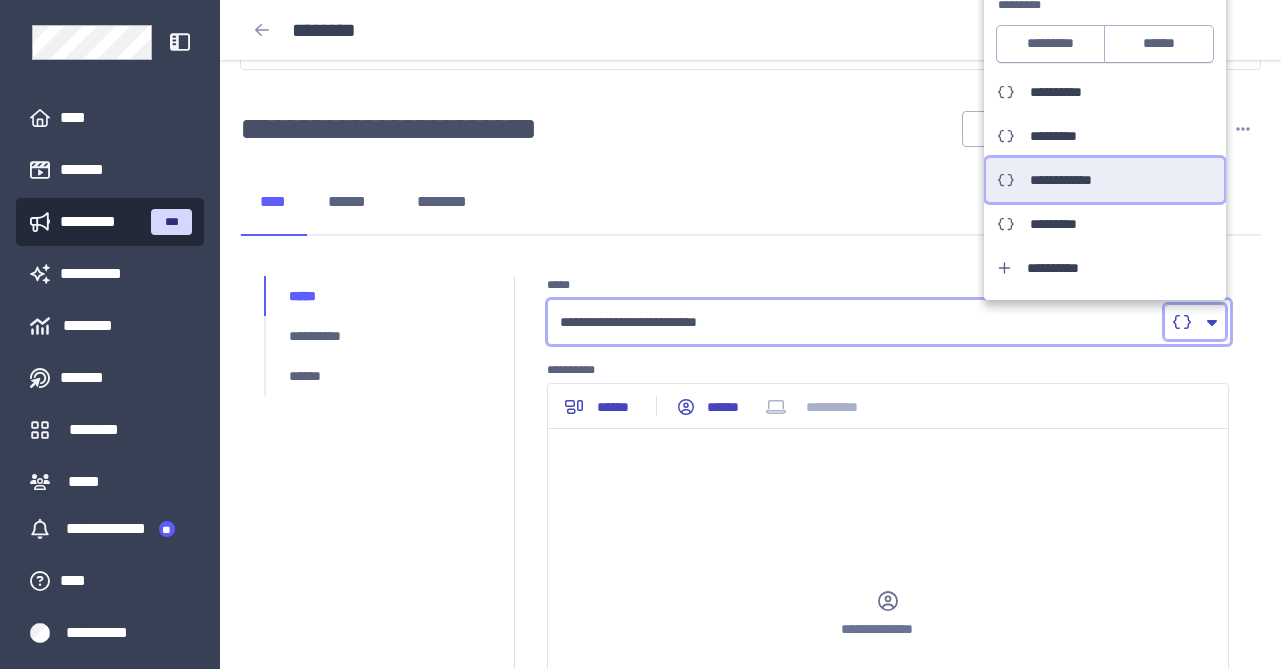 click on "**********" at bounding box center [1082, 180] 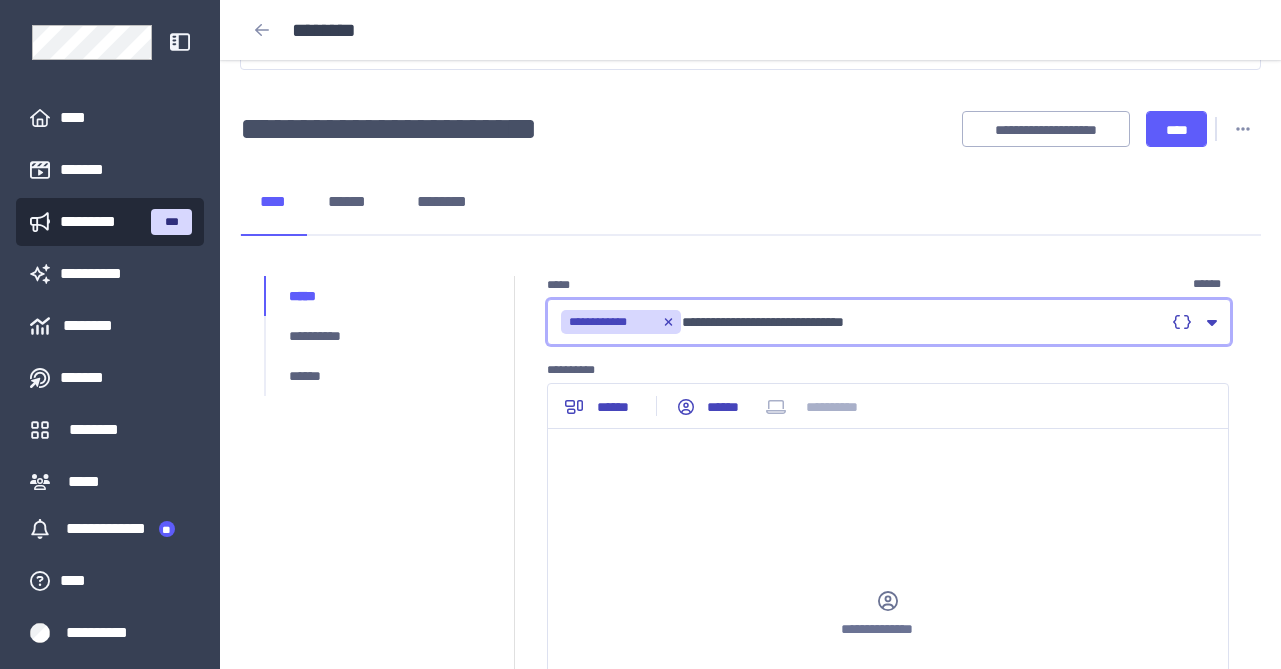 click on "**********" at bounding box center [862, 322] 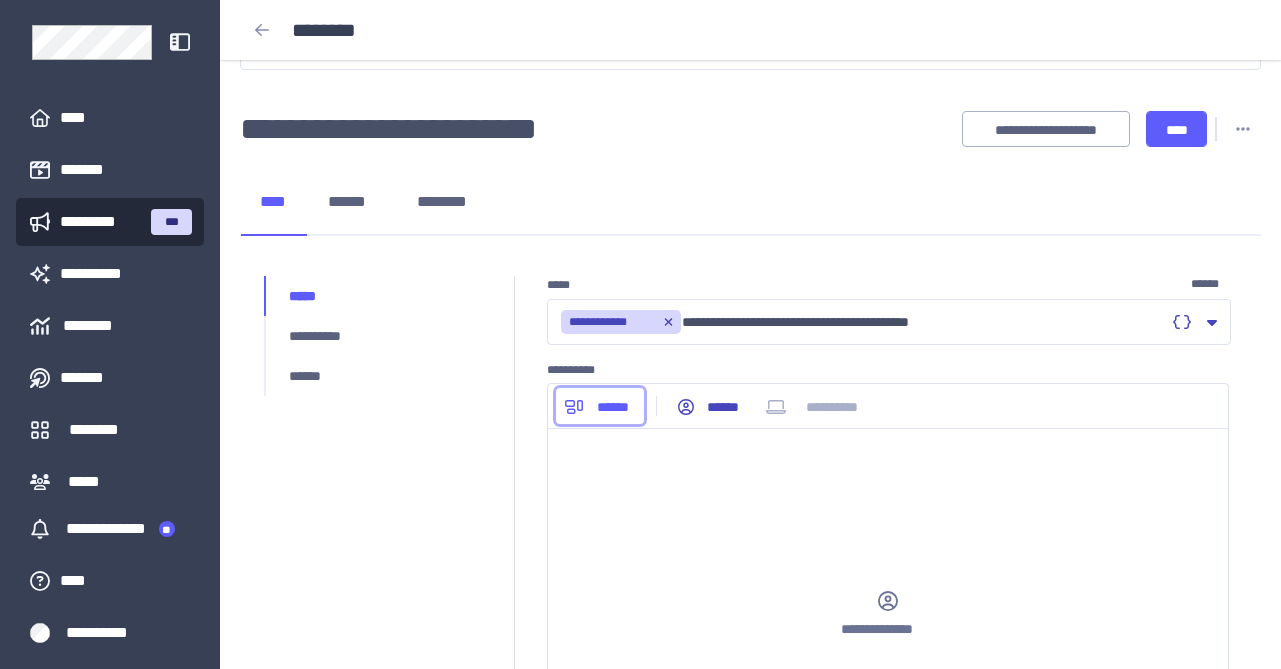 click on "******" at bounding box center [613, 407] 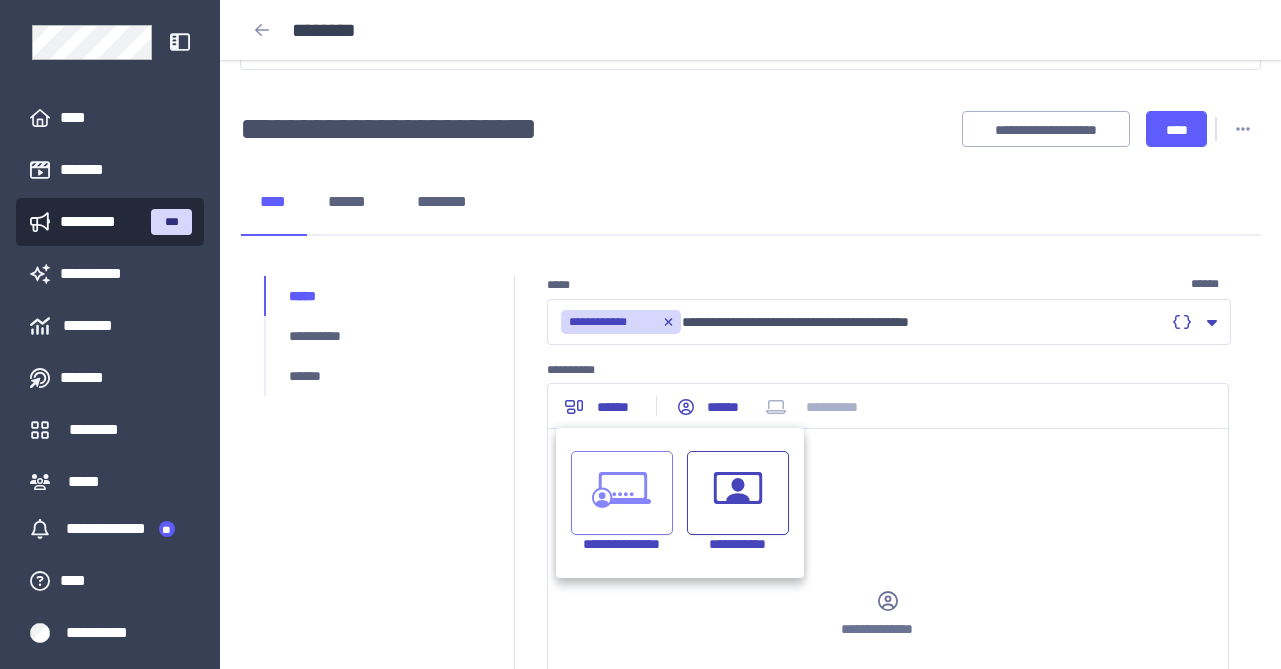 click 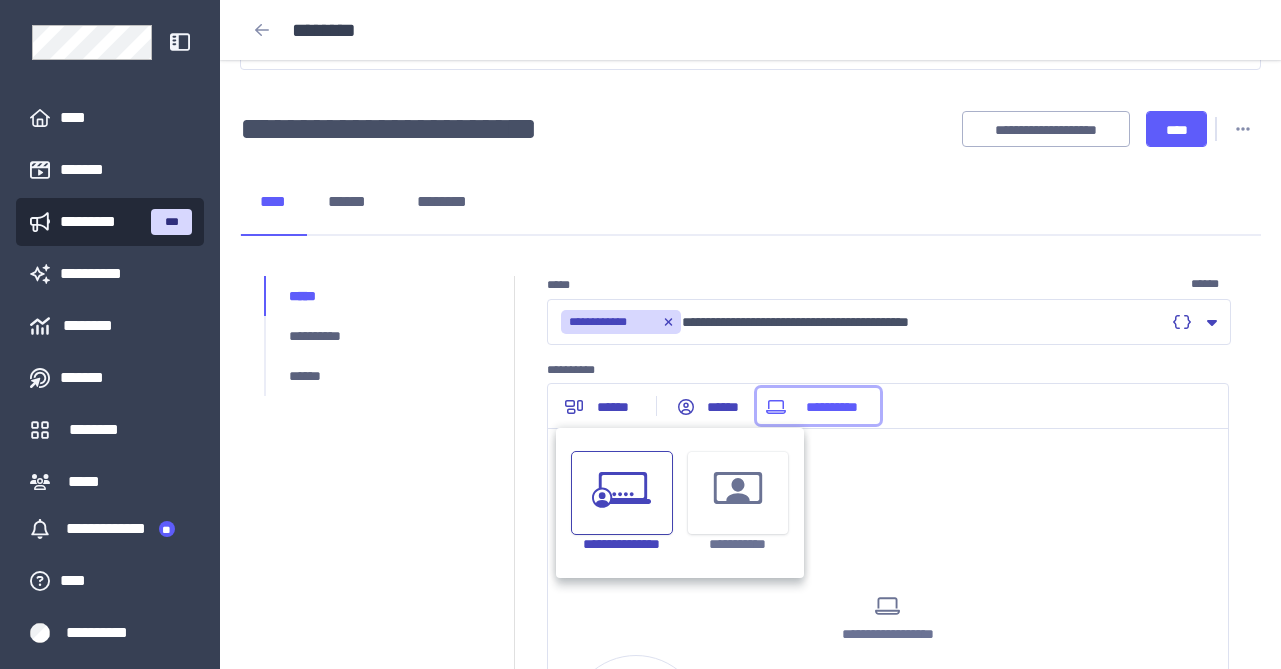 click on "**********" at bounding box center (832, 407) 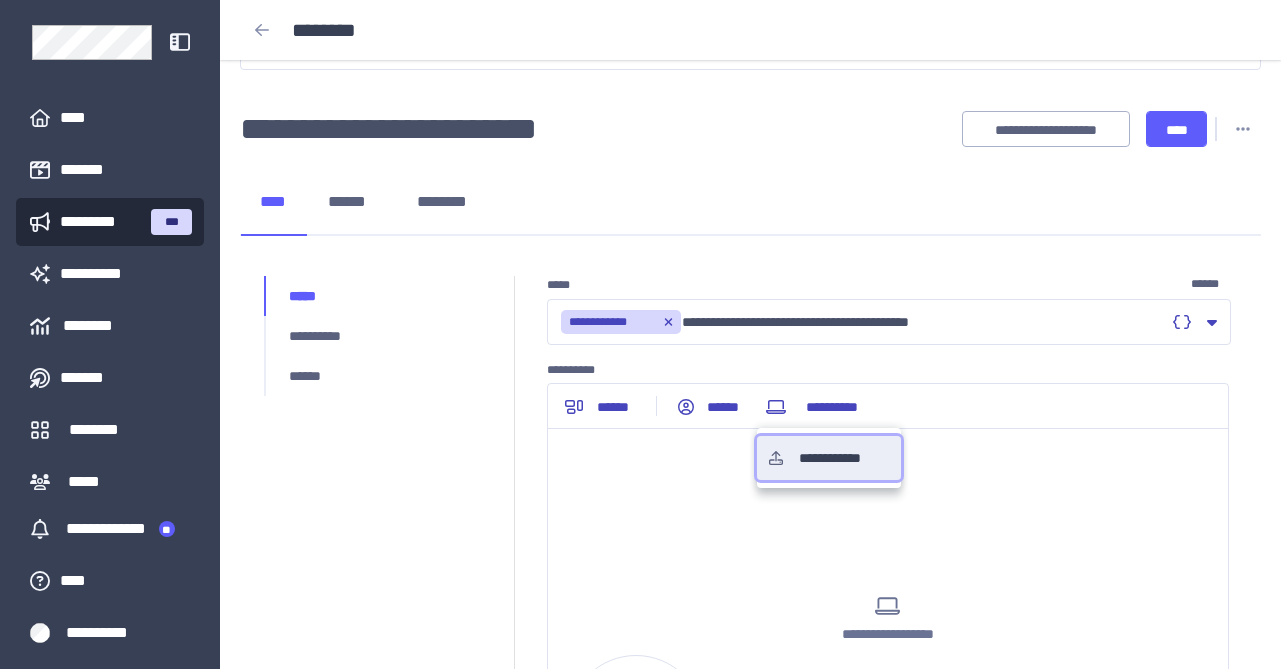 click on "**********" at bounding box center (844, 458) 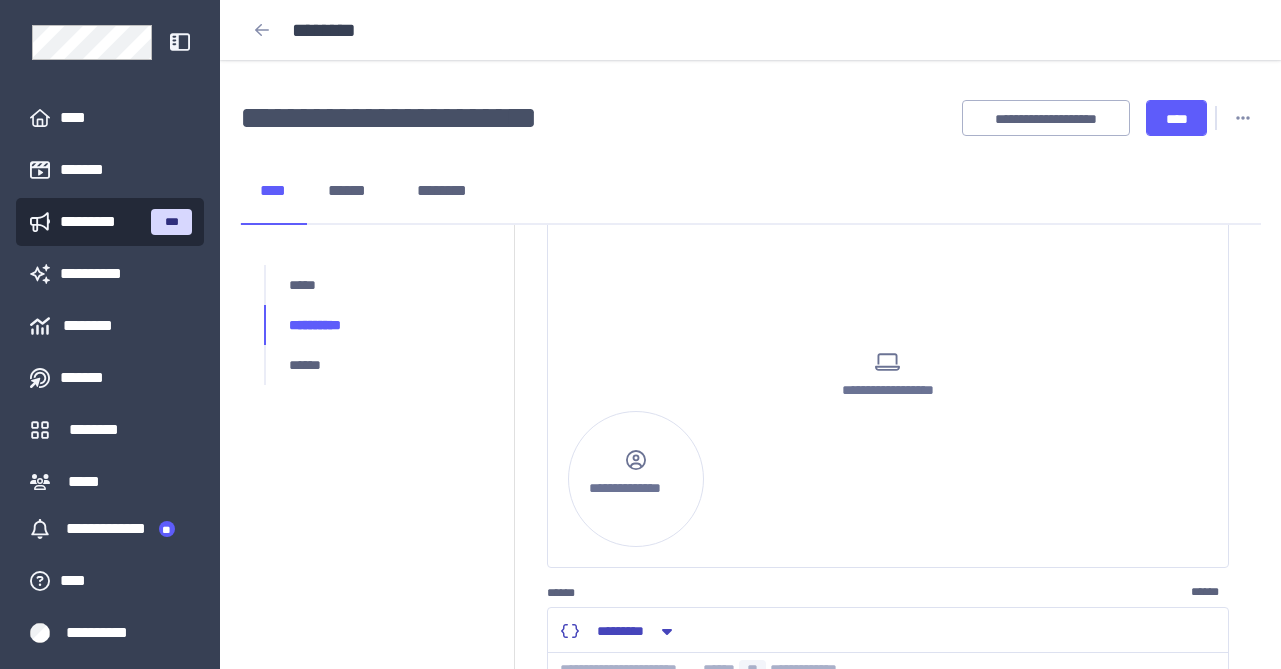 scroll, scrollTop: 485, scrollLeft: 0, axis: vertical 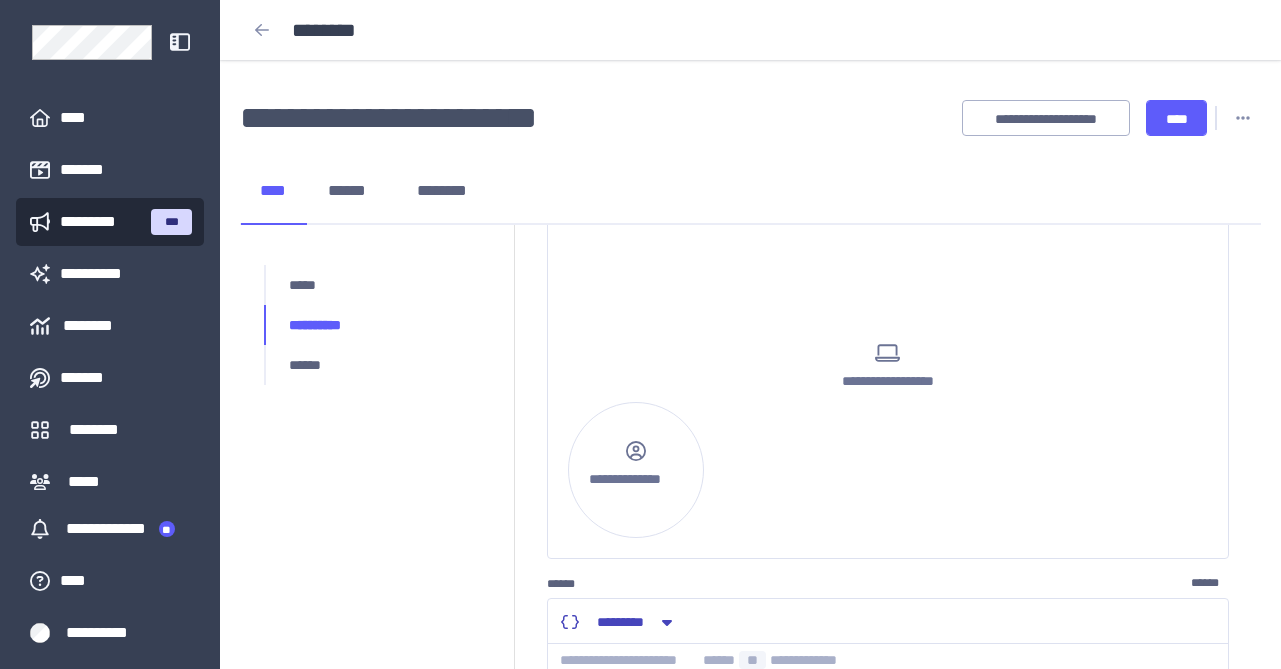 click on "**********" at bounding box center [888, 367] 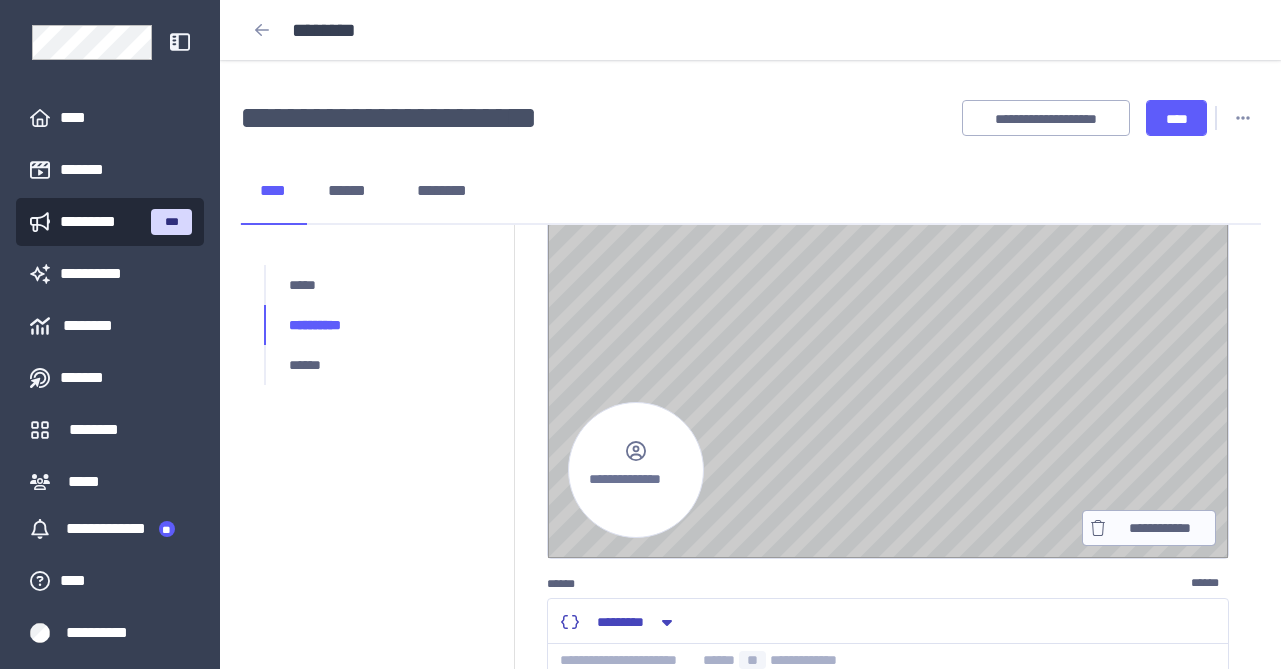 scroll, scrollTop: 555, scrollLeft: 0, axis: vertical 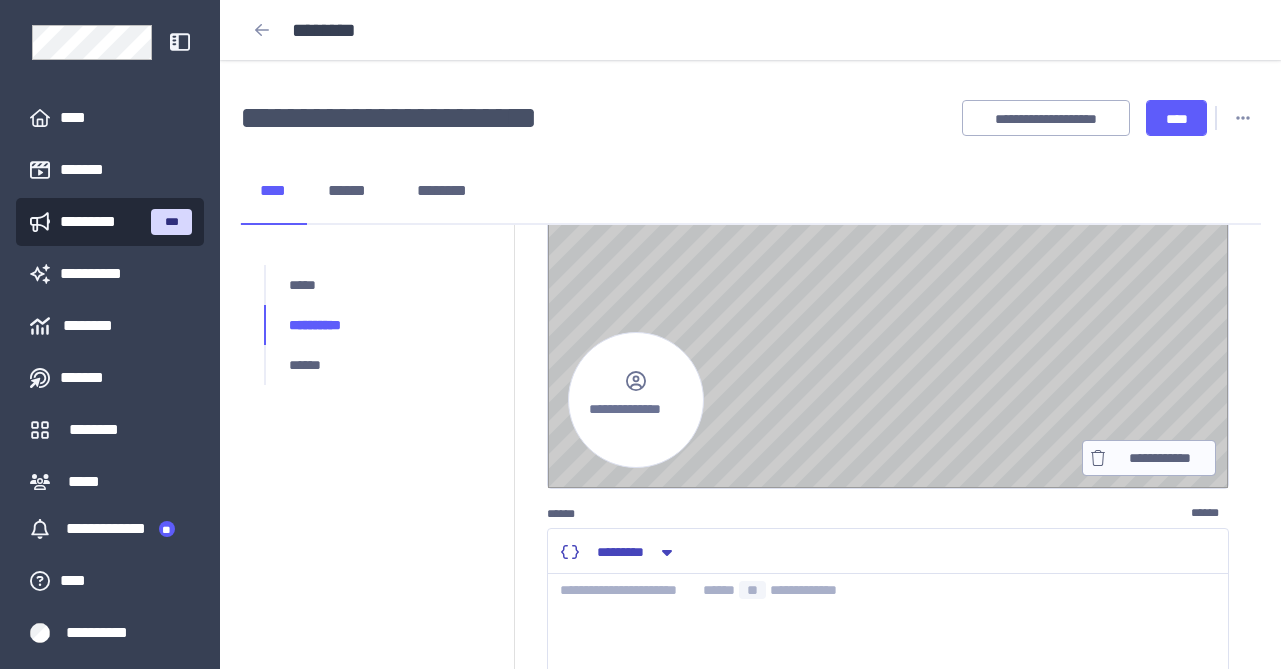 click on "**********" at bounding box center (888, 297) 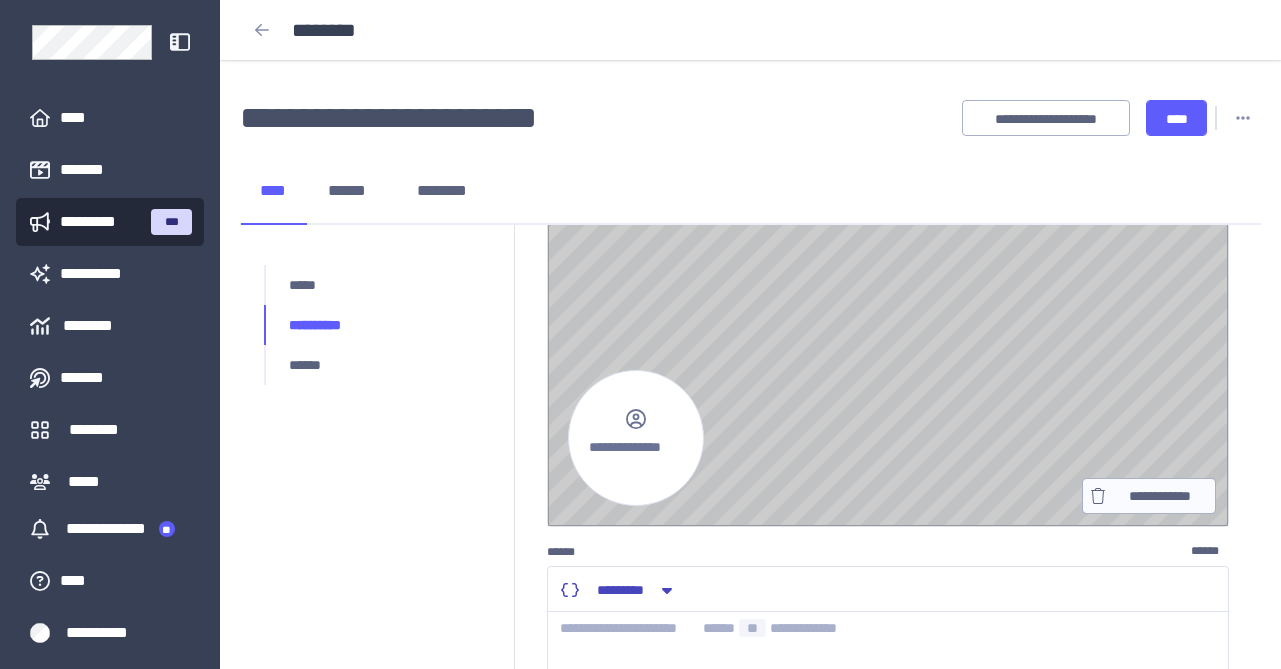 click on "**********" at bounding box center [888, 335] 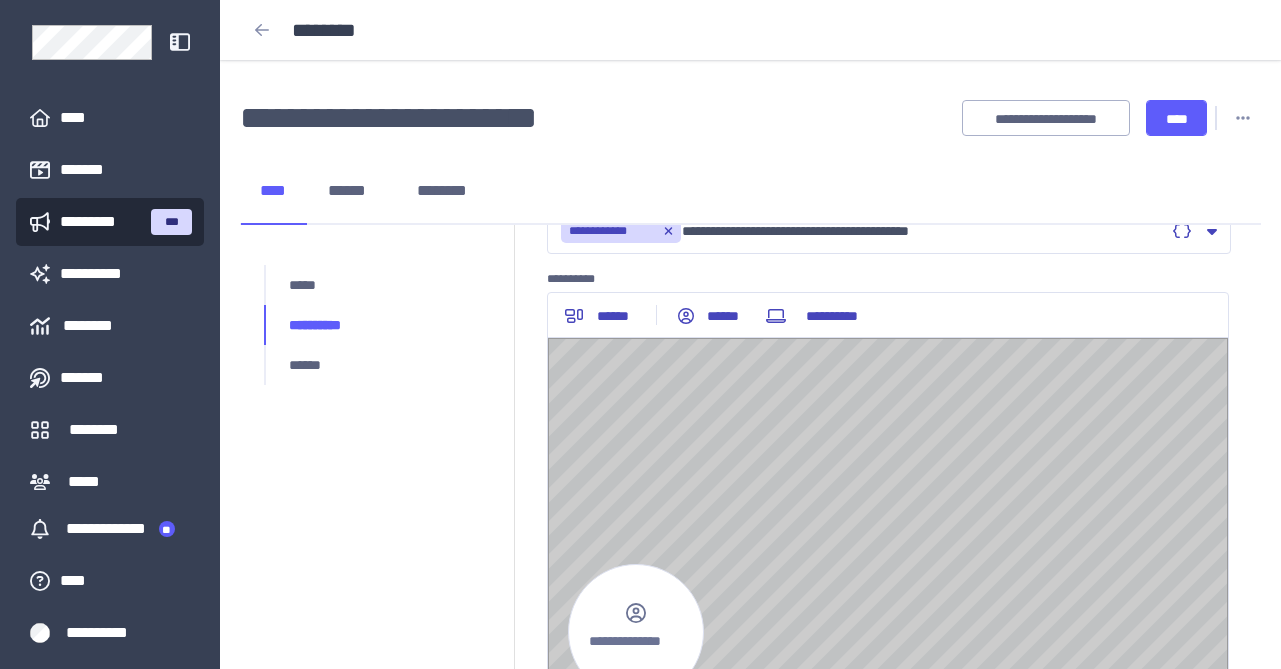 scroll, scrollTop: 320, scrollLeft: 0, axis: vertical 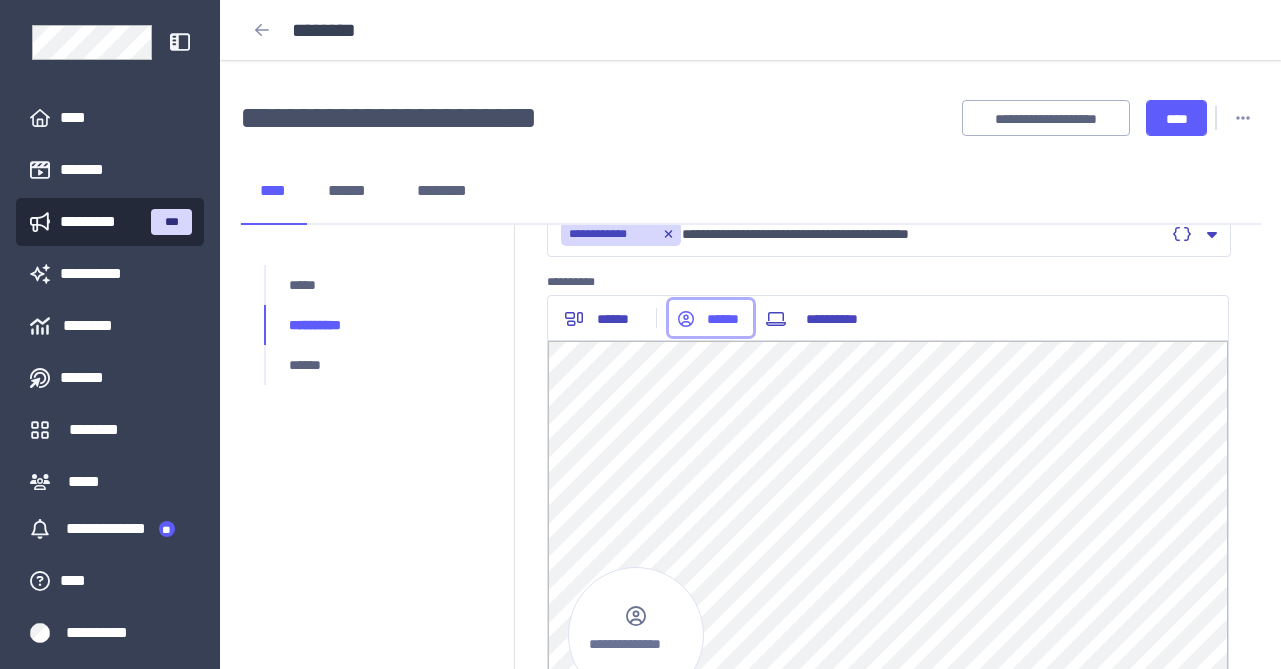click on "******" at bounding box center [723, 319] 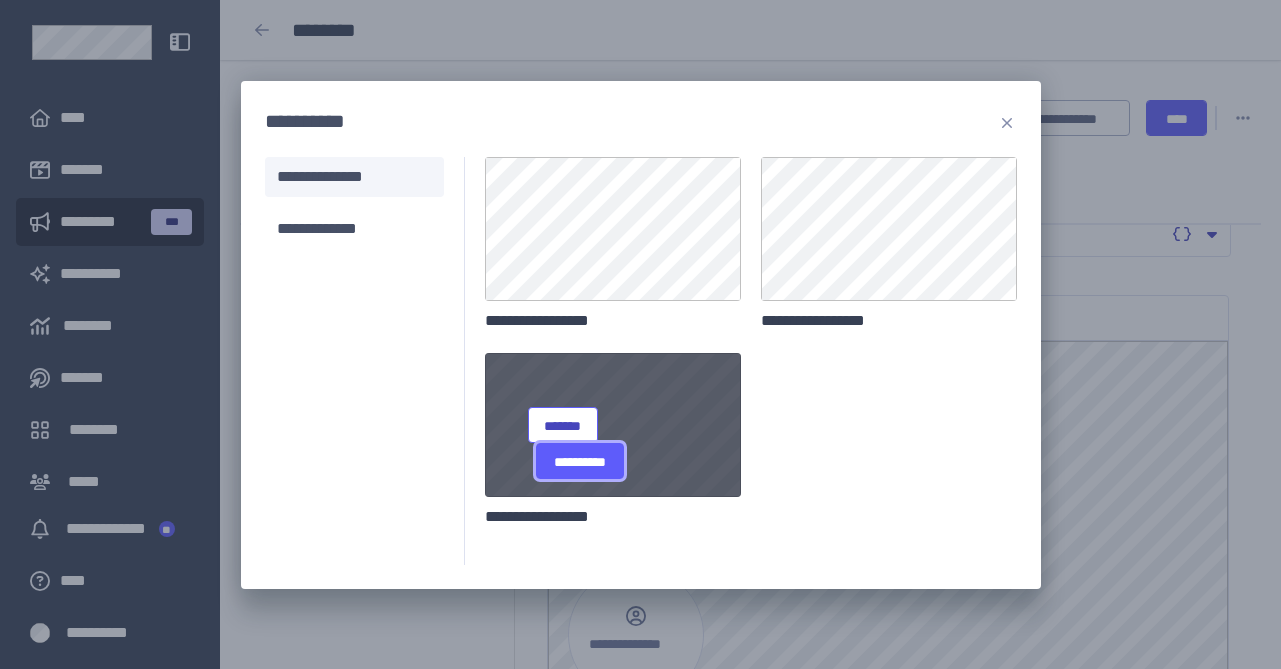 click on "**********" at bounding box center [579, 462] 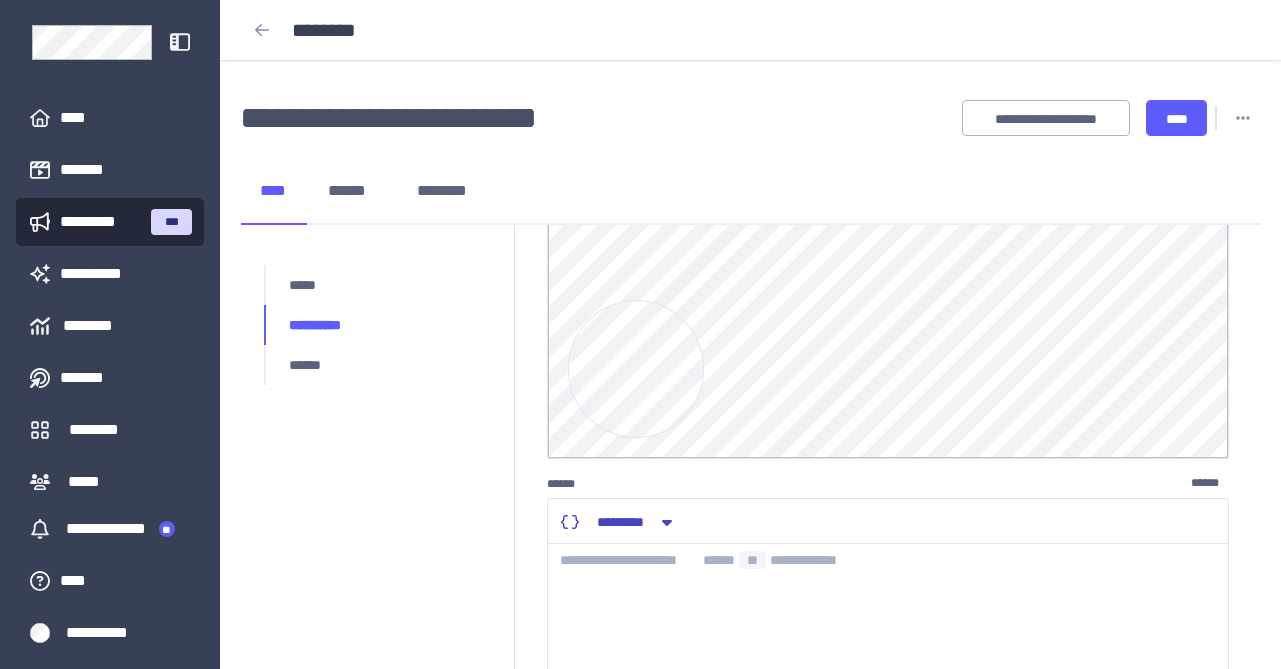 scroll, scrollTop: 629, scrollLeft: 0, axis: vertical 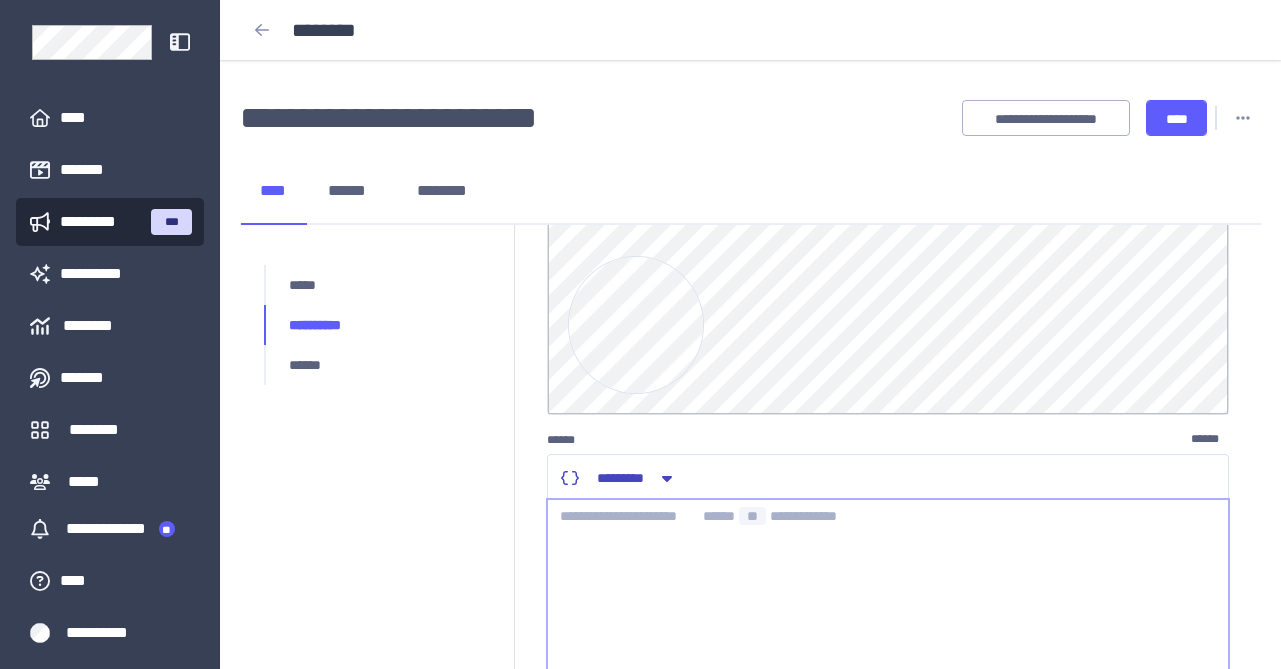 click at bounding box center (888, 624) 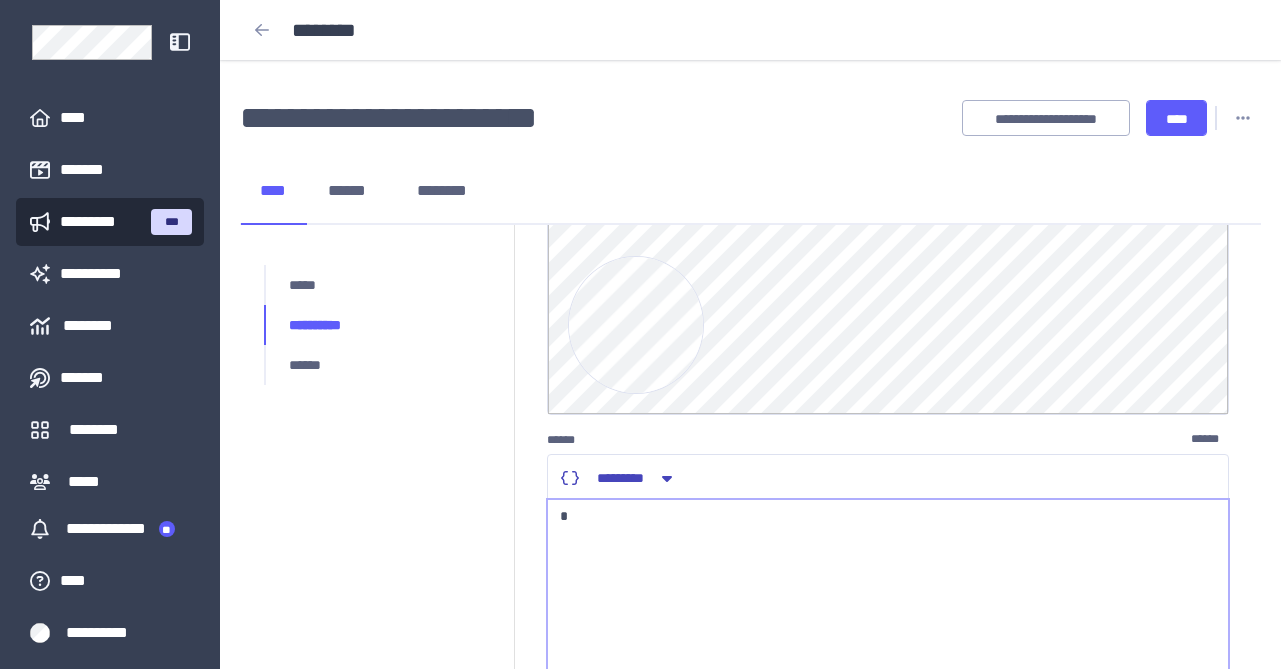 type 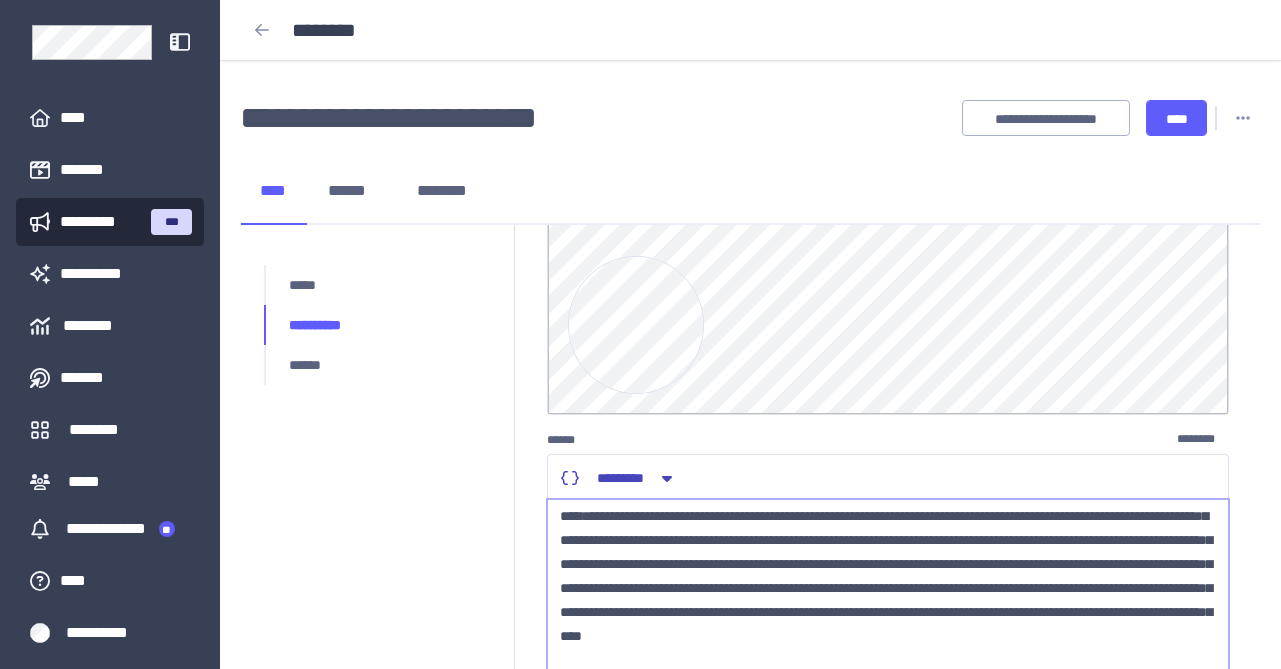 click on "**********" at bounding box center [888, 624] 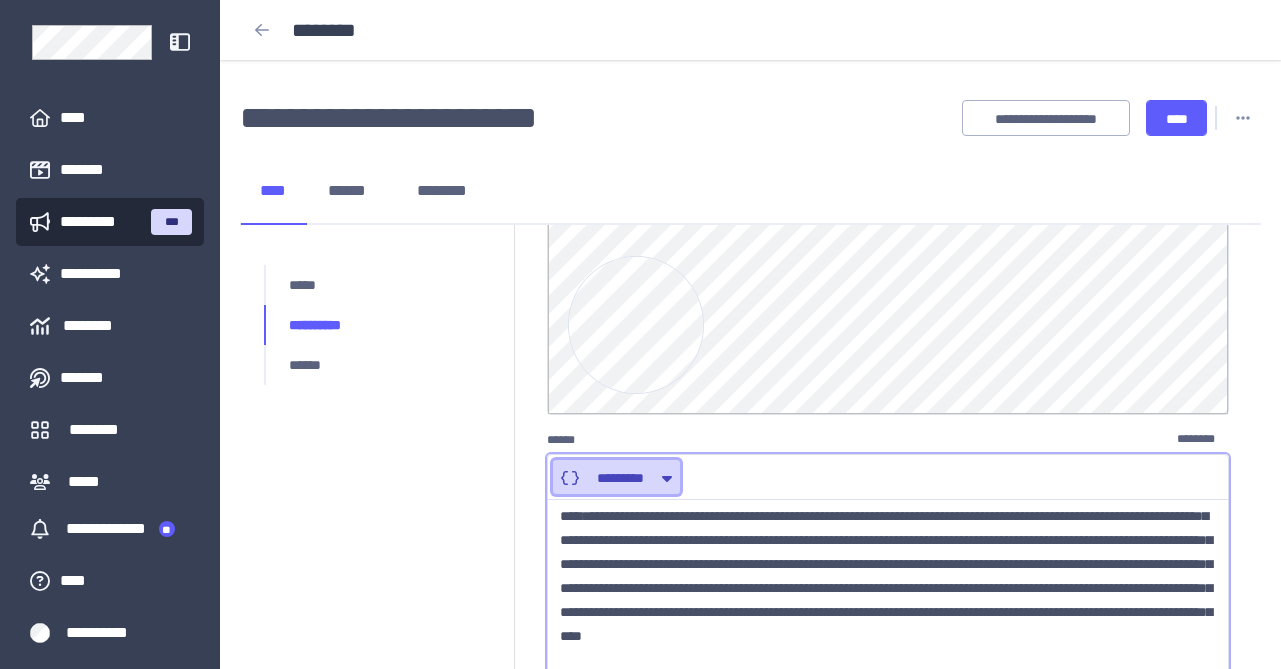 click on "*********" at bounding box center (616, 478) 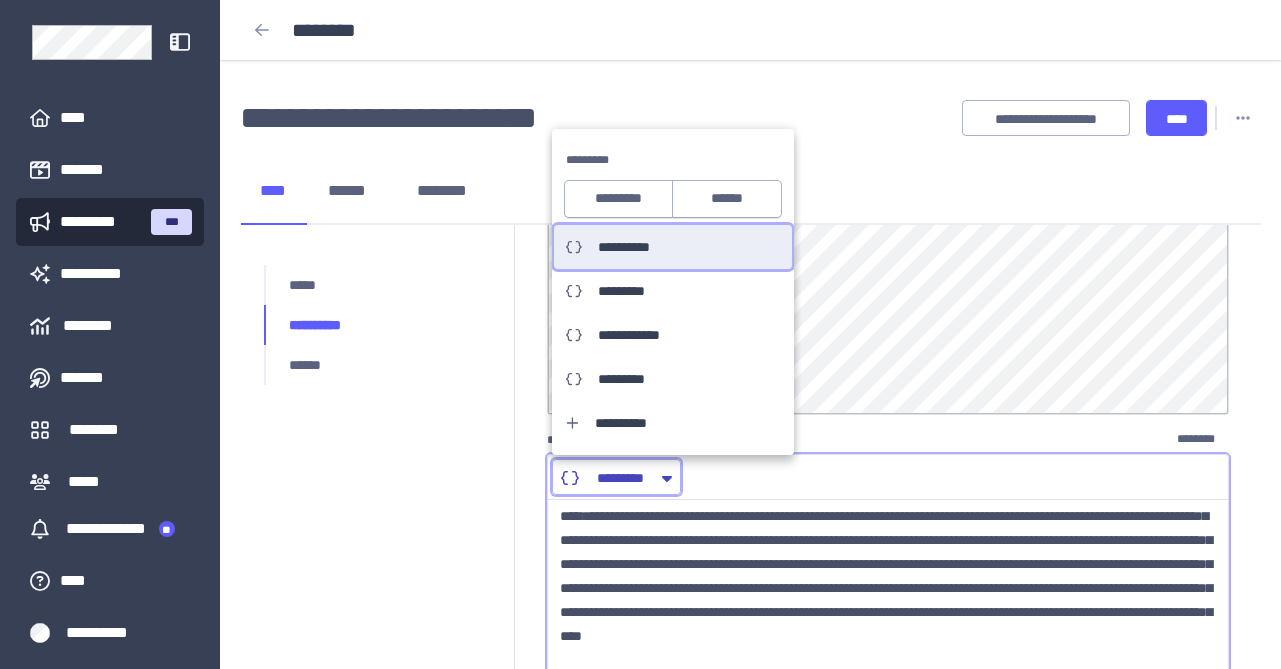 click on "**********" at bounding box center [633, 247] 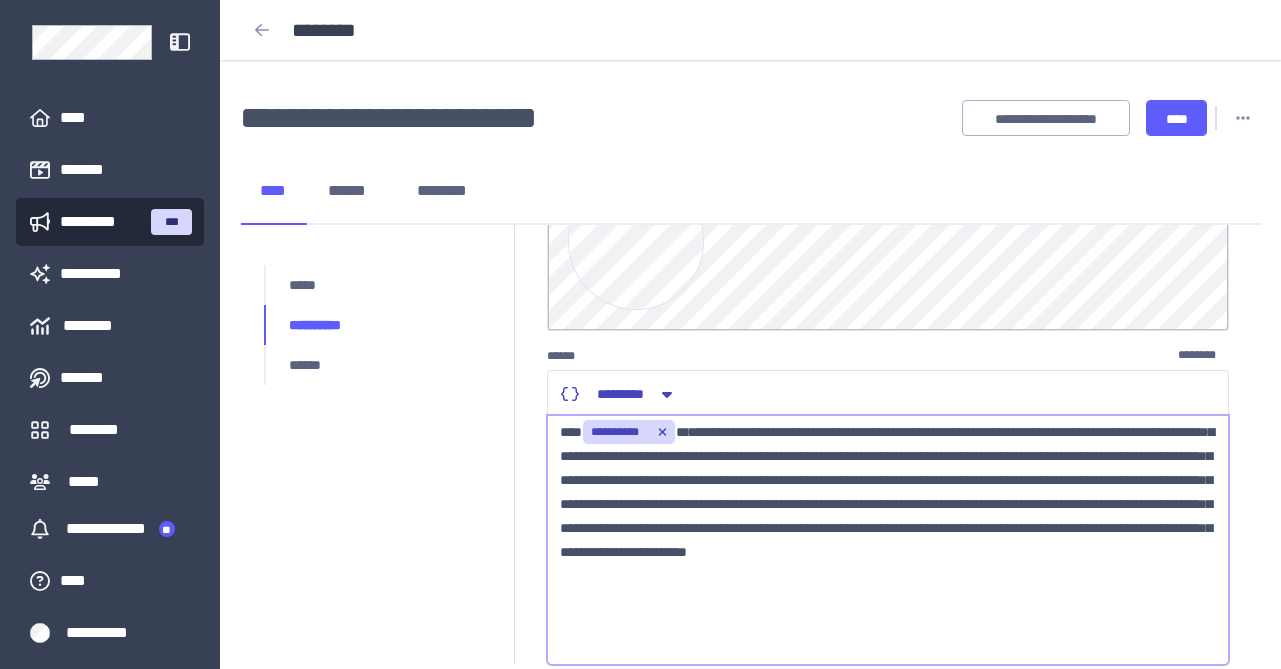 scroll, scrollTop: 717, scrollLeft: 0, axis: vertical 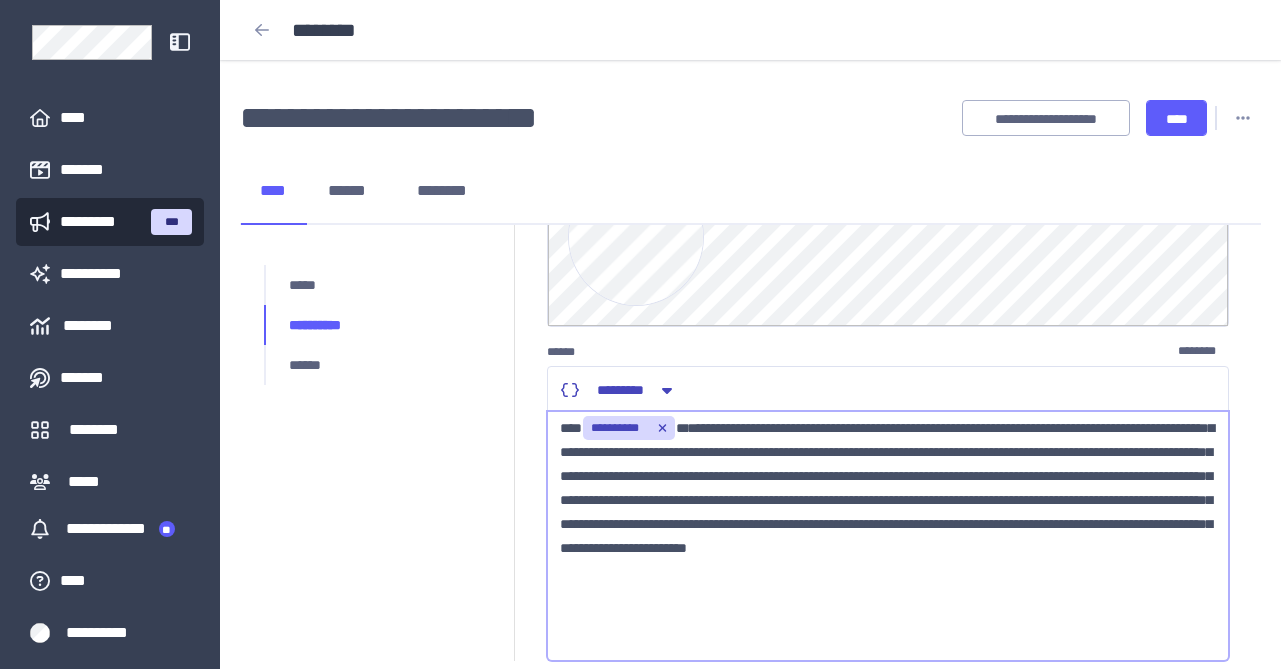 click on "**********" at bounding box center (888, 536) 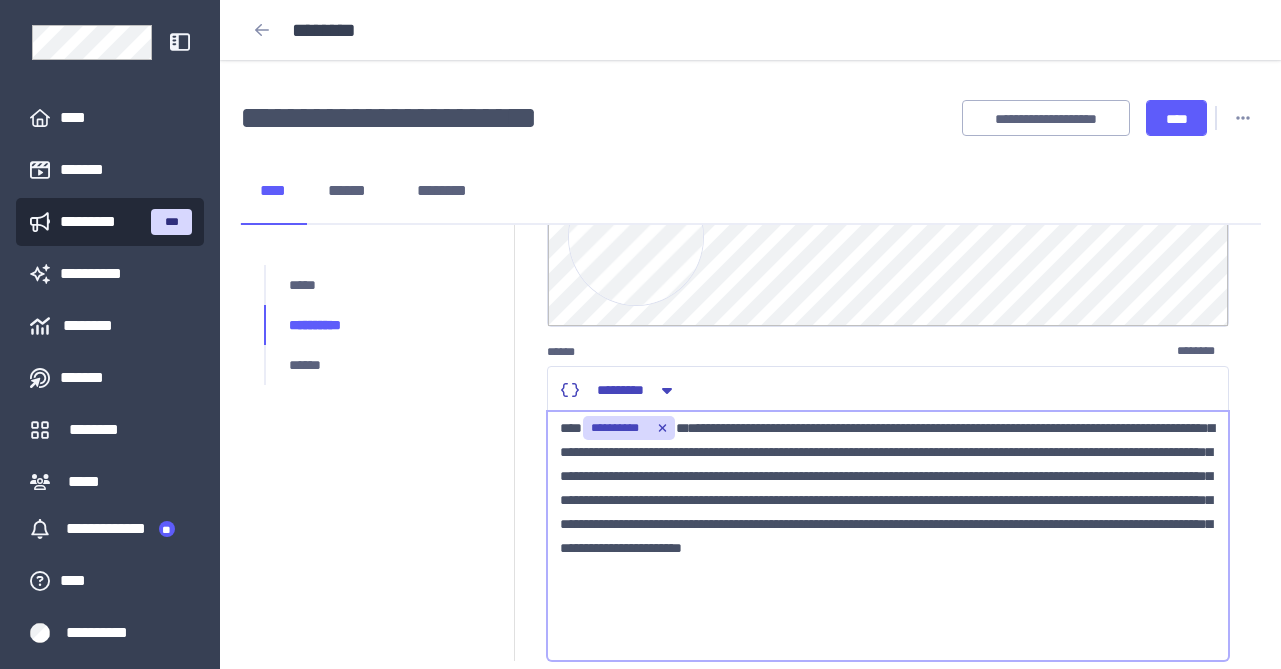 click on "**********" at bounding box center (888, 536) 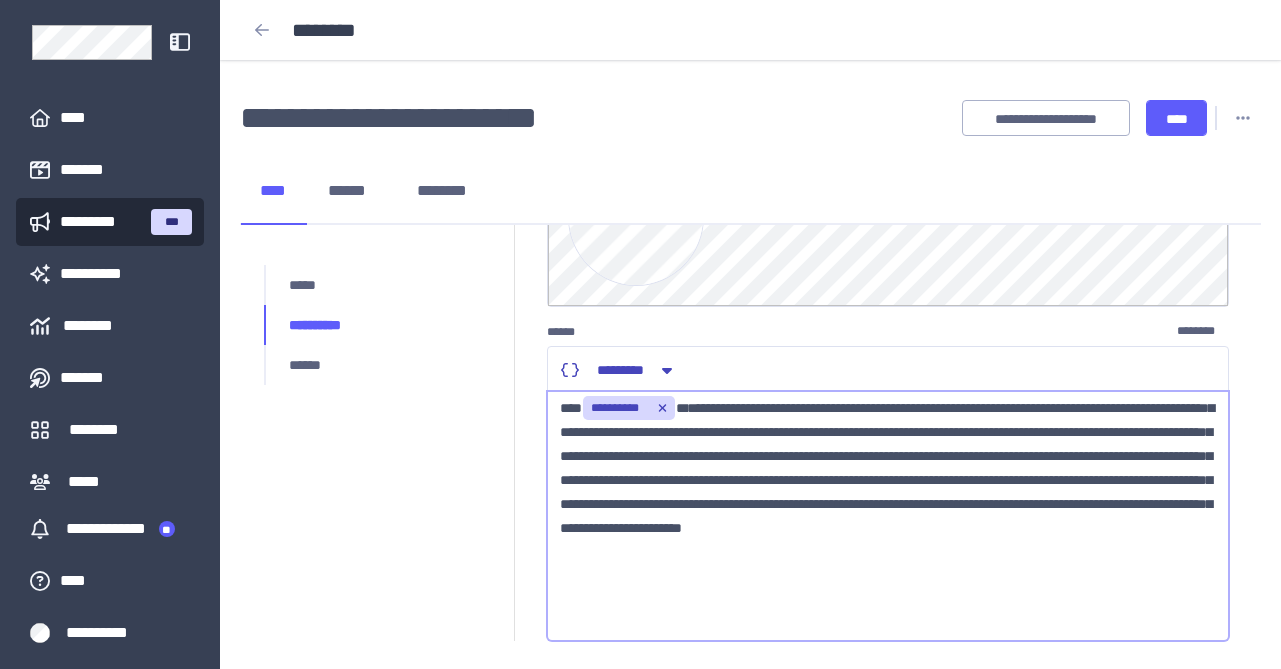scroll, scrollTop: 749, scrollLeft: 0, axis: vertical 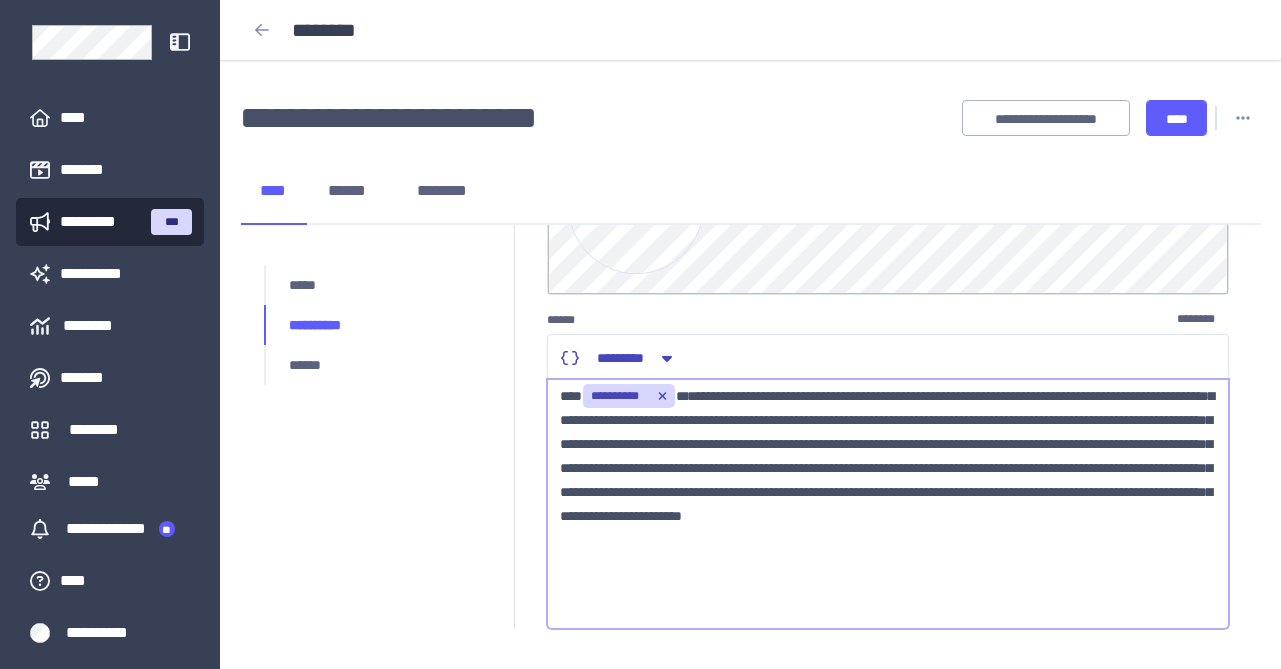 click on "**********" at bounding box center (888, 504) 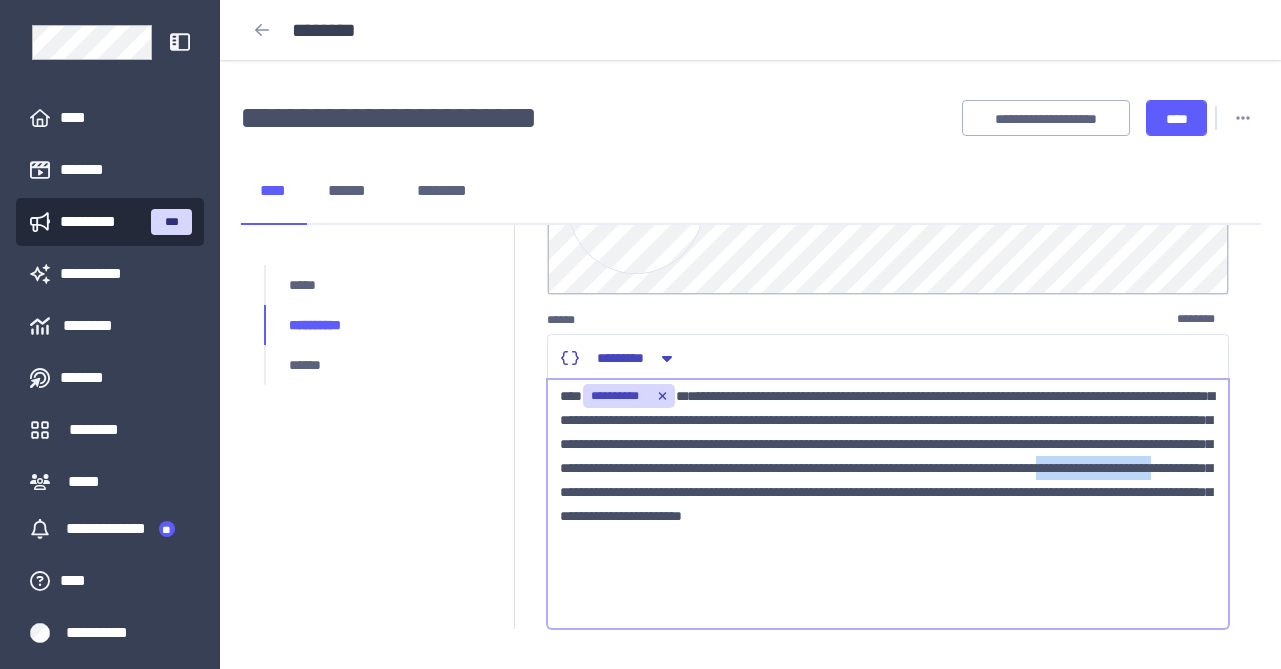 drag, startPoint x: 973, startPoint y: 494, endPoint x: 1103, endPoint y: 493, distance: 130.00385 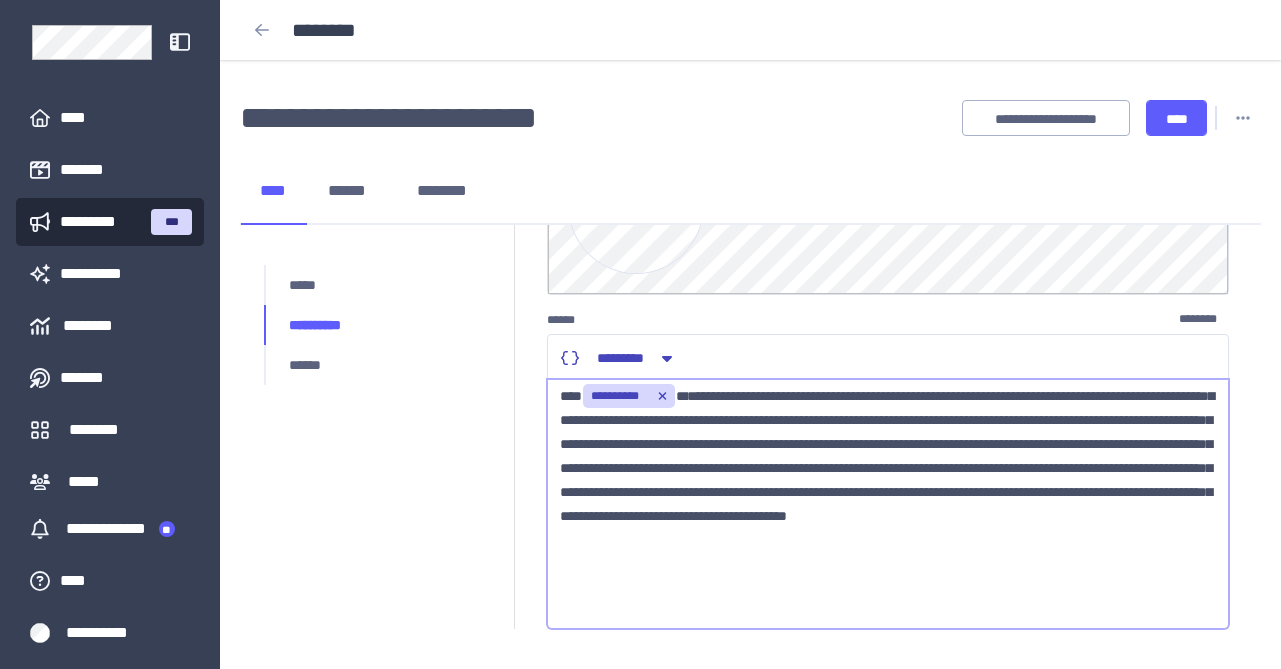 click on "**********" at bounding box center (888, 504) 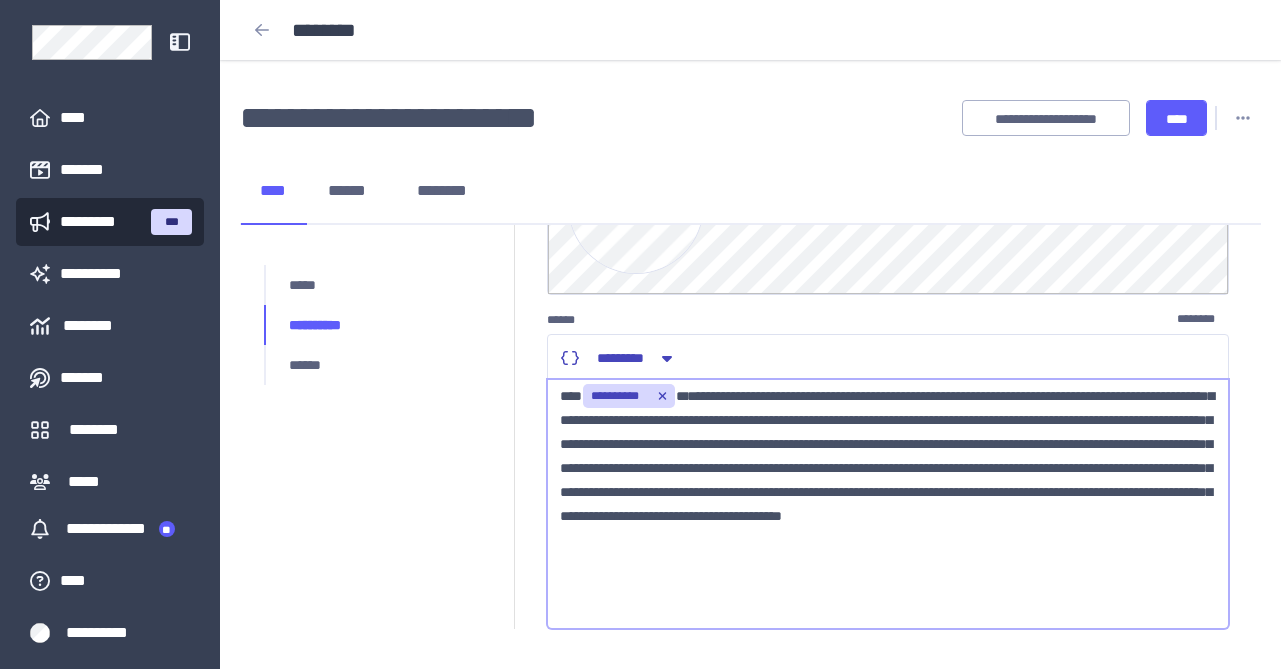 click on "**********" at bounding box center (888, 504) 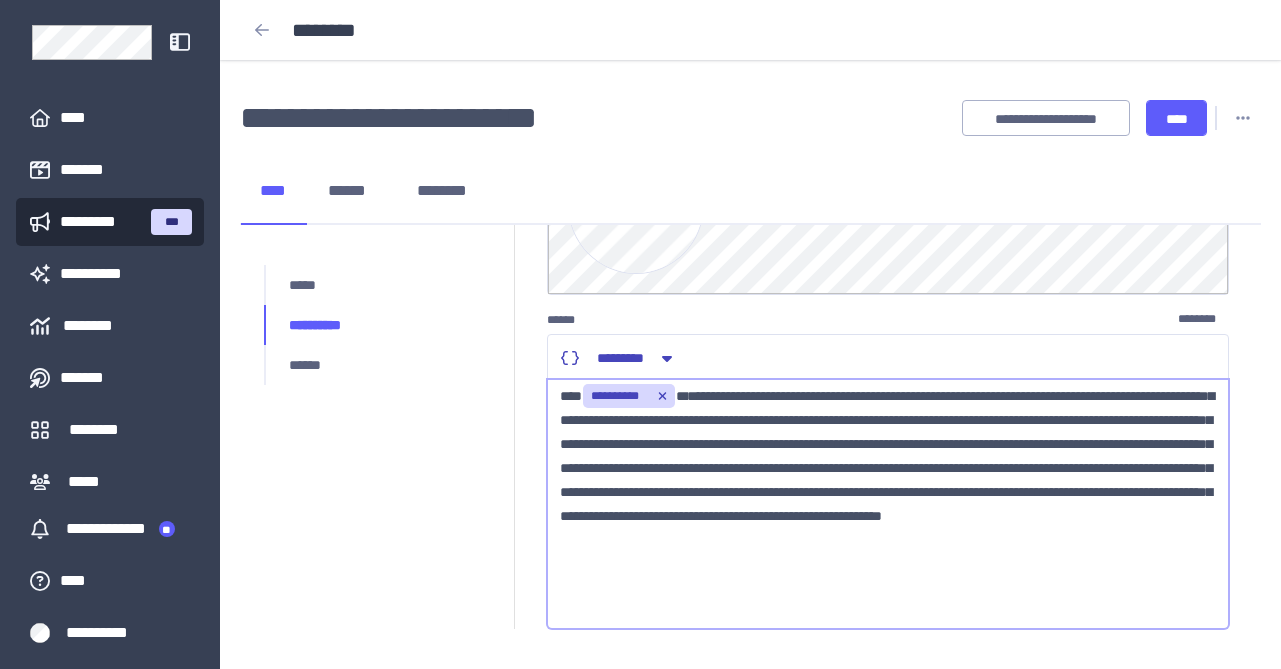 click on "**********" at bounding box center [888, 504] 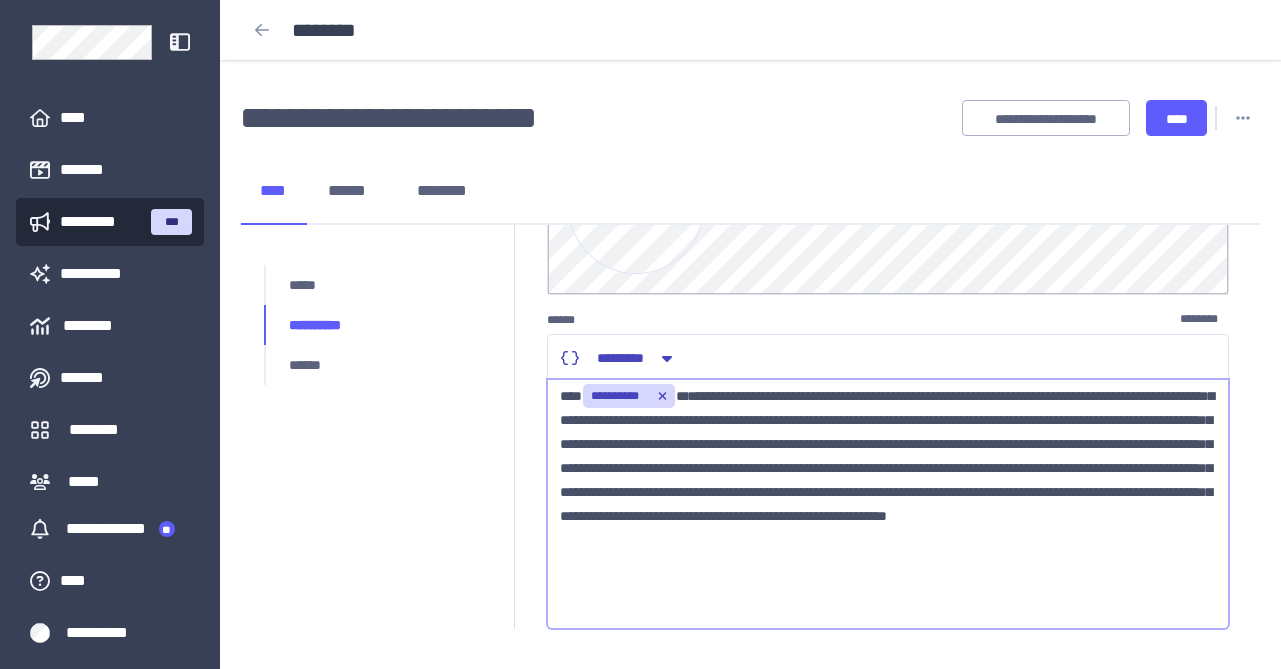 click on "**********" at bounding box center [888, 504] 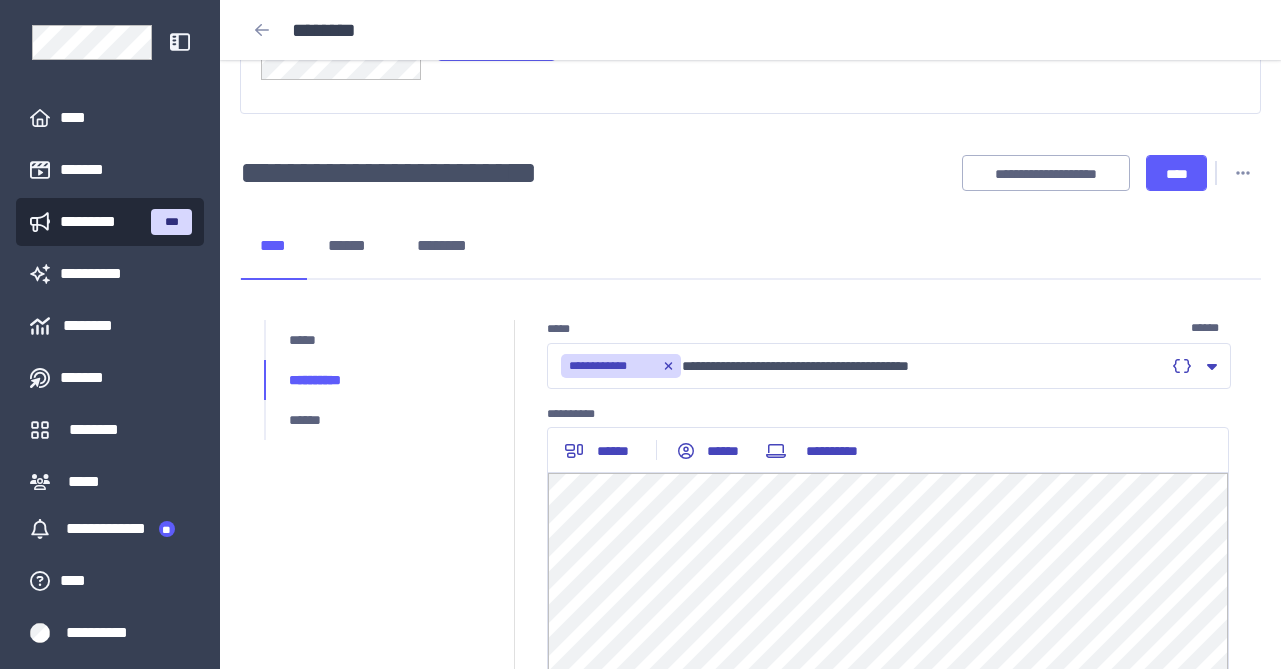 scroll, scrollTop: 184, scrollLeft: 0, axis: vertical 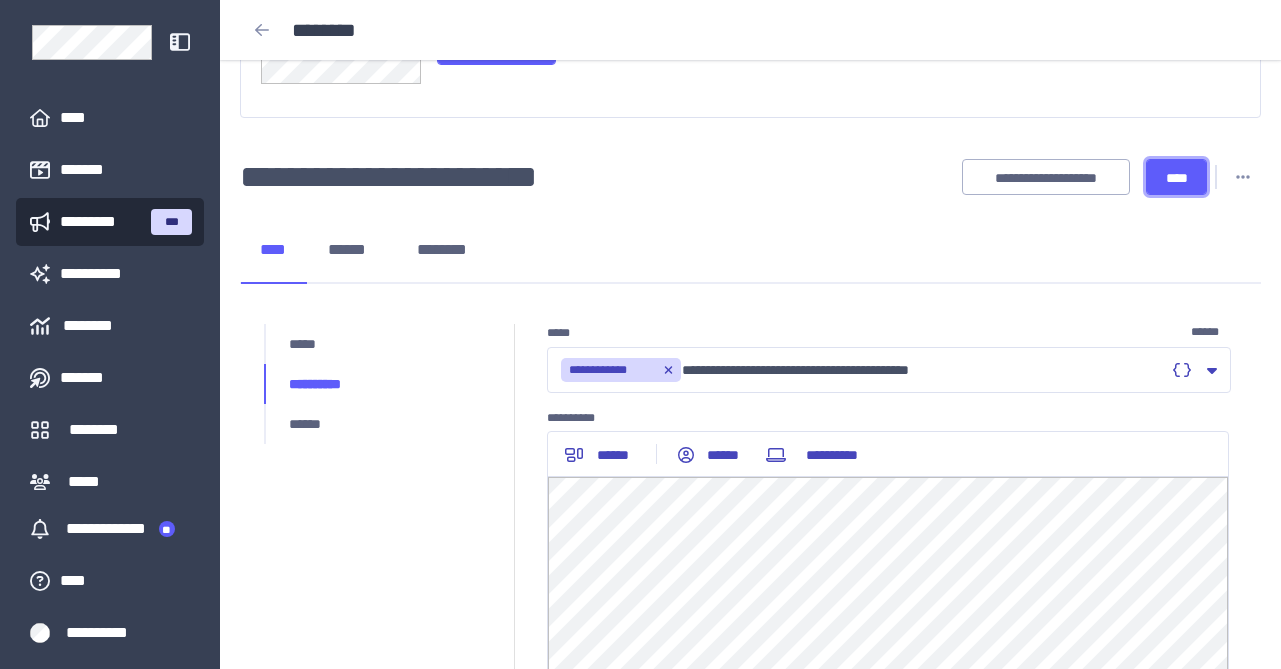 click on "****" at bounding box center (1176, 178) 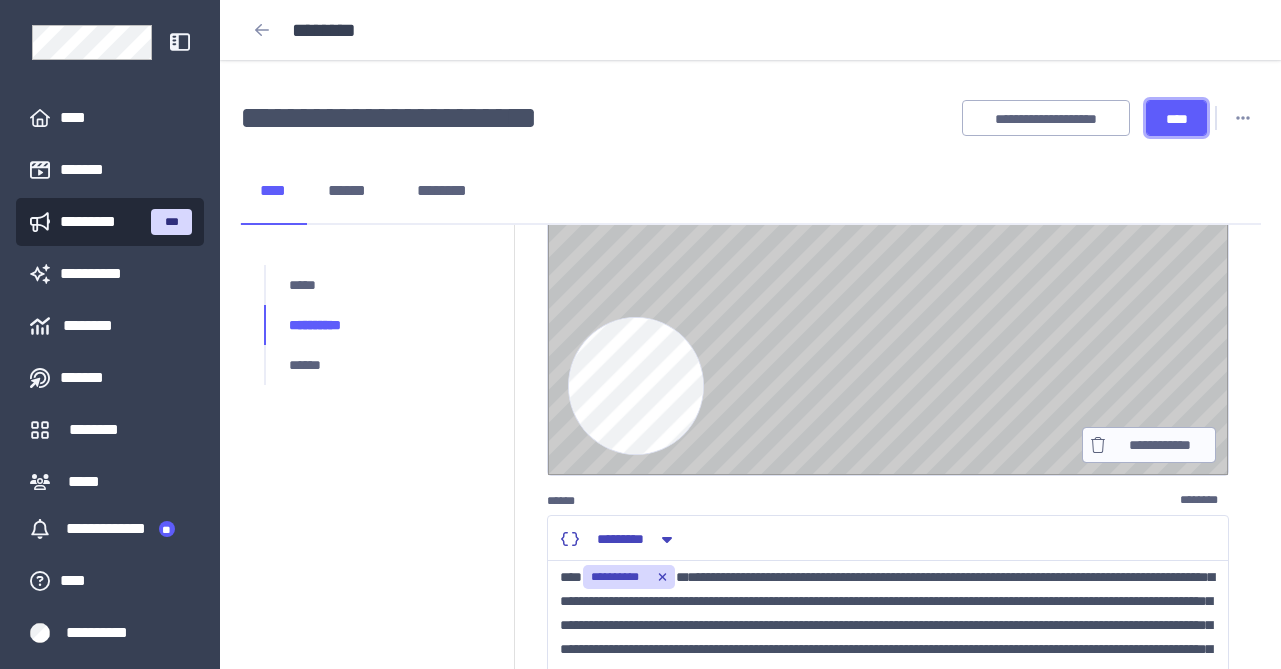 scroll, scrollTop: 749, scrollLeft: 0, axis: vertical 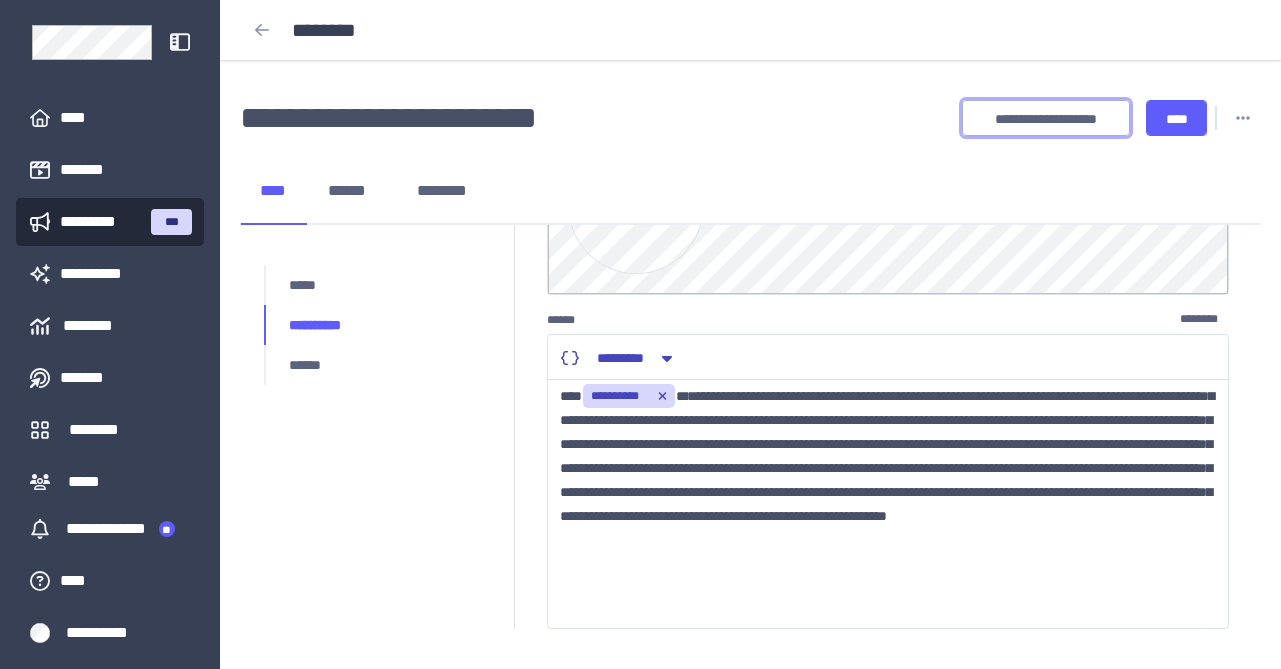 click on "**********" at bounding box center (1046, 119) 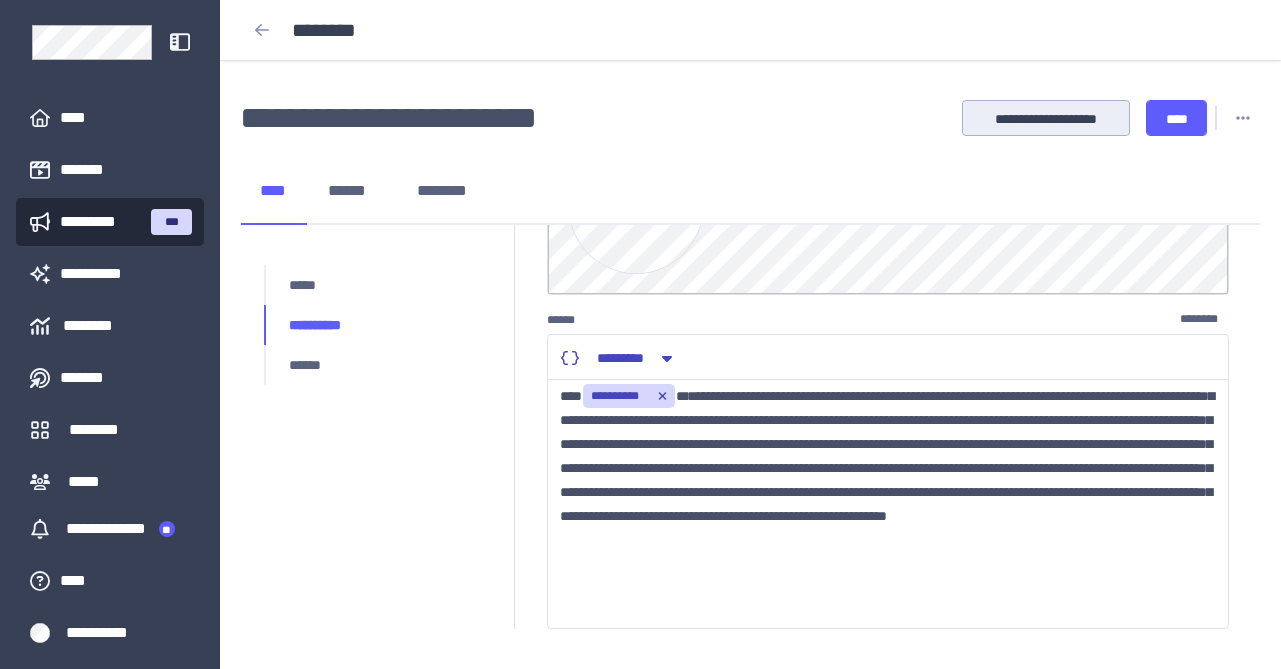 scroll, scrollTop: 0, scrollLeft: 0, axis: both 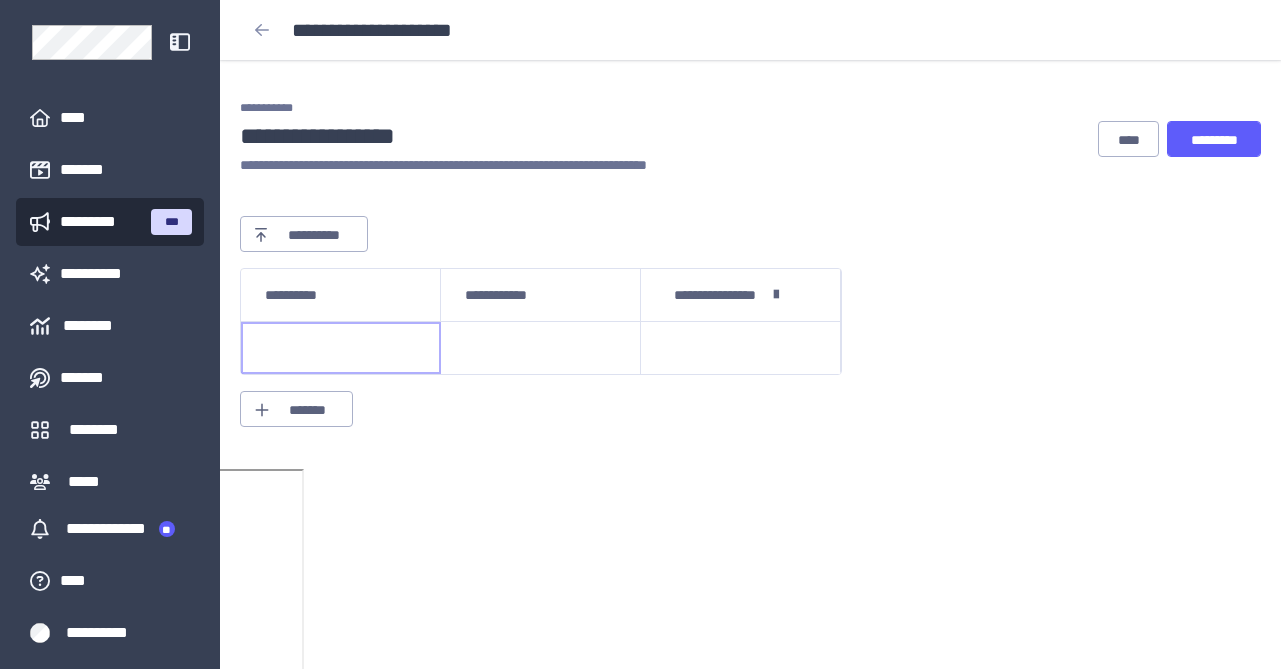 click at bounding box center (341, 348) 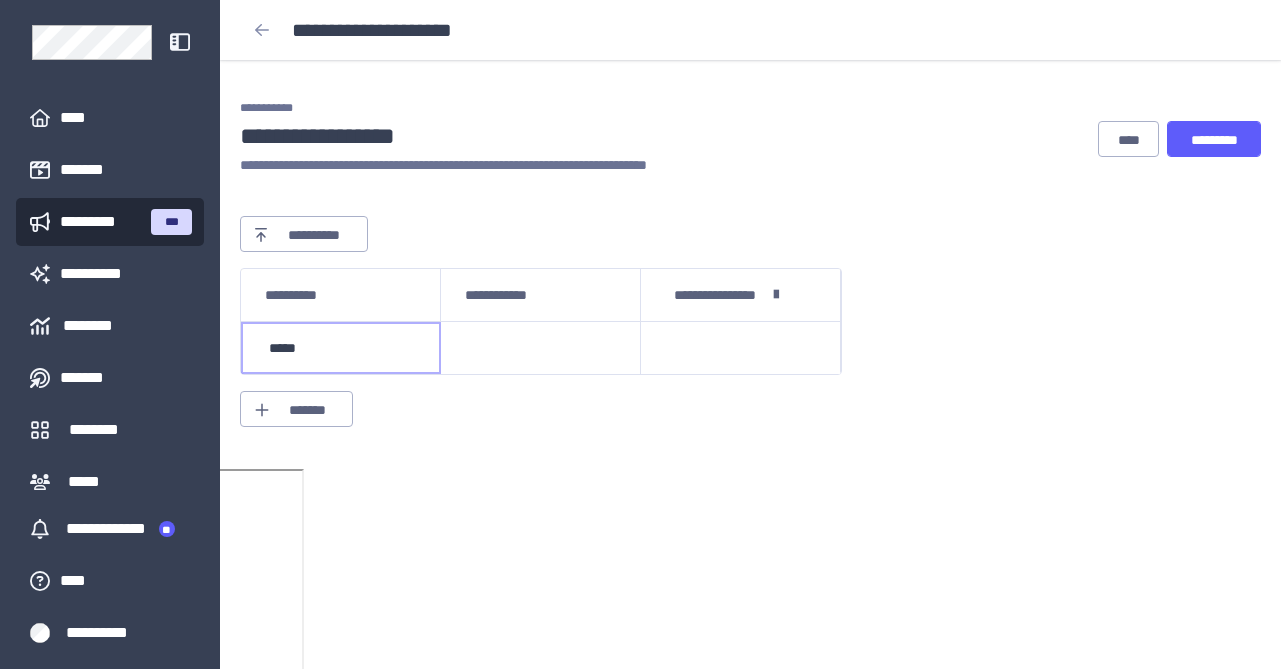 type on "******" 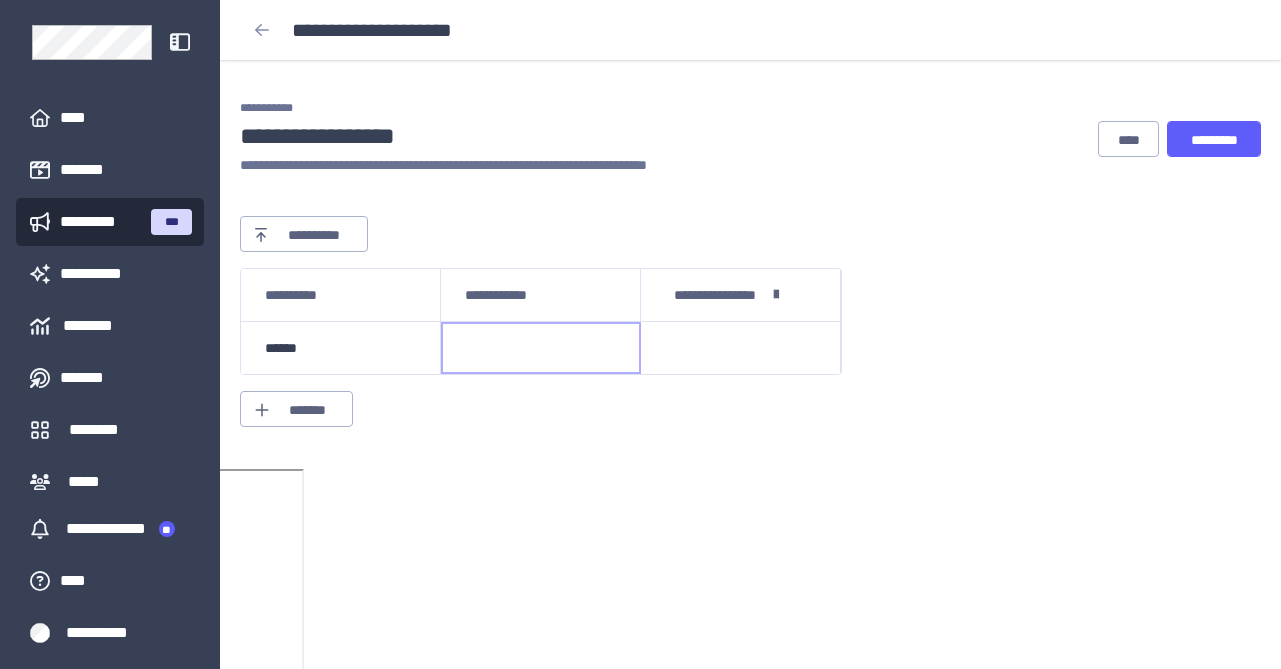 click at bounding box center [541, 348] 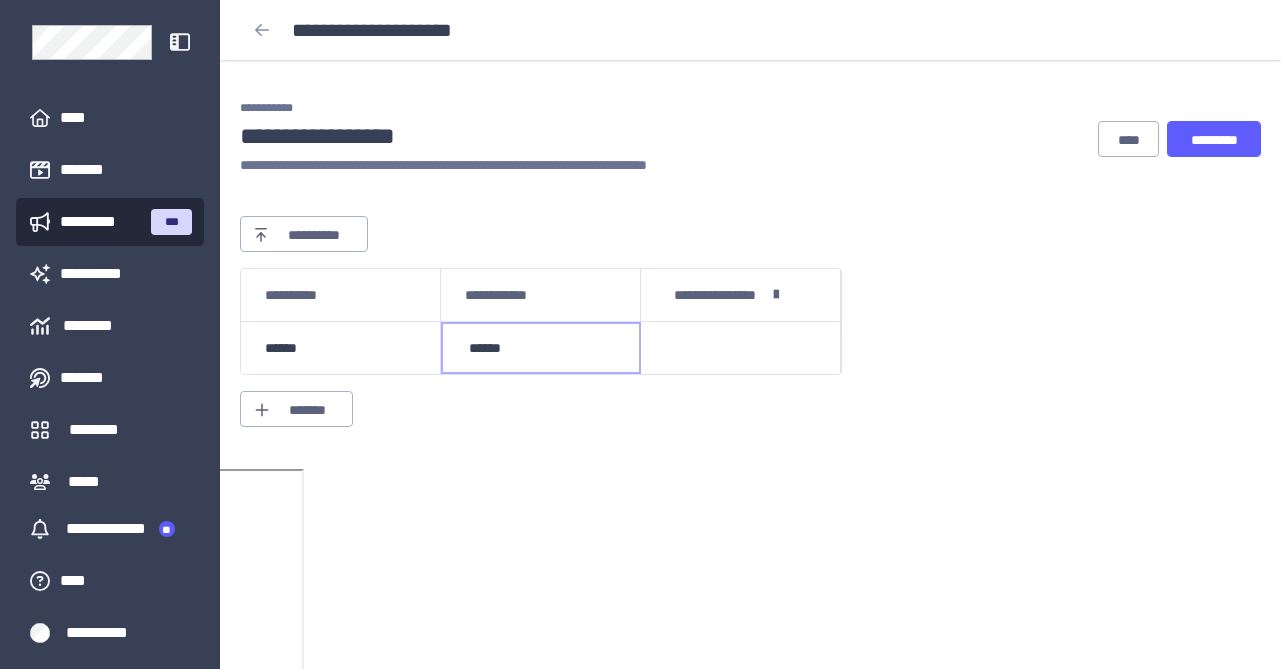type on "*******" 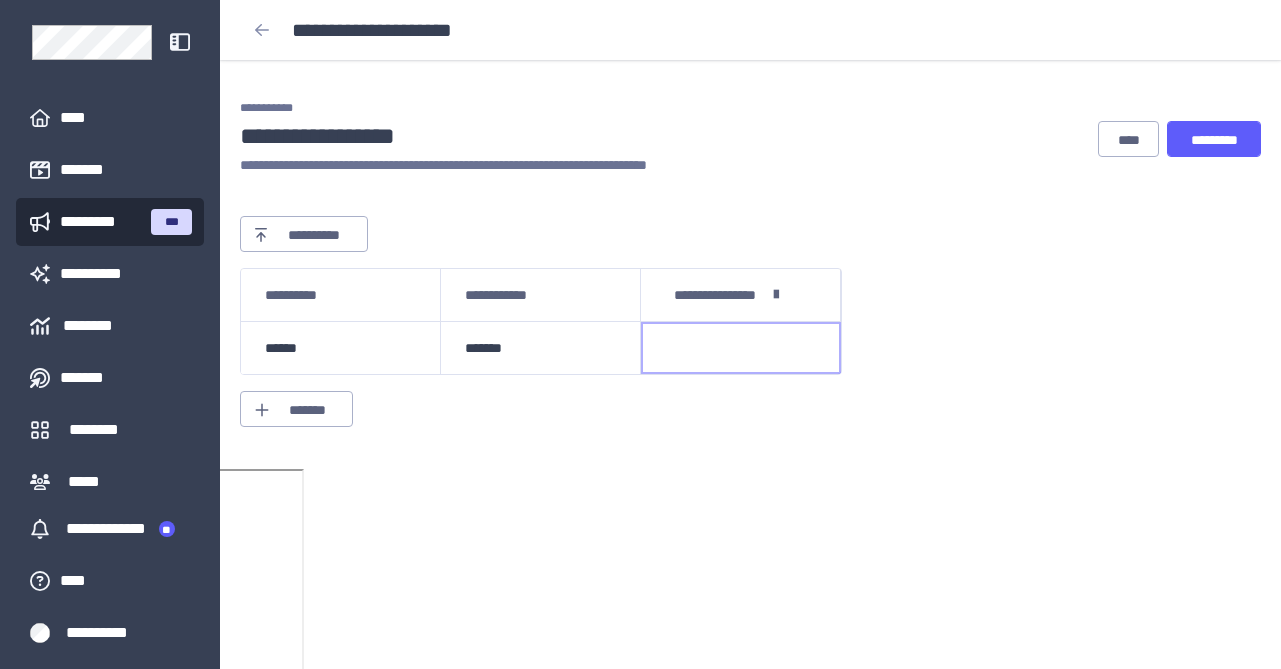 click at bounding box center [741, 348] 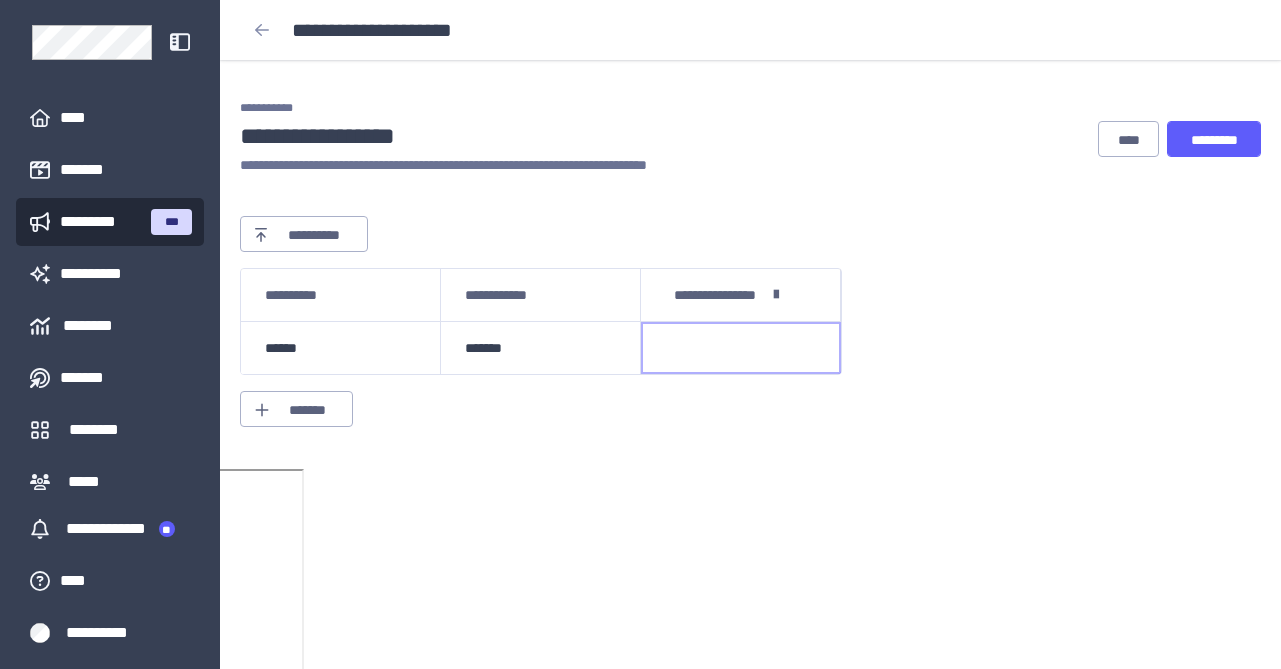 type on "**********" 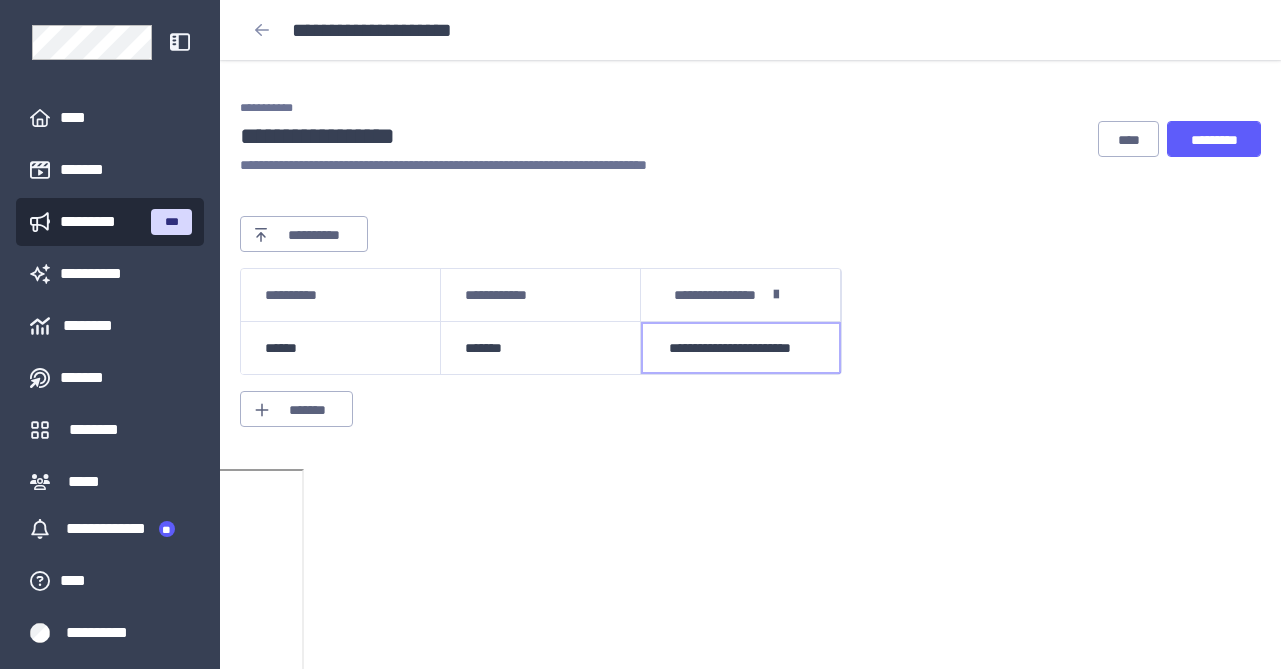 scroll, scrollTop: 0, scrollLeft: 24, axis: horizontal 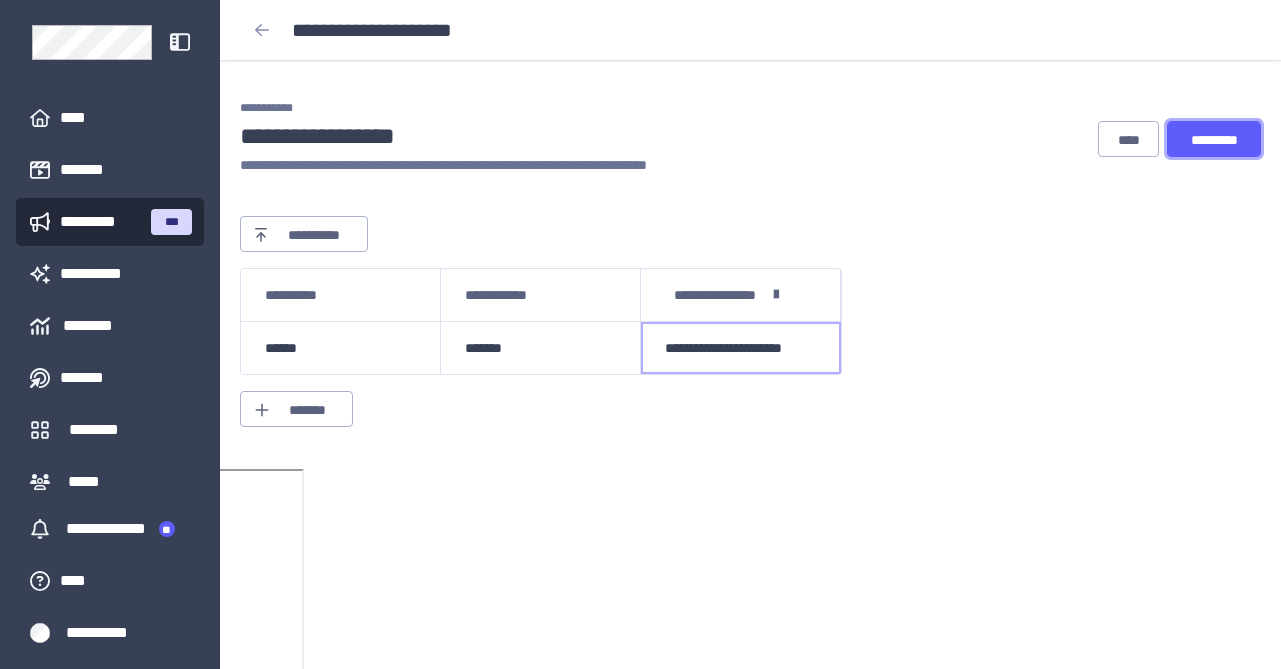 click on "*********" at bounding box center (1214, 140) 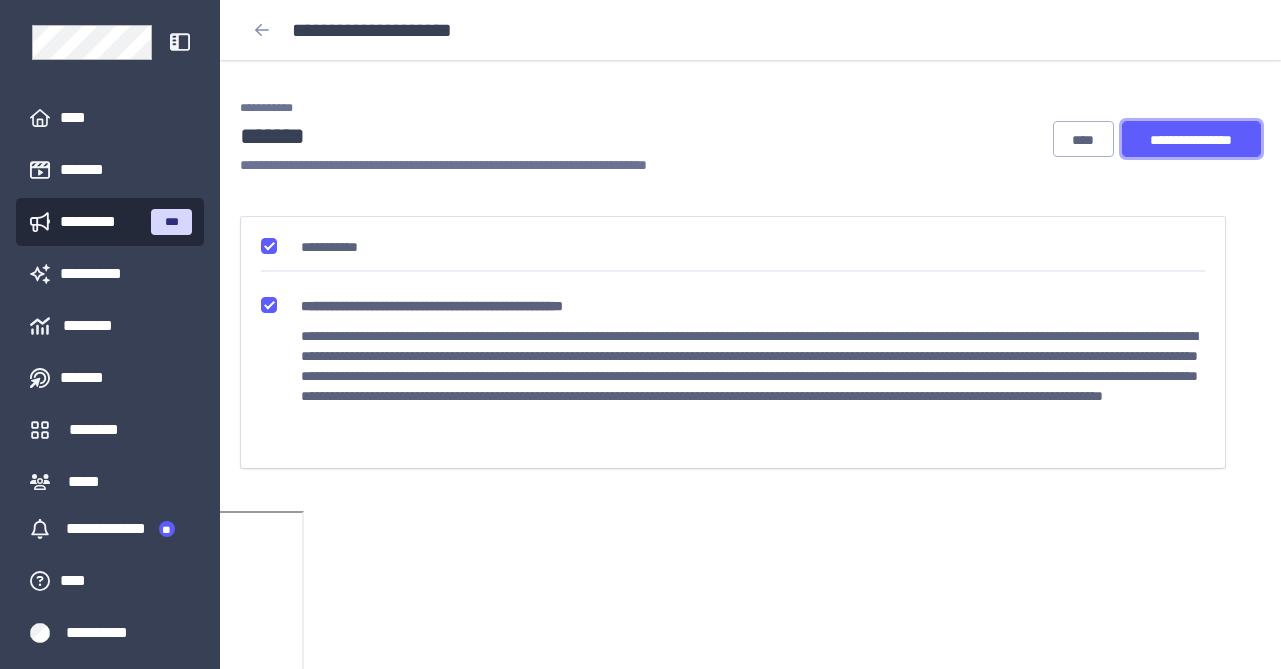 click on "**********" at bounding box center (1191, 140) 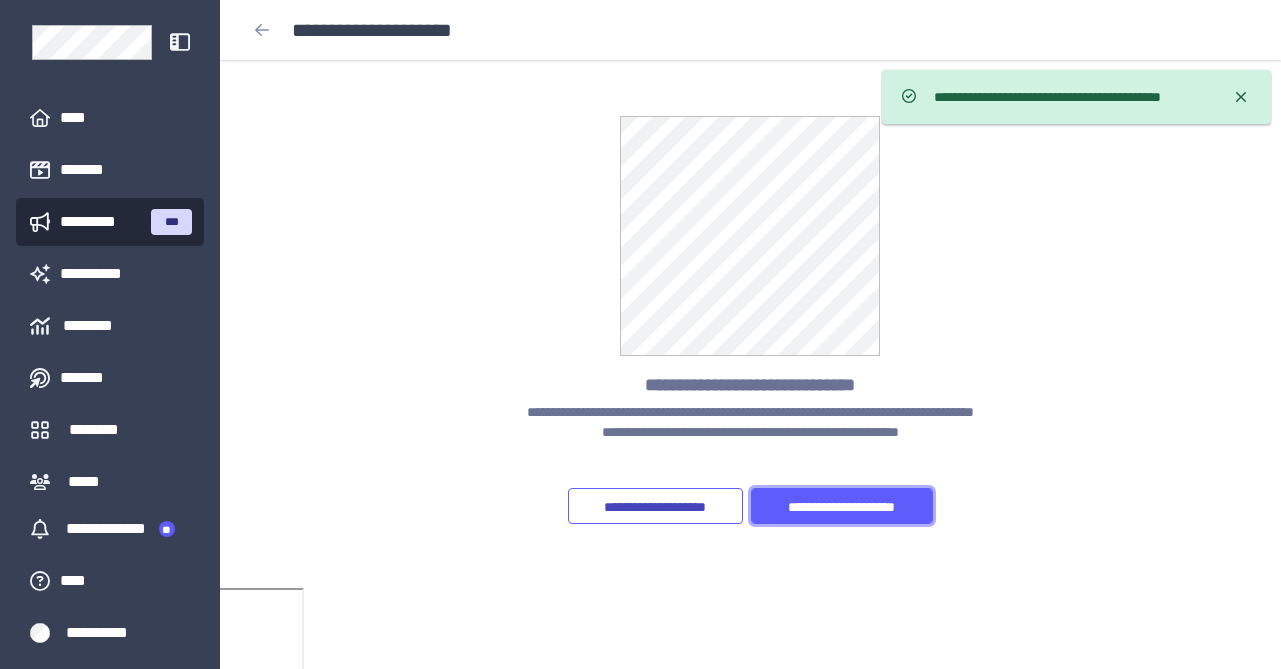 click on "**********" at bounding box center [842, 507] 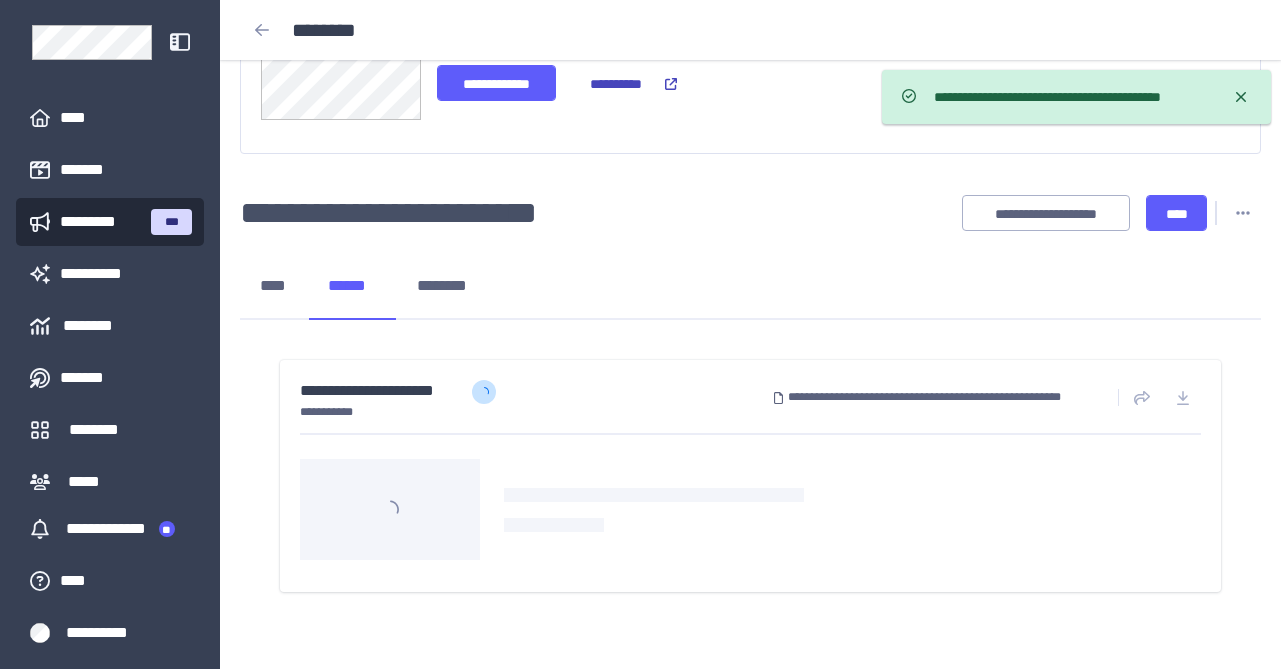 scroll, scrollTop: 151, scrollLeft: 0, axis: vertical 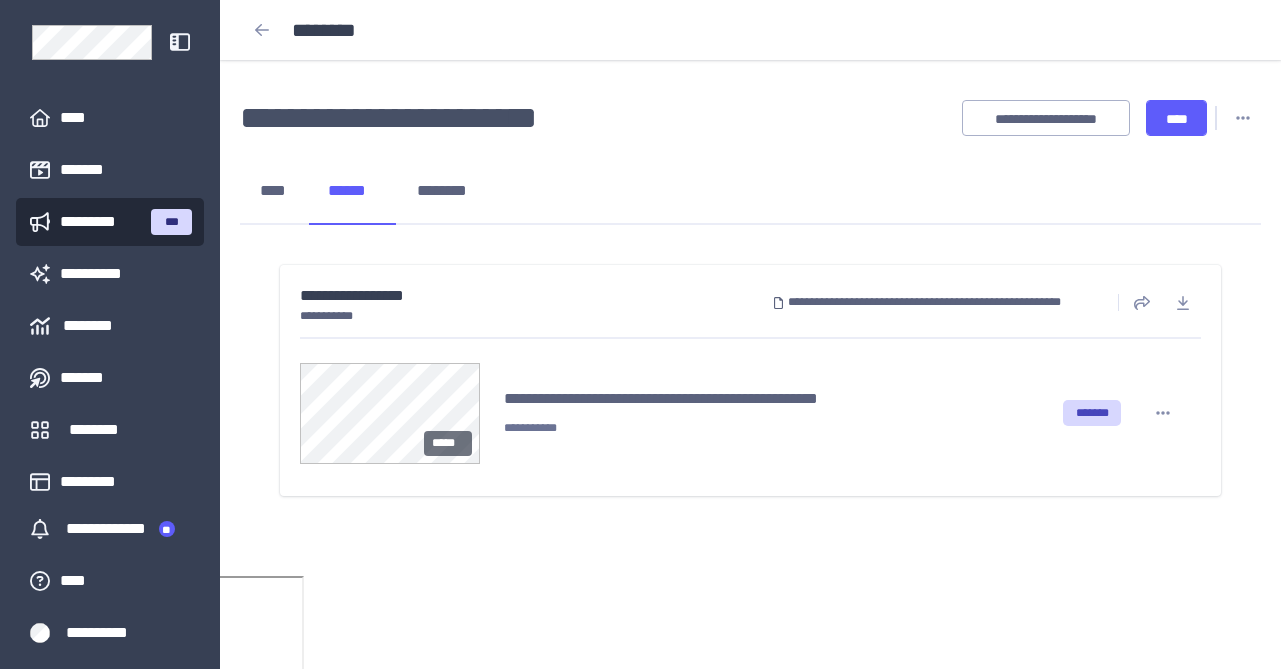 click on "**********" at bounding box center [750, 380] 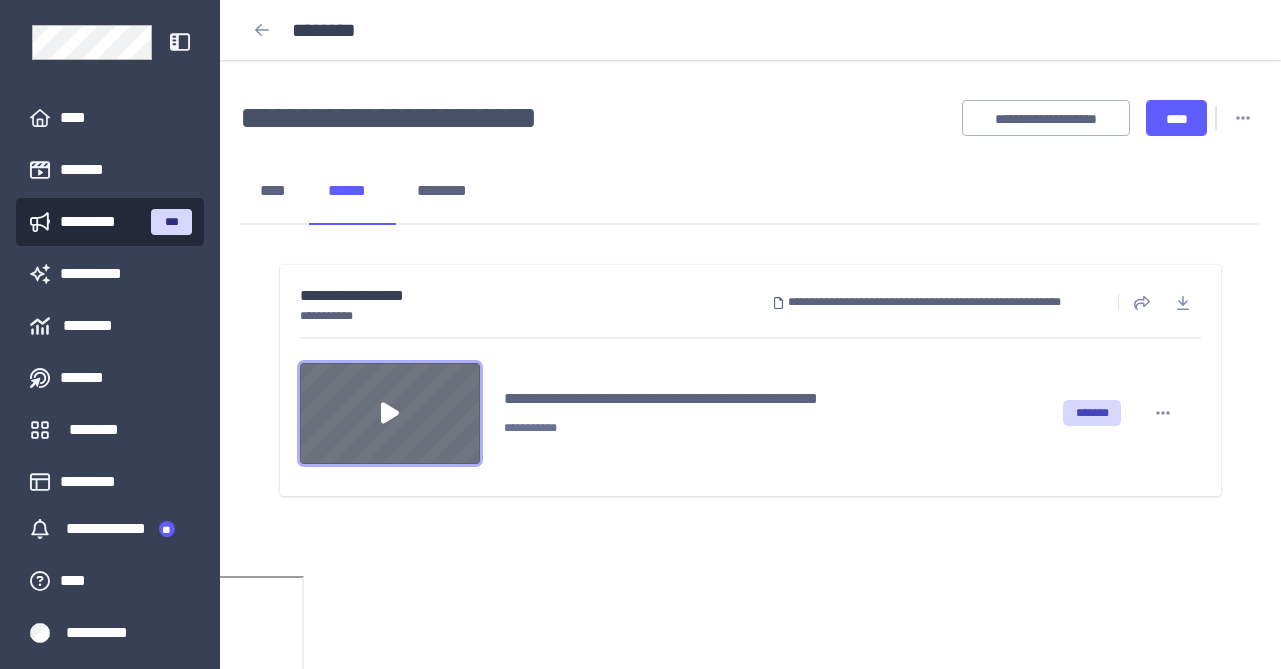 click at bounding box center (390, 413) 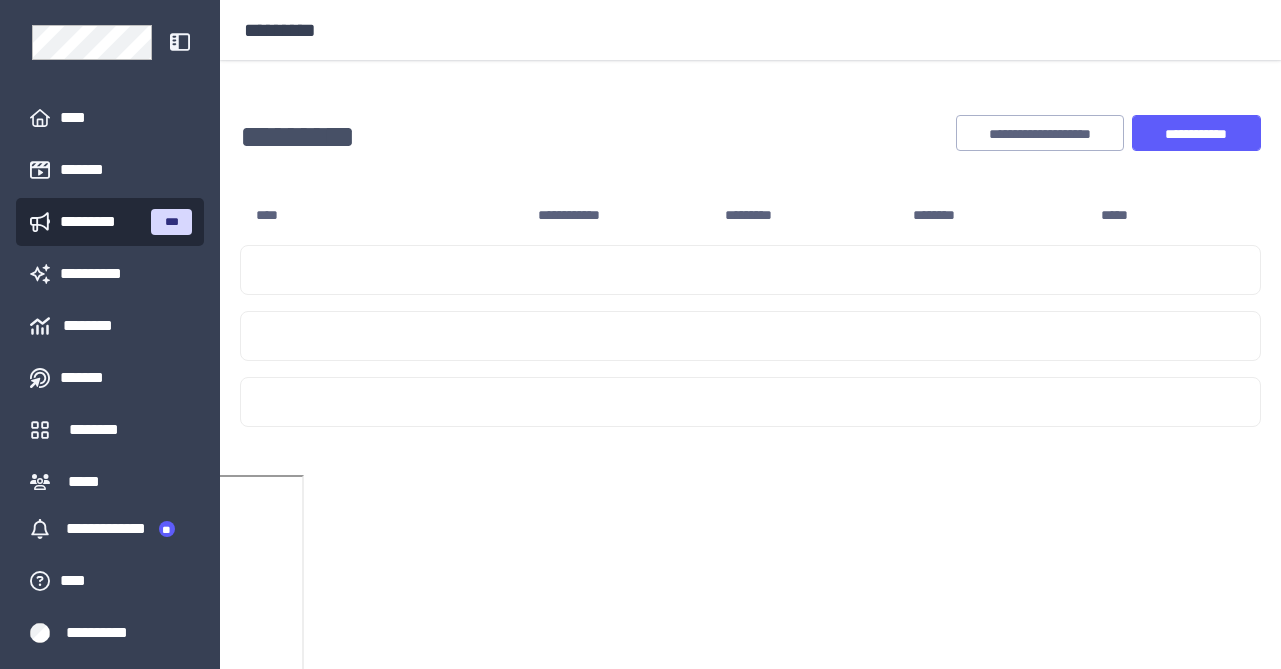 scroll, scrollTop: 0, scrollLeft: 0, axis: both 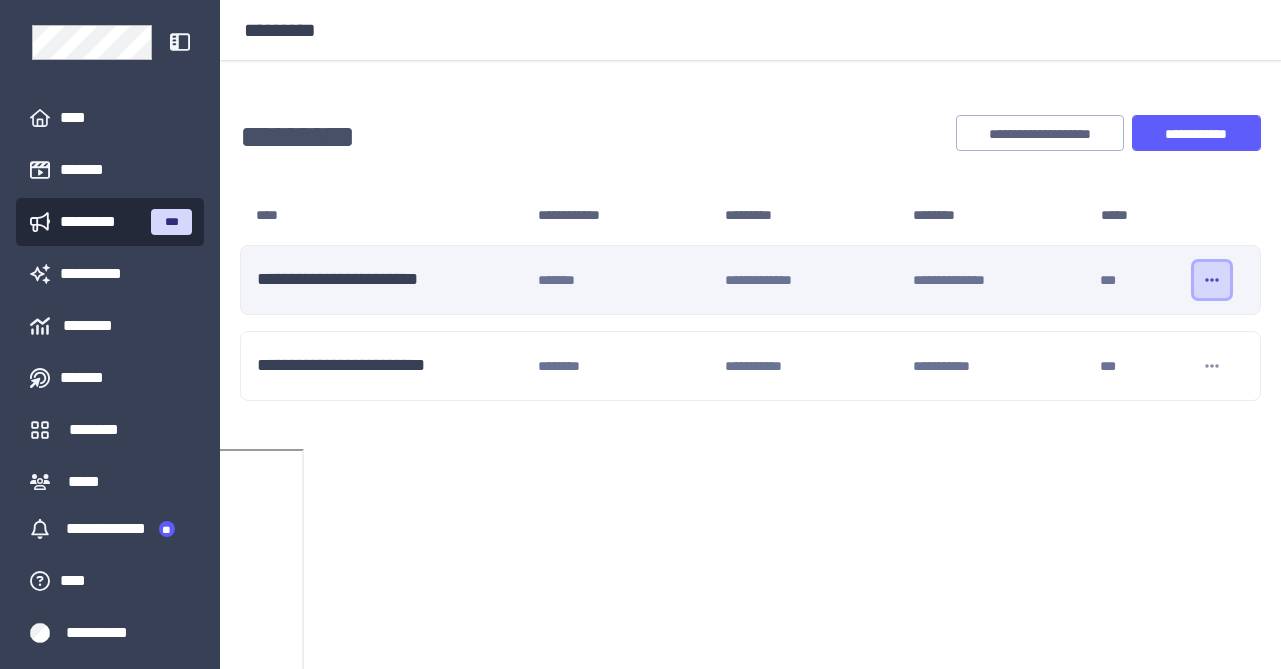 click at bounding box center (1212, 280) 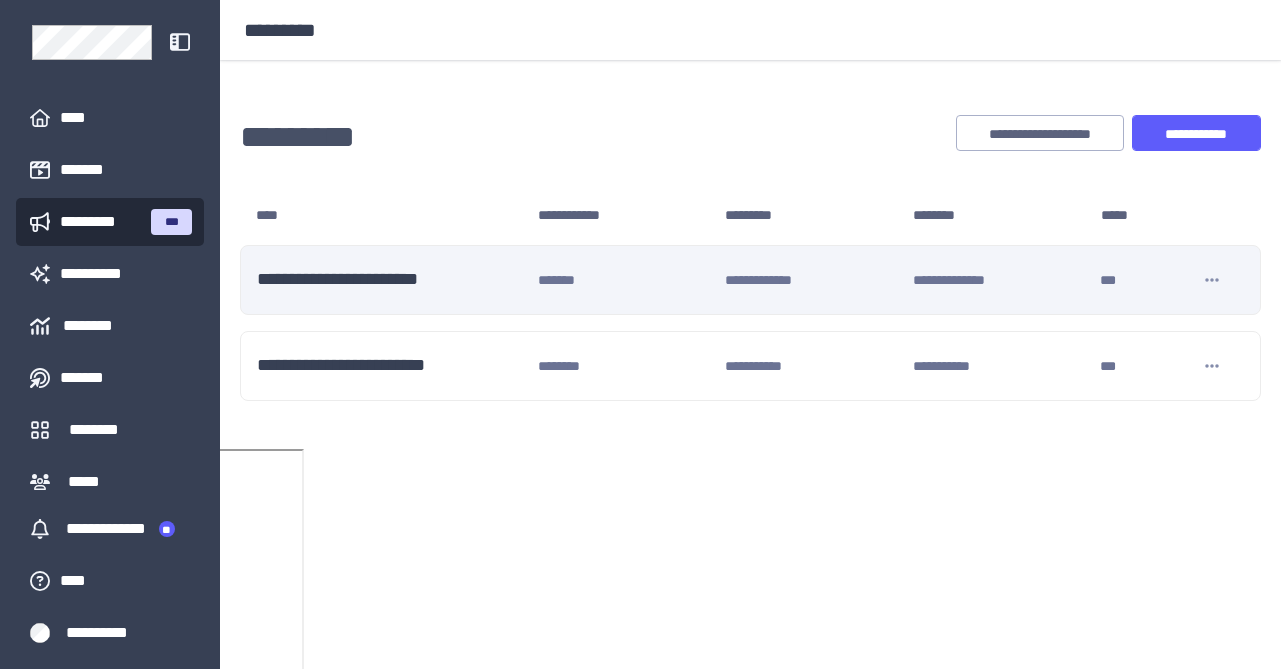click on "**********" at bounding box center (750, 280) 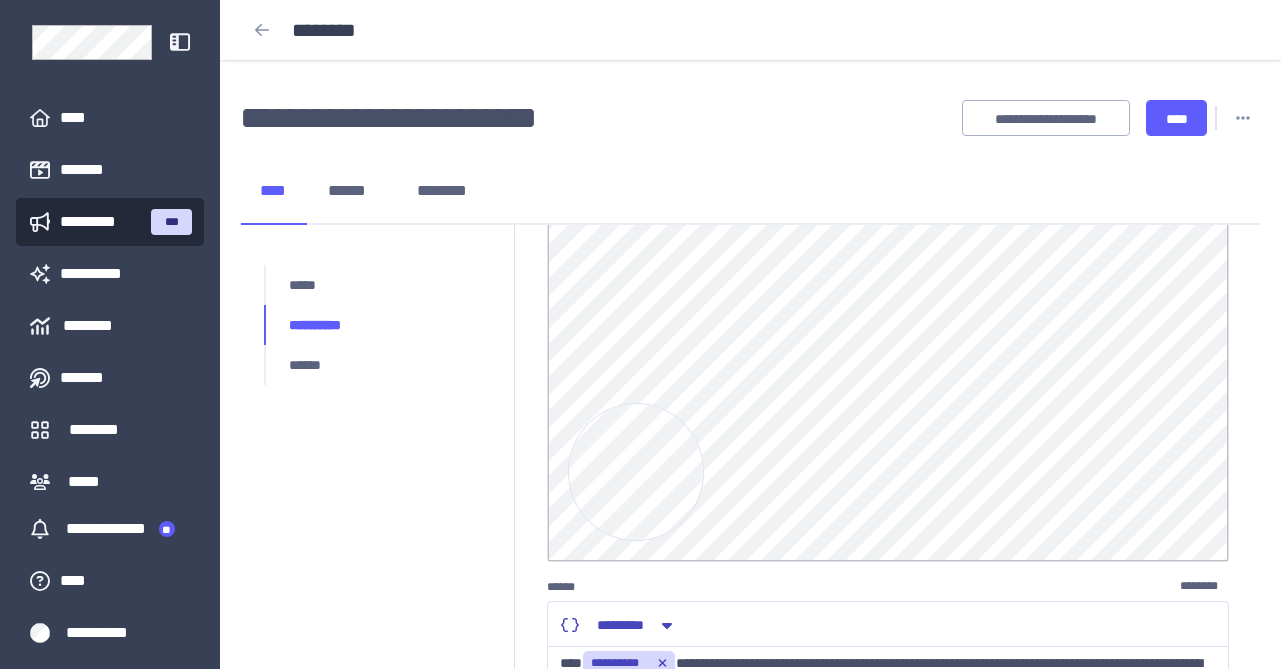 scroll, scrollTop: 749, scrollLeft: 0, axis: vertical 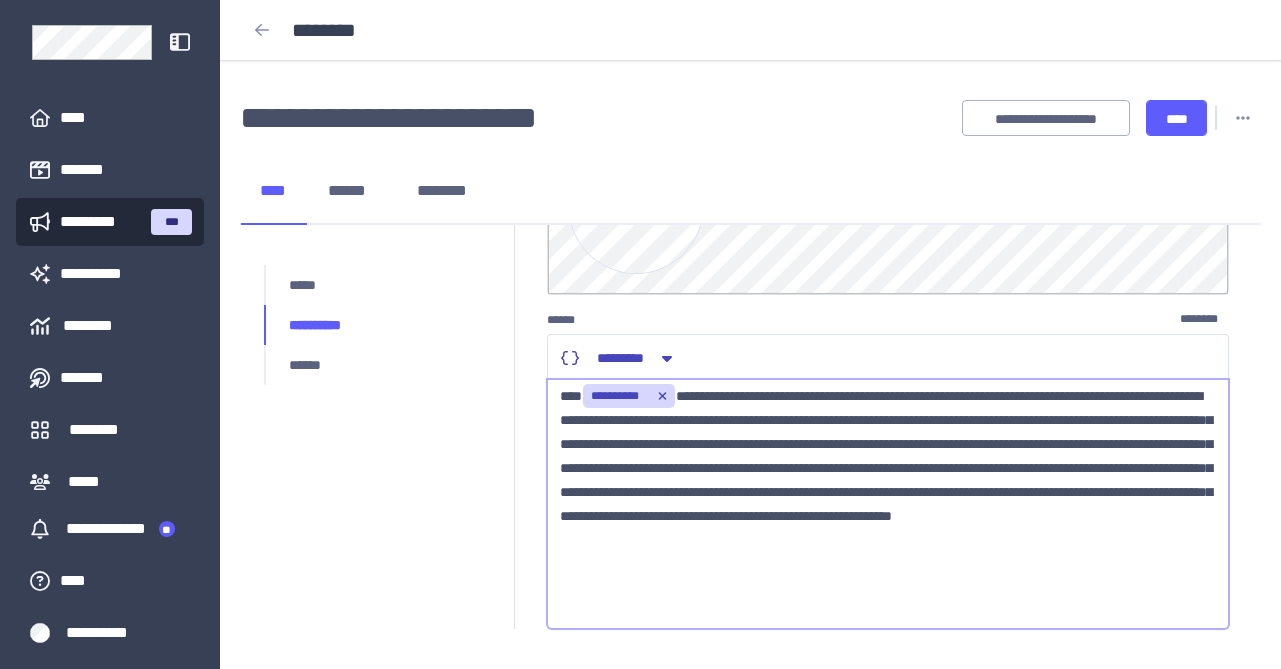 click on "**********" at bounding box center (888, 504) 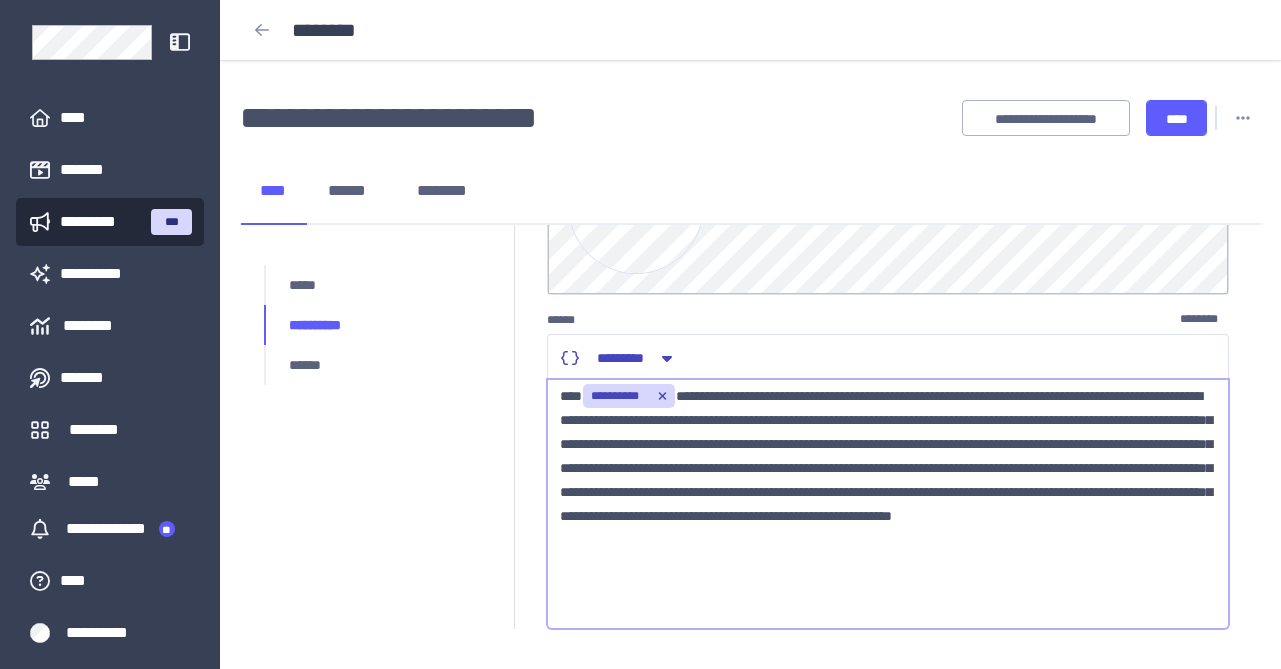 type 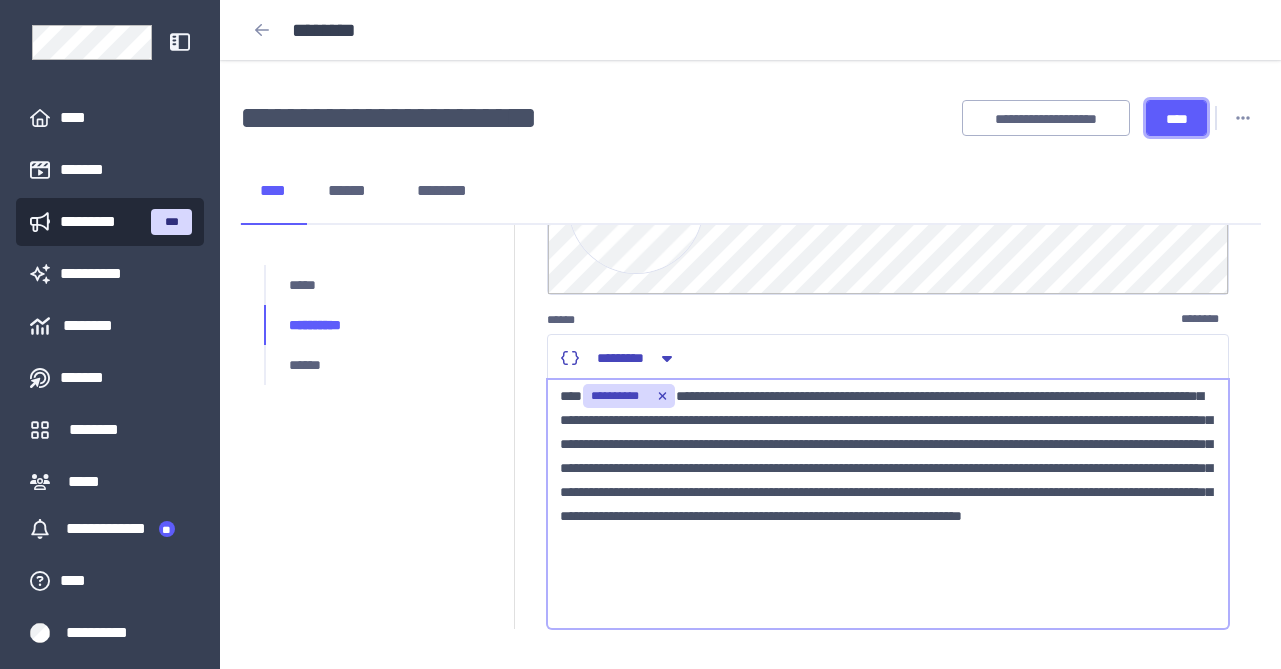 click on "****" at bounding box center [1176, 119] 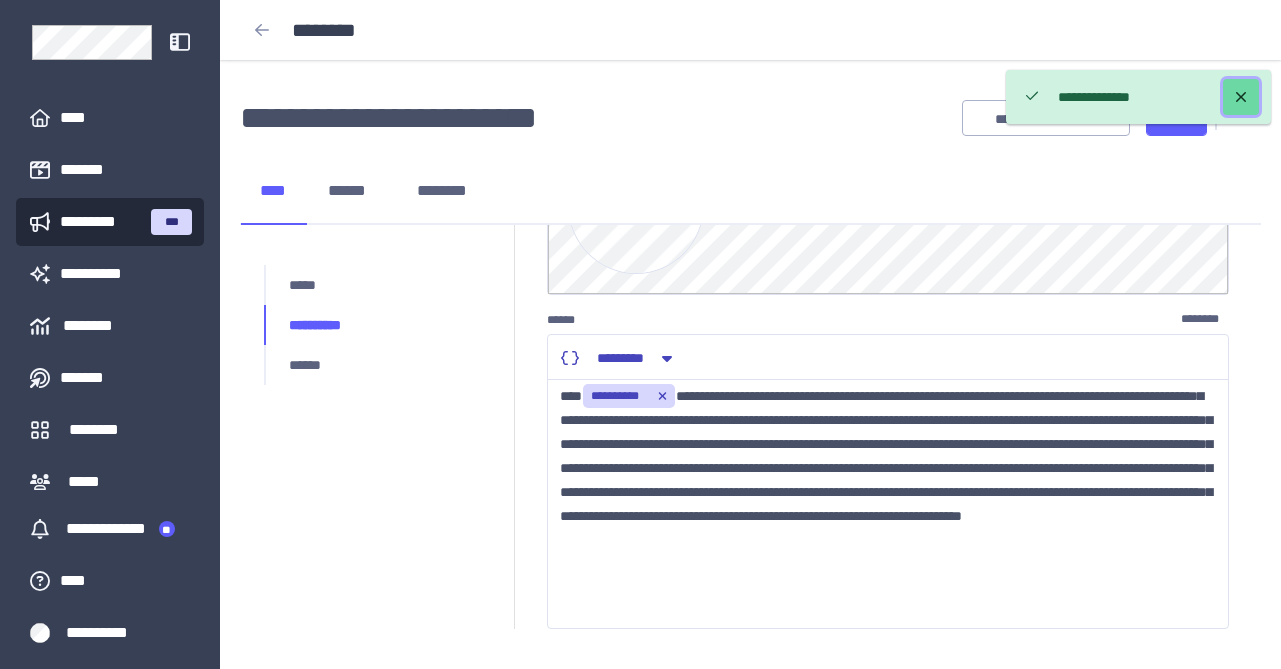 click at bounding box center [1241, 97] 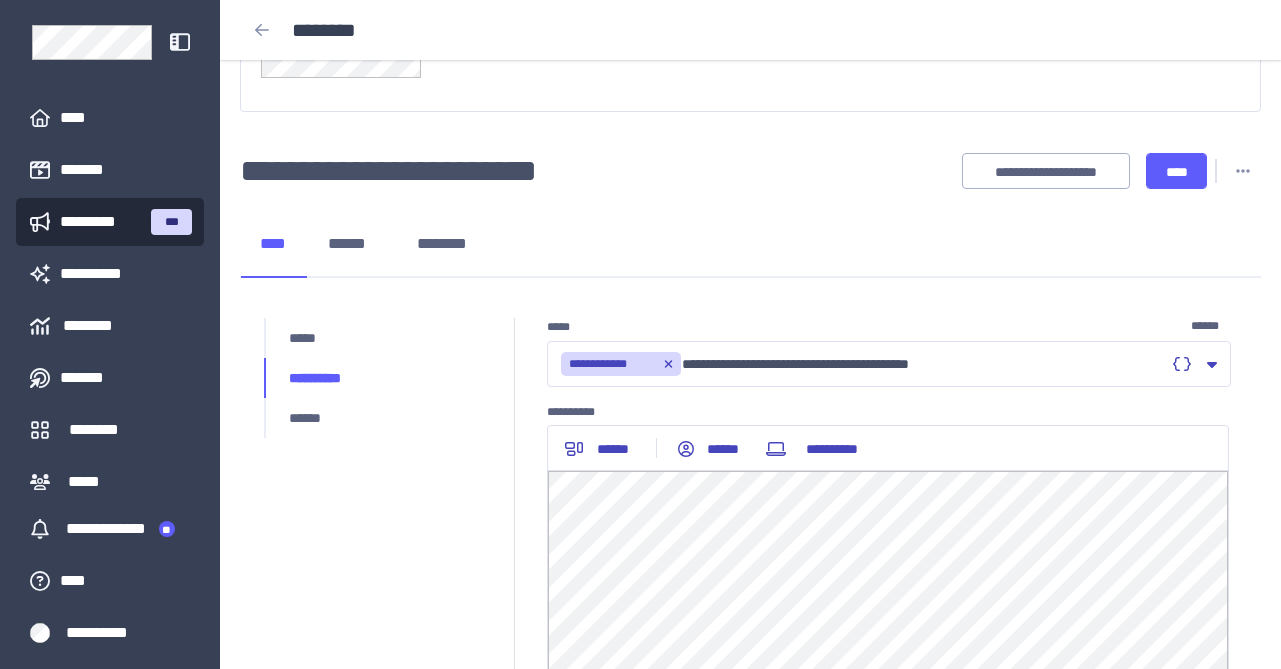 scroll, scrollTop: 192, scrollLeft: 0, axis: vertical 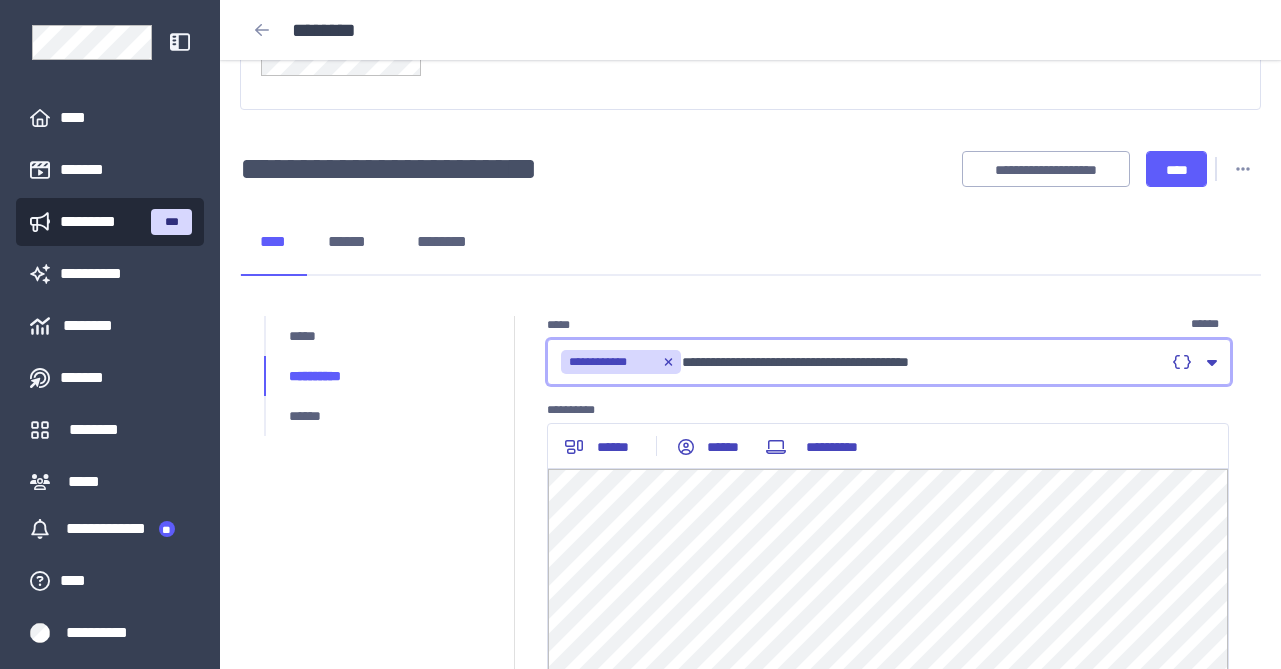 click on "**********" at bounding box center [862, 362] 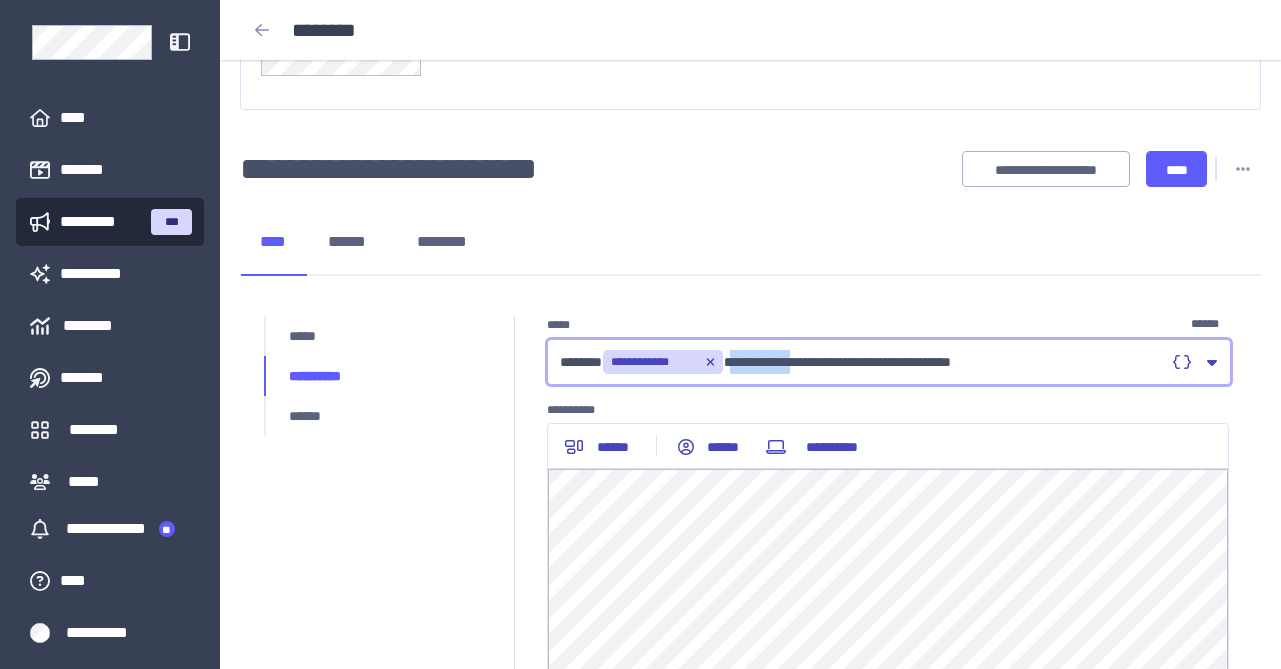 drag, startPoint x: 802, startPoint y: 362, endPoint x: 736, endPoint y: 363, distance: 66.007576 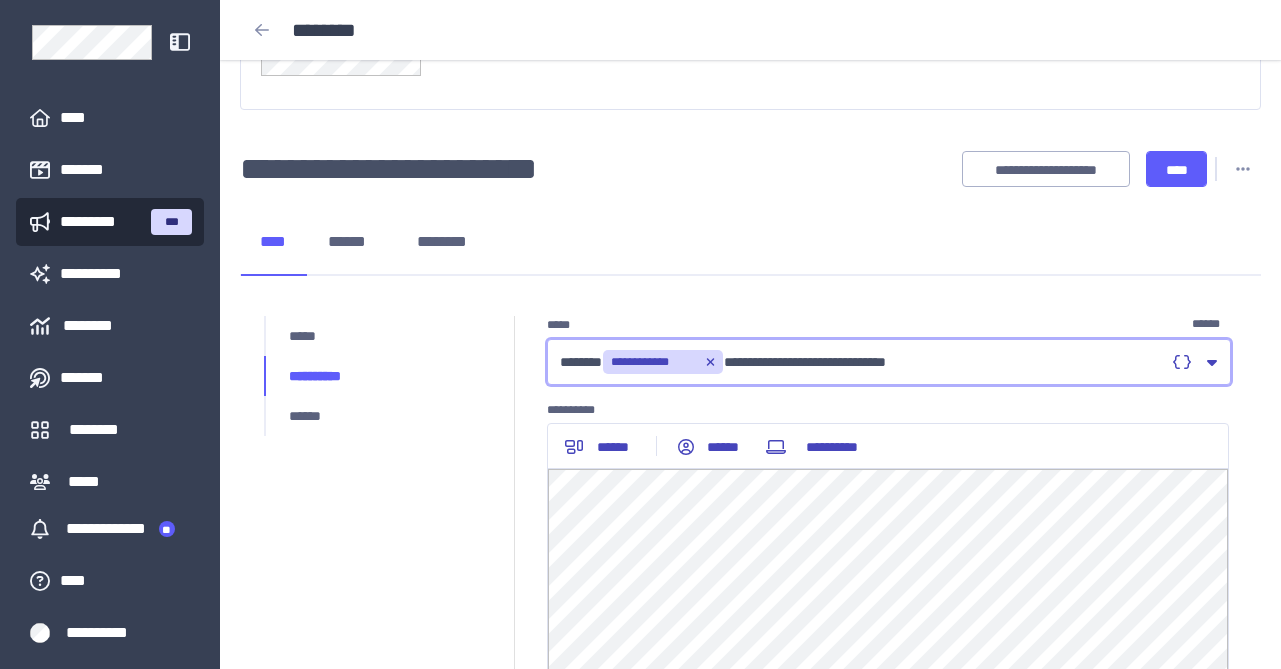 click on "**********" at bounding box center [862, 362] 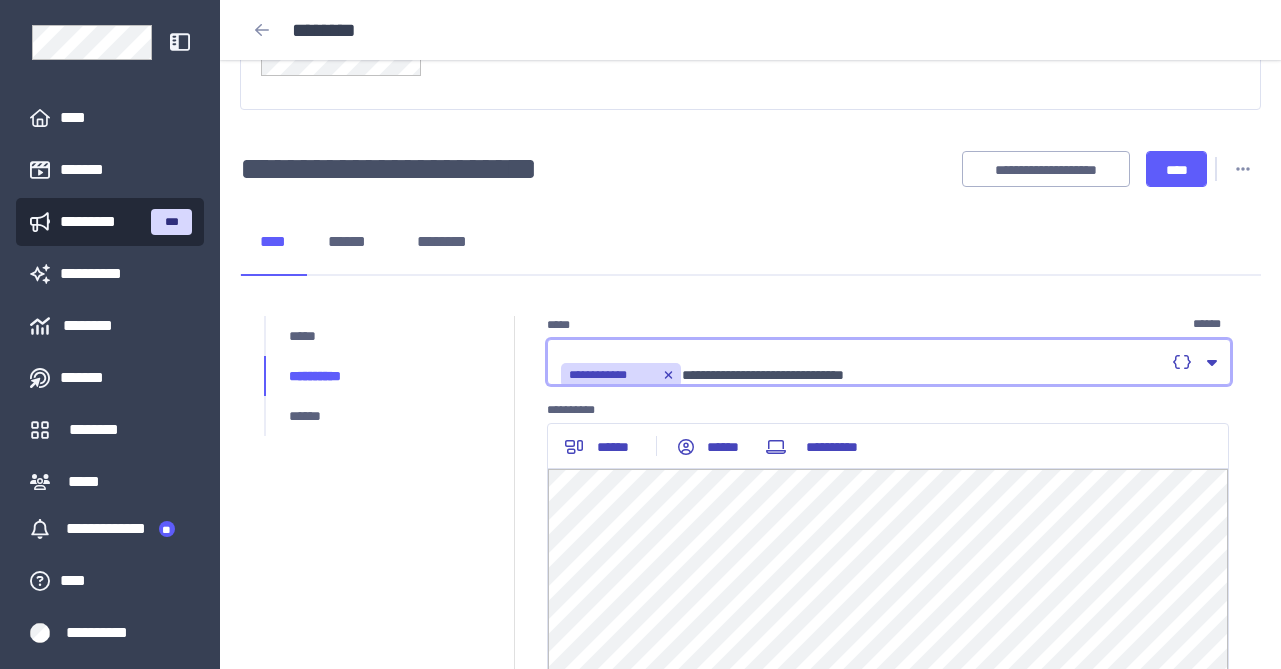 scroll, scrollTop: 0, scrollLeft: 0, axis: both 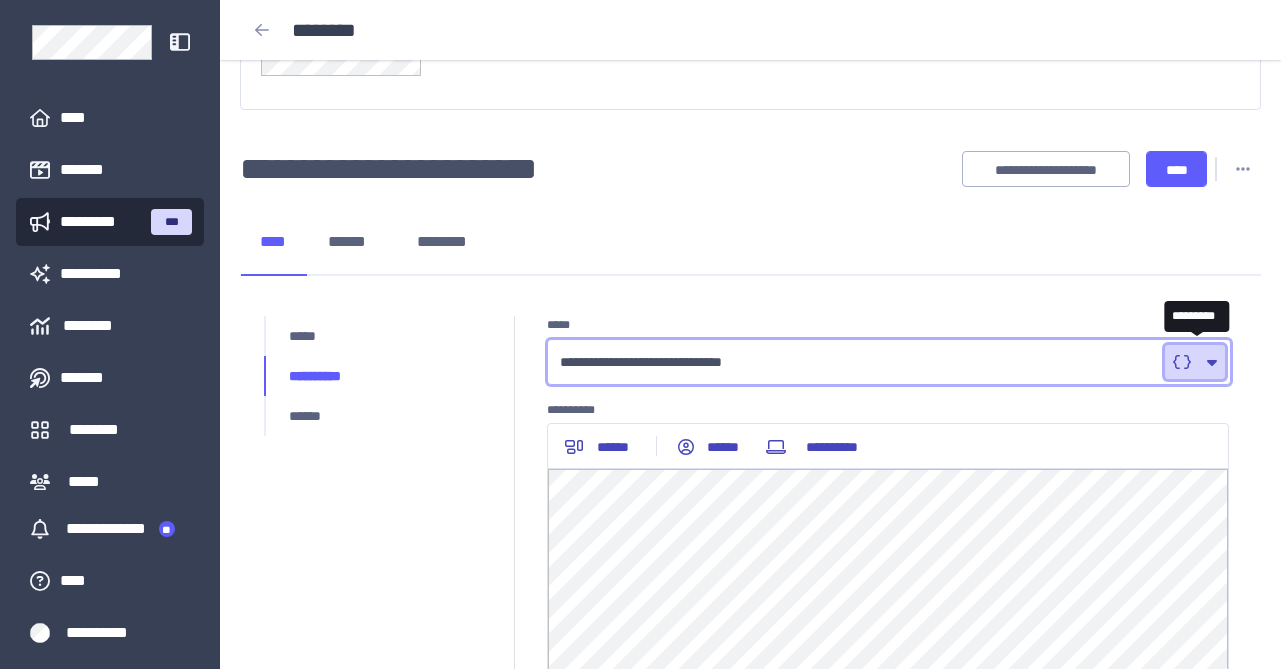 click 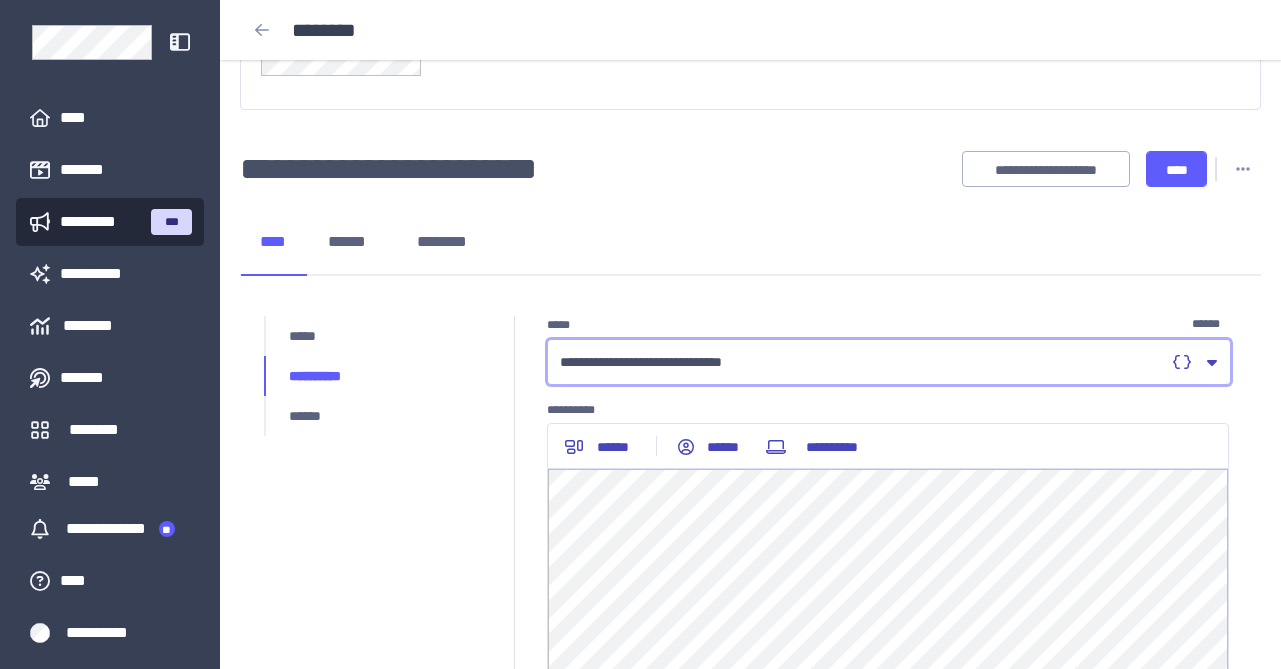 click on "**********" at bounding box center (862, 362) 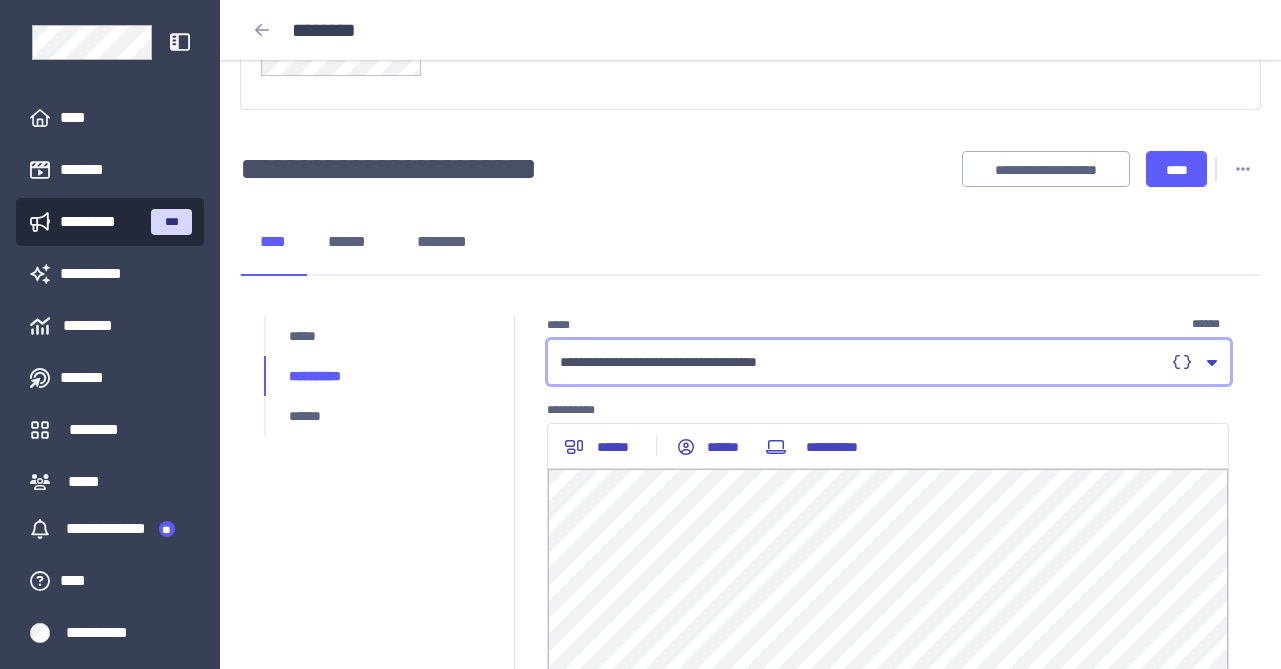 click on "**********" at bounding box center [862, 362] 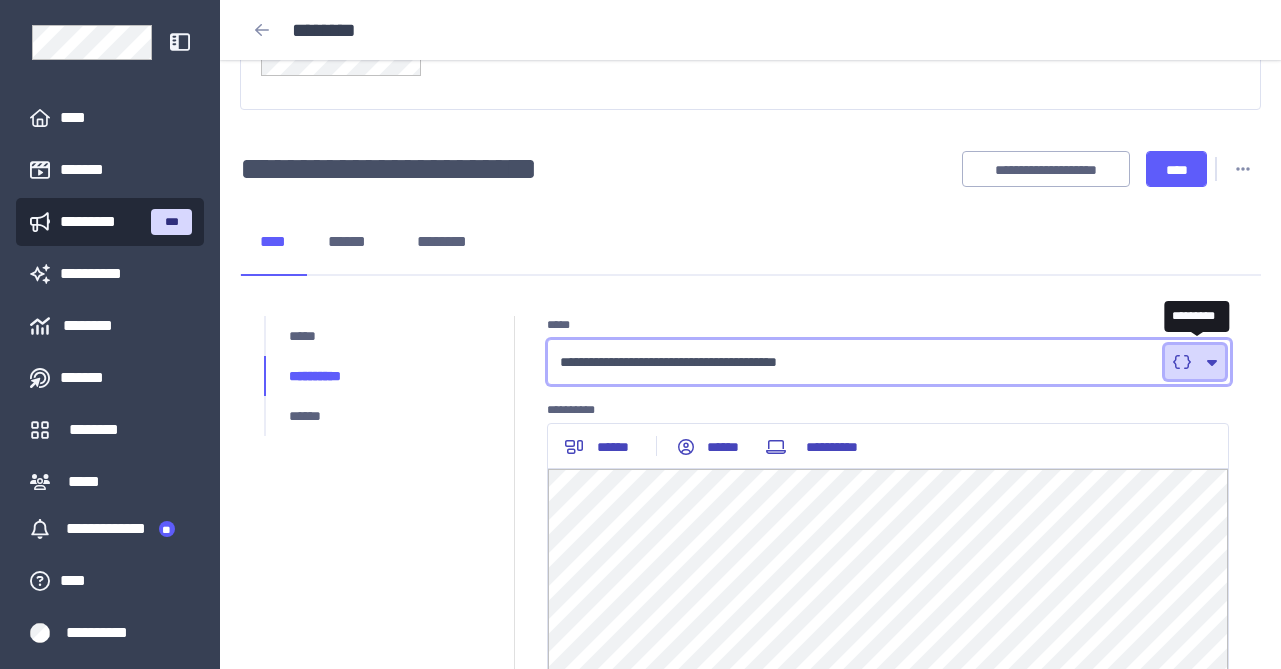 click 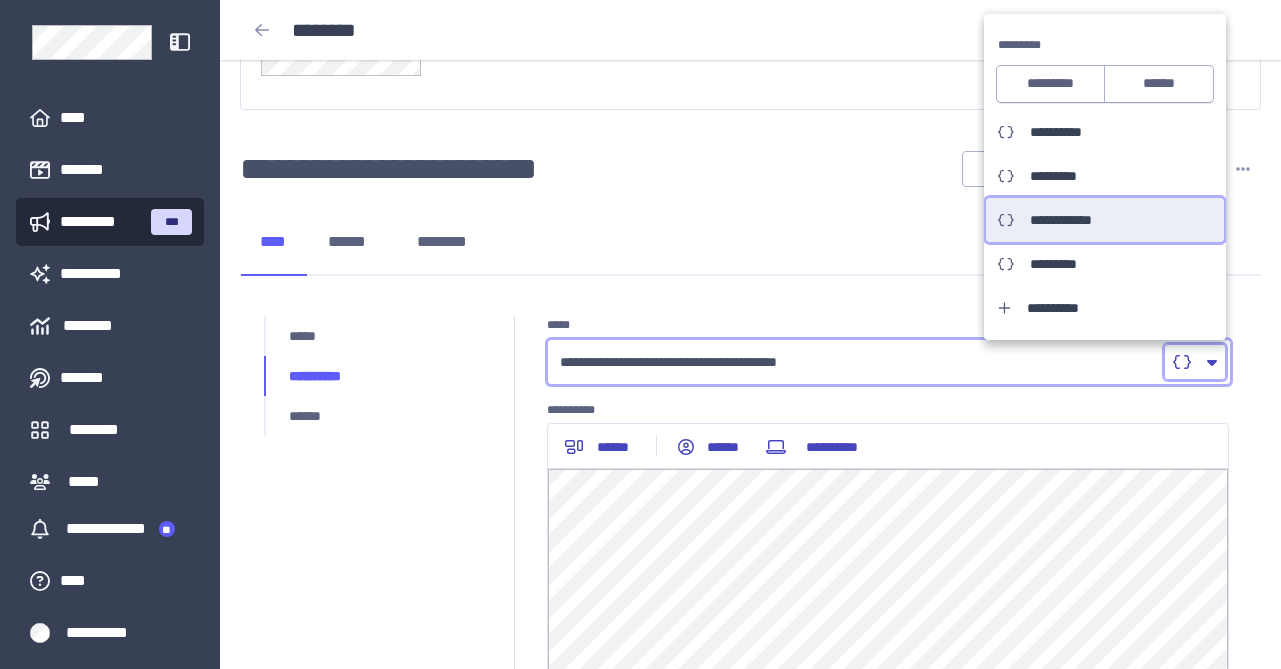 click on "**********" at bounding box center [1082, 220] 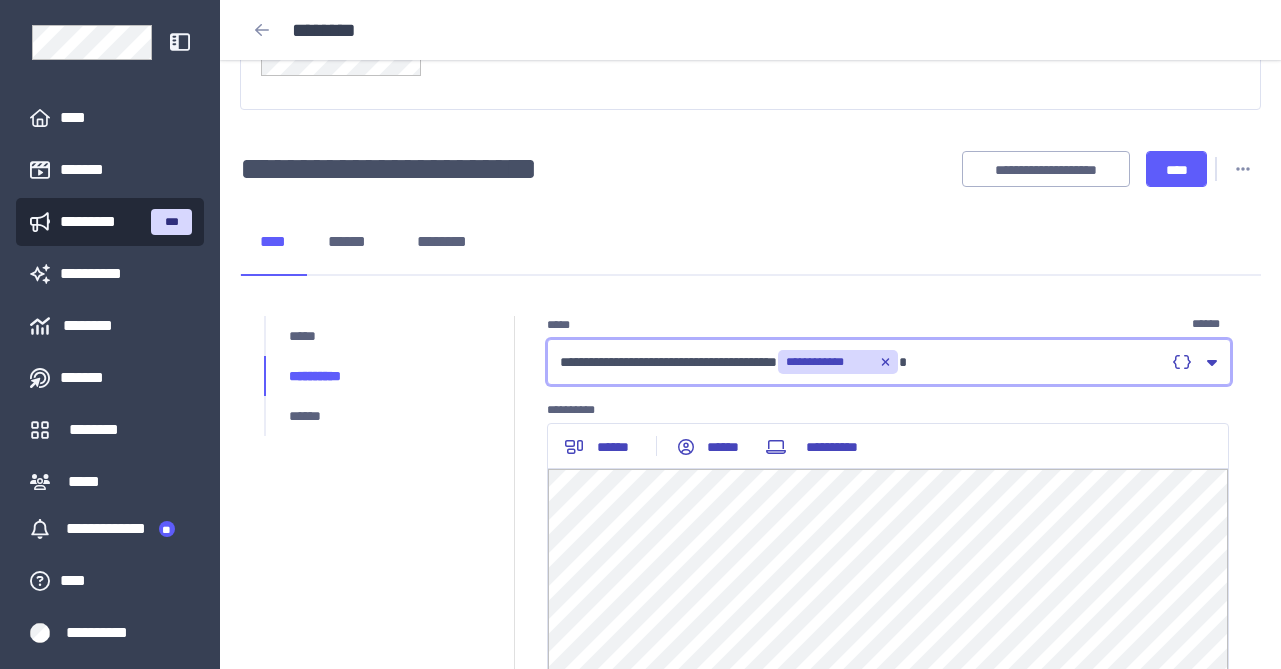 click on "**********" at bounding box center (862, 362) 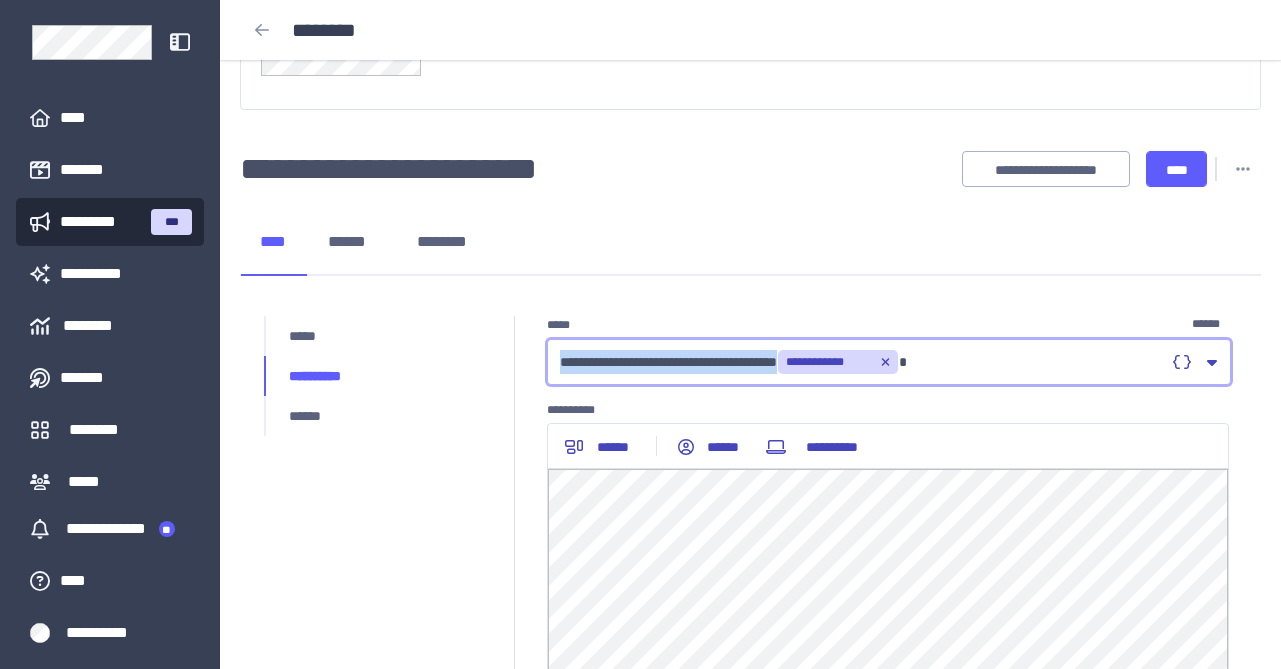 drag, startPoint x: 824, startPoint y: 357, endPoint x: 556, endPoint y: 336, distance: 268.8215 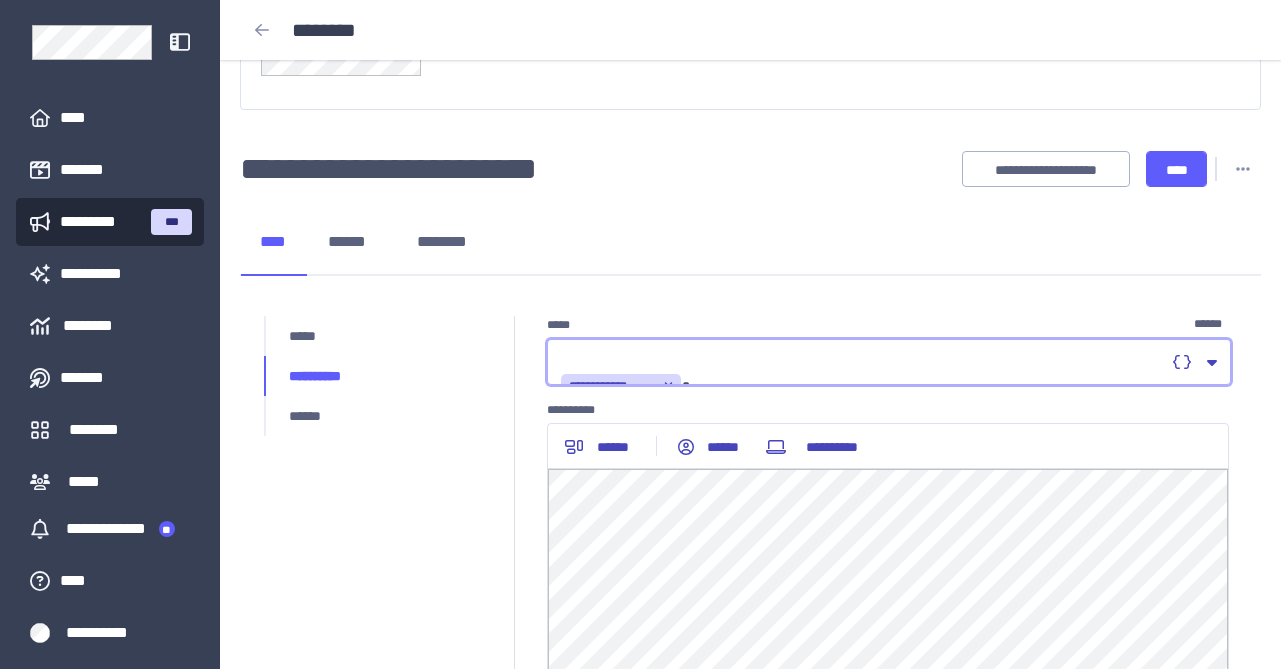 click on "**********" at bounding box center [862, 362] 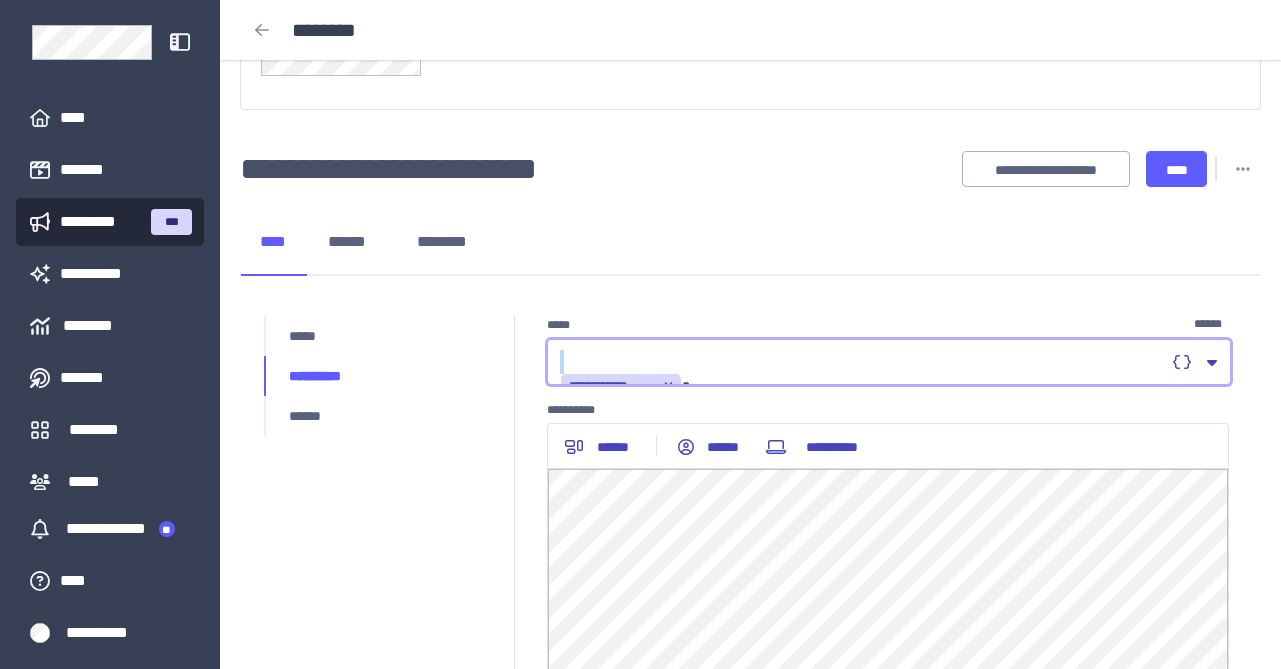 click on "**********" at bounding box center (862, 362) 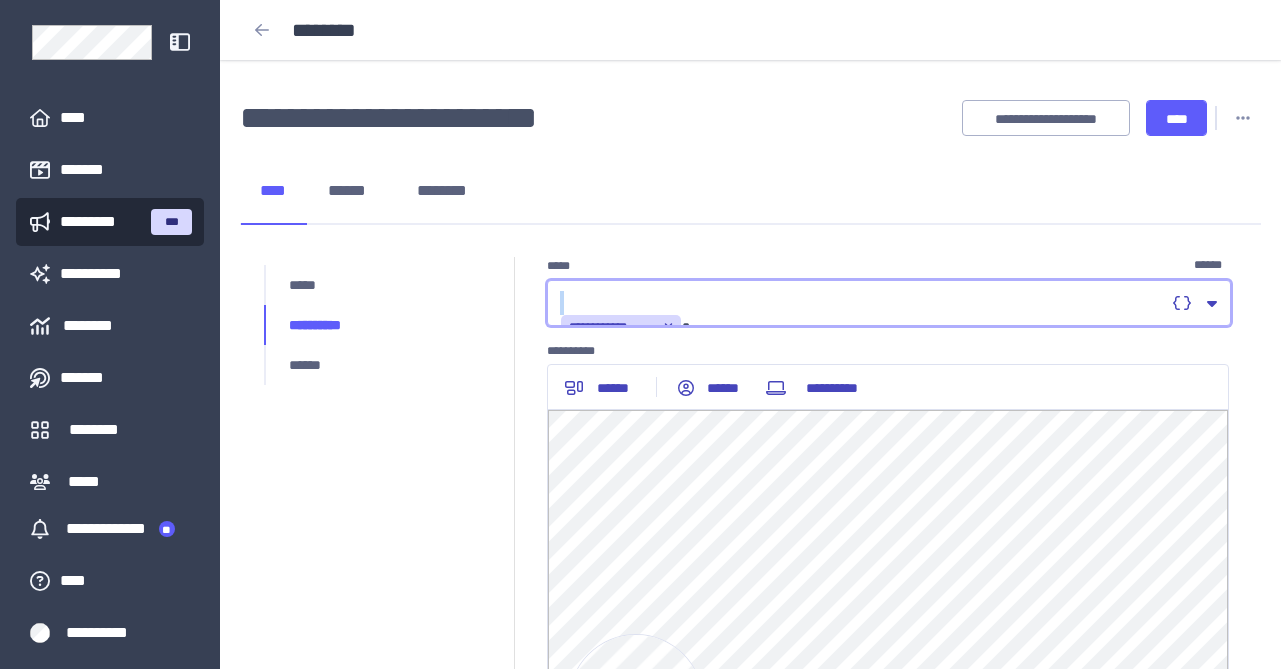 scroll, scrollTop: 254, scrollLeft: 0, axis: vertical 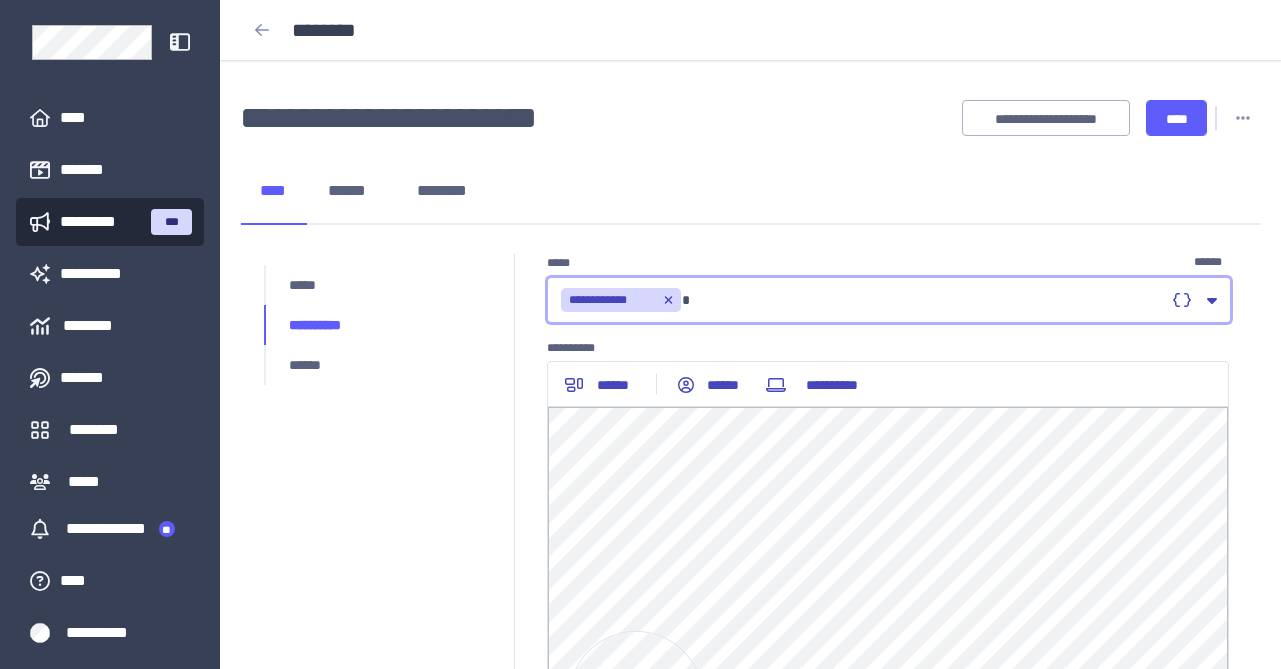 click on "**********" at bounding box center [862, 300] 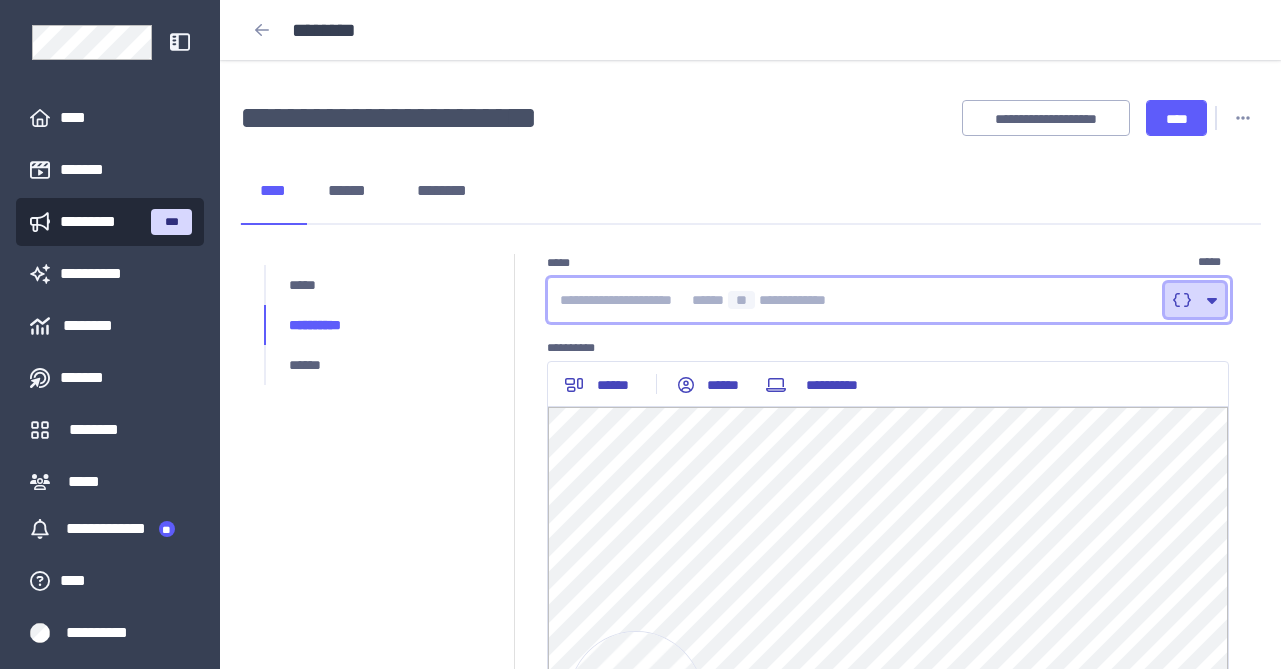 click at bounding box center [1195, 300] 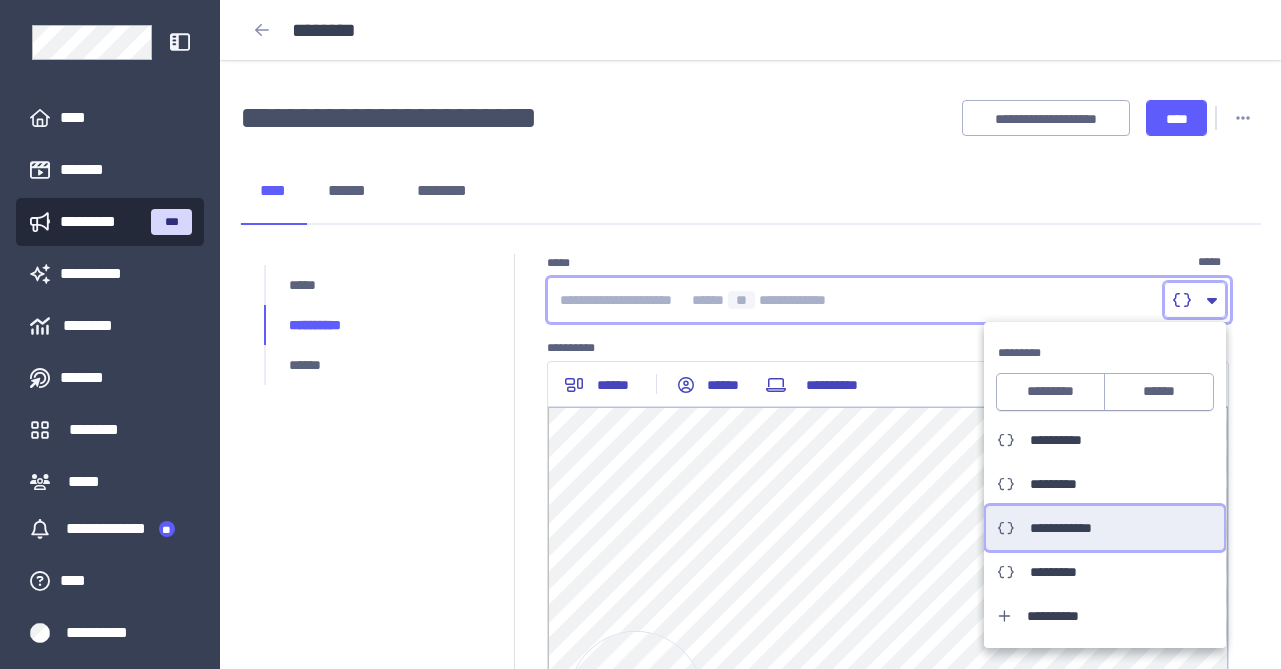 click on "**********" at bounding box center [1082, 528] 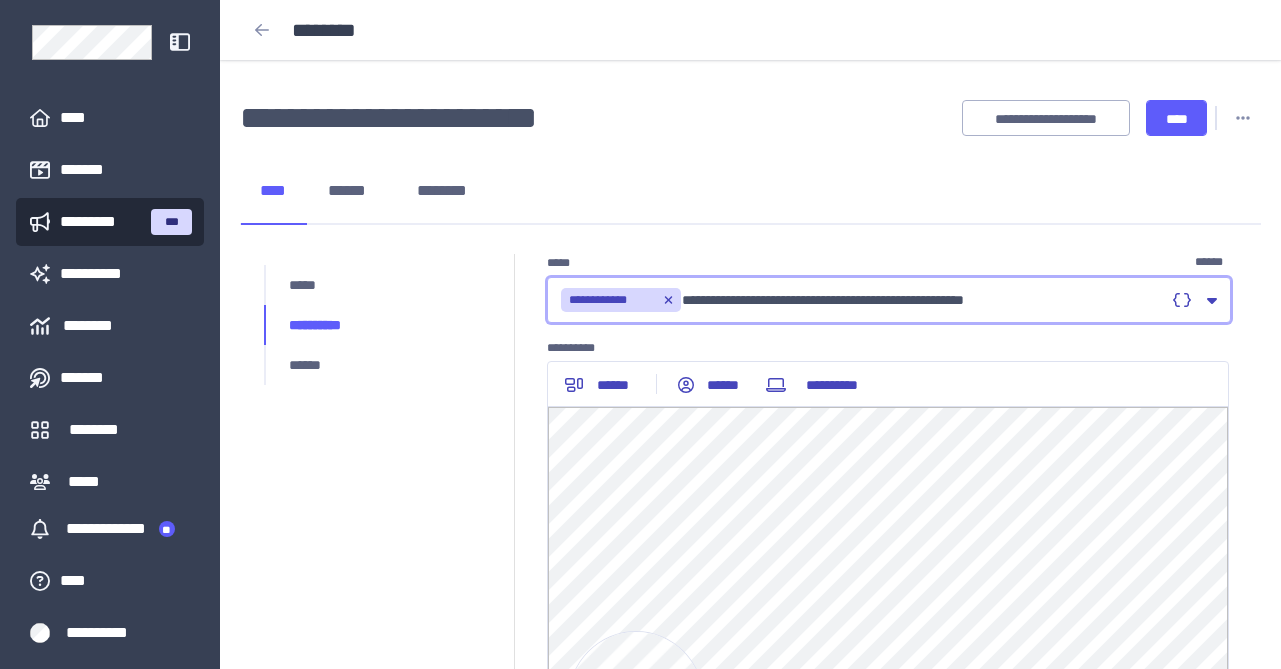 click on "**********" at bounding box center (862, 300) 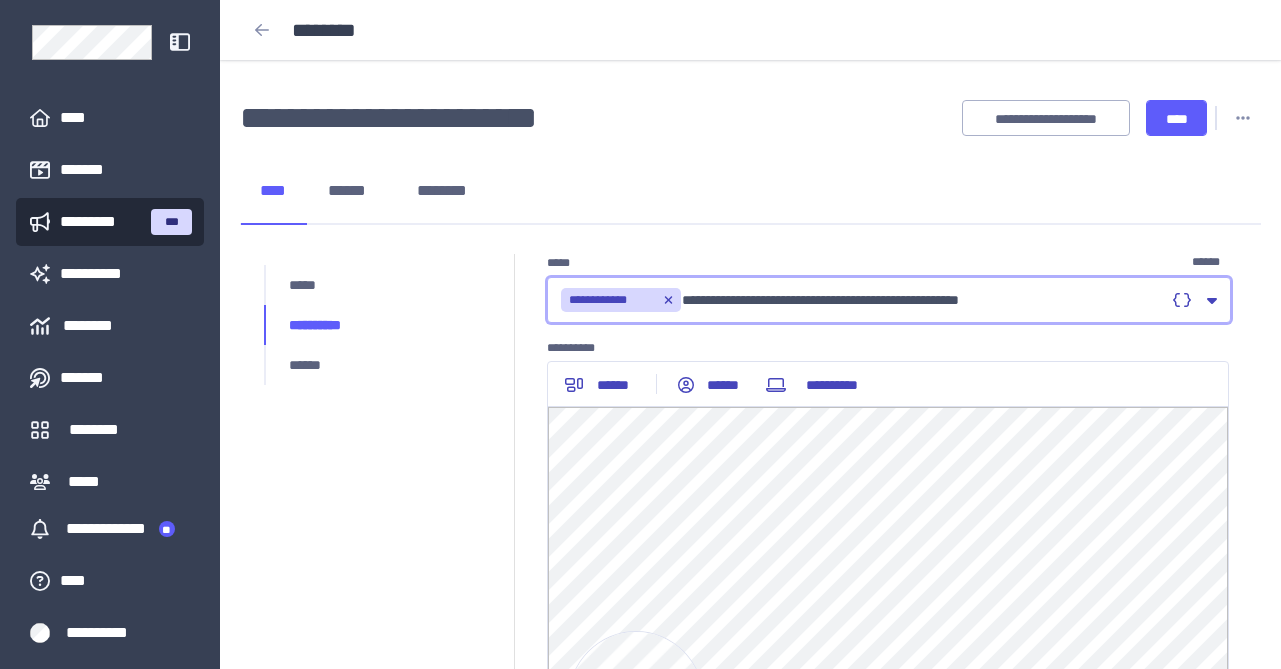 click on "**********" at bounding box center [862, 300] 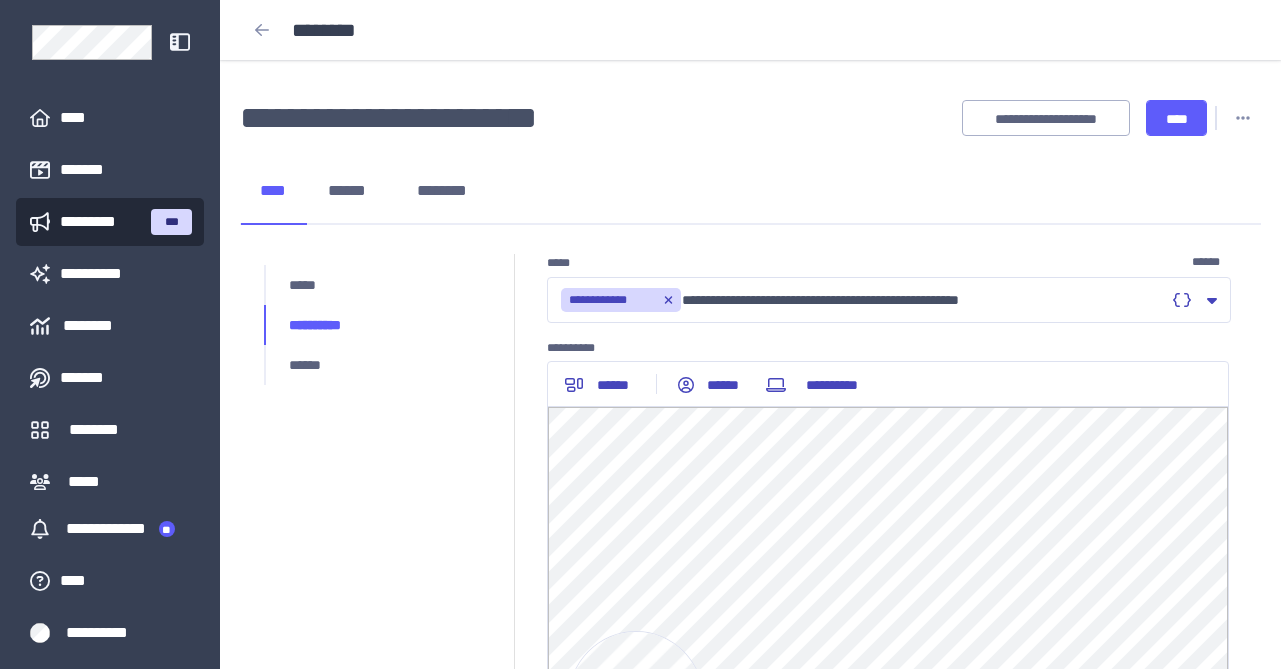click on "**** ****** ********" at bounding box center (750, 192) 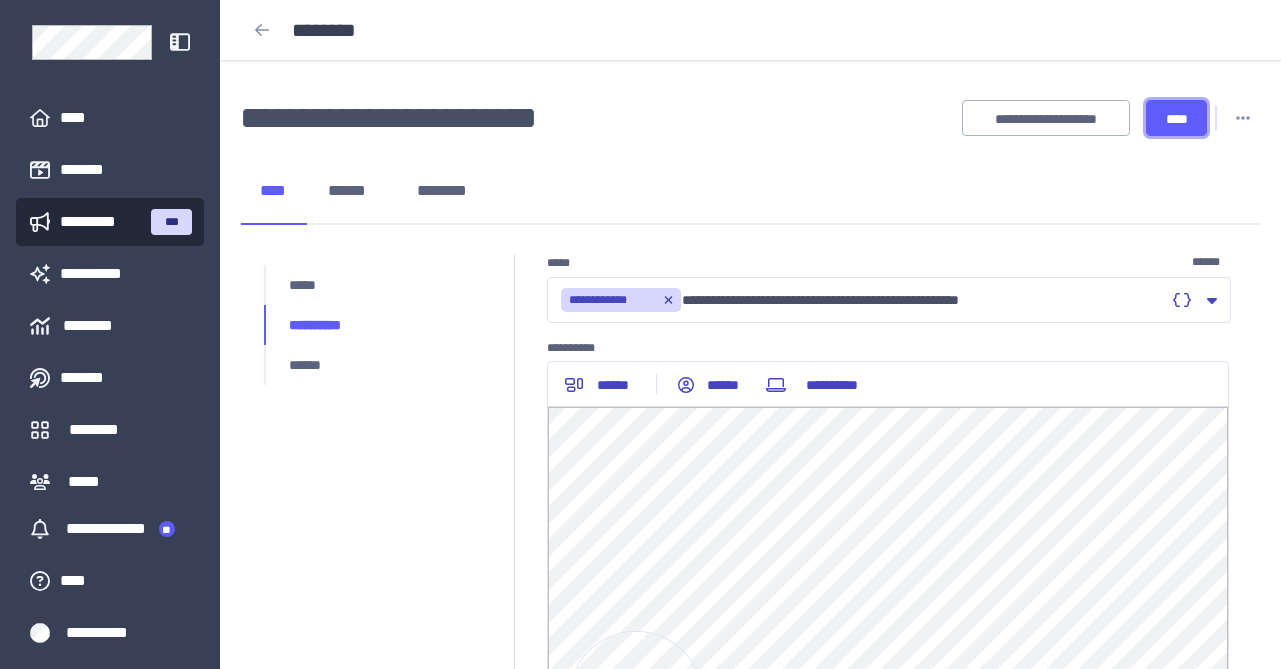 click on "****" at bounding box center (1176, 118) 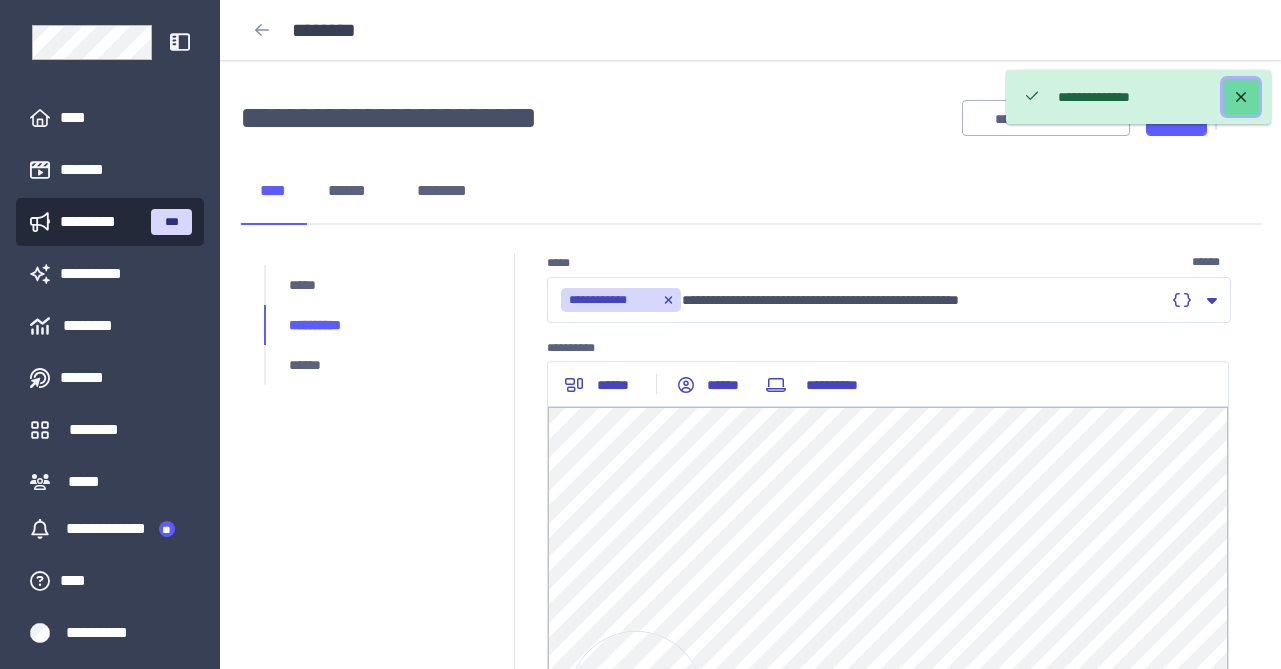 click 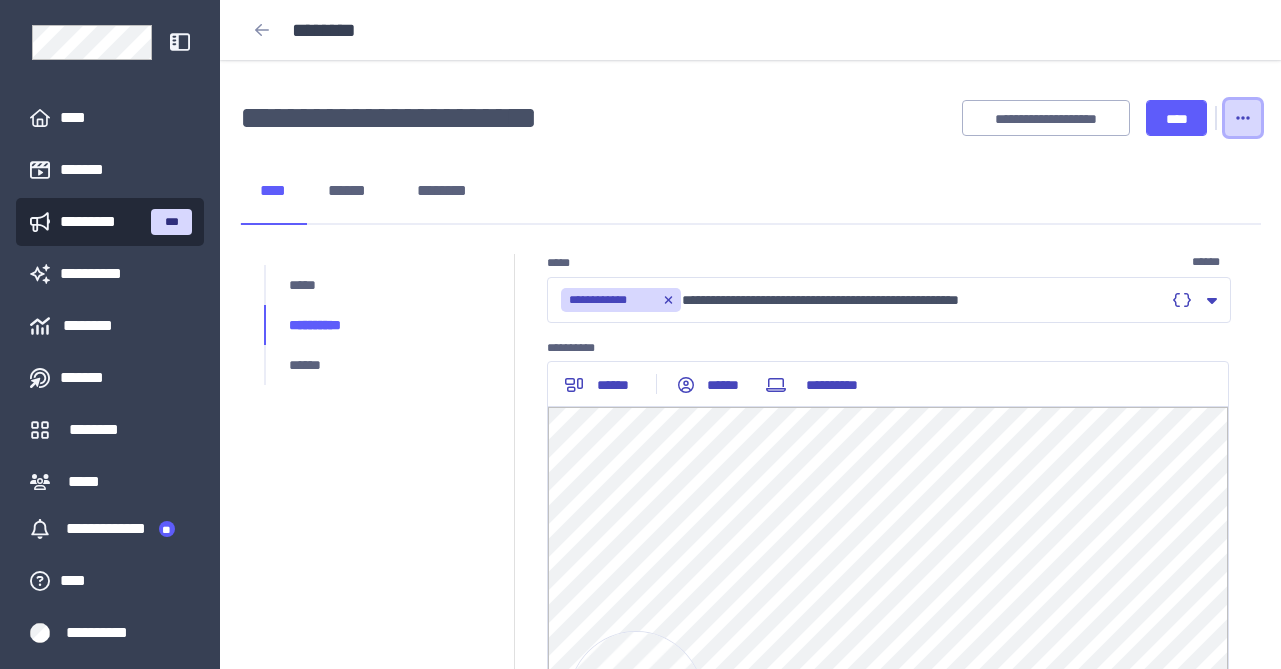 click 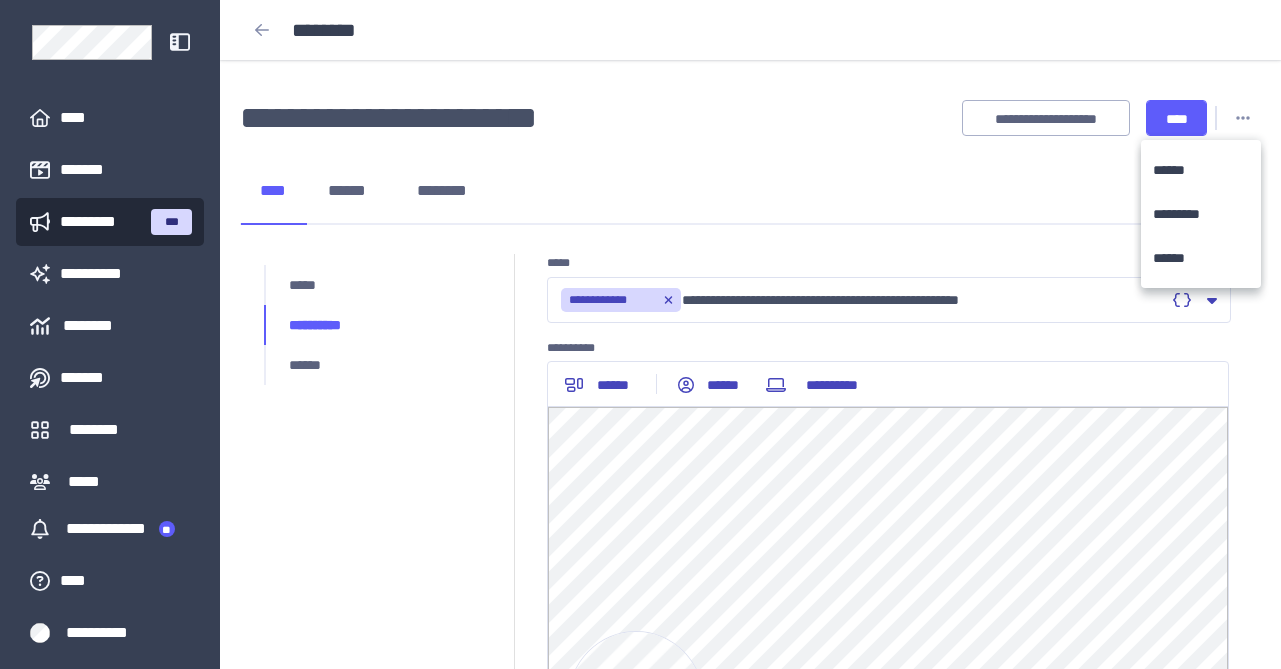 click on "**** ****** ********" at bounding box center (750, 192) 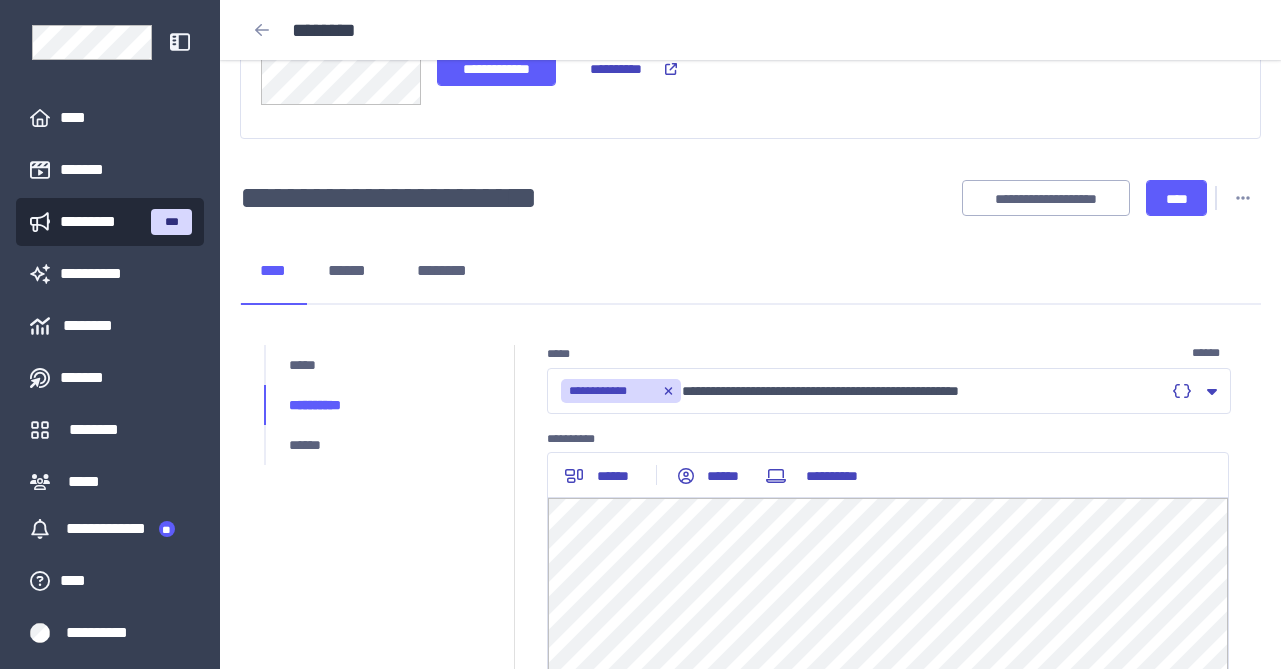 scroll, scrollTop: 0, scrollLeft: 0, axis: both 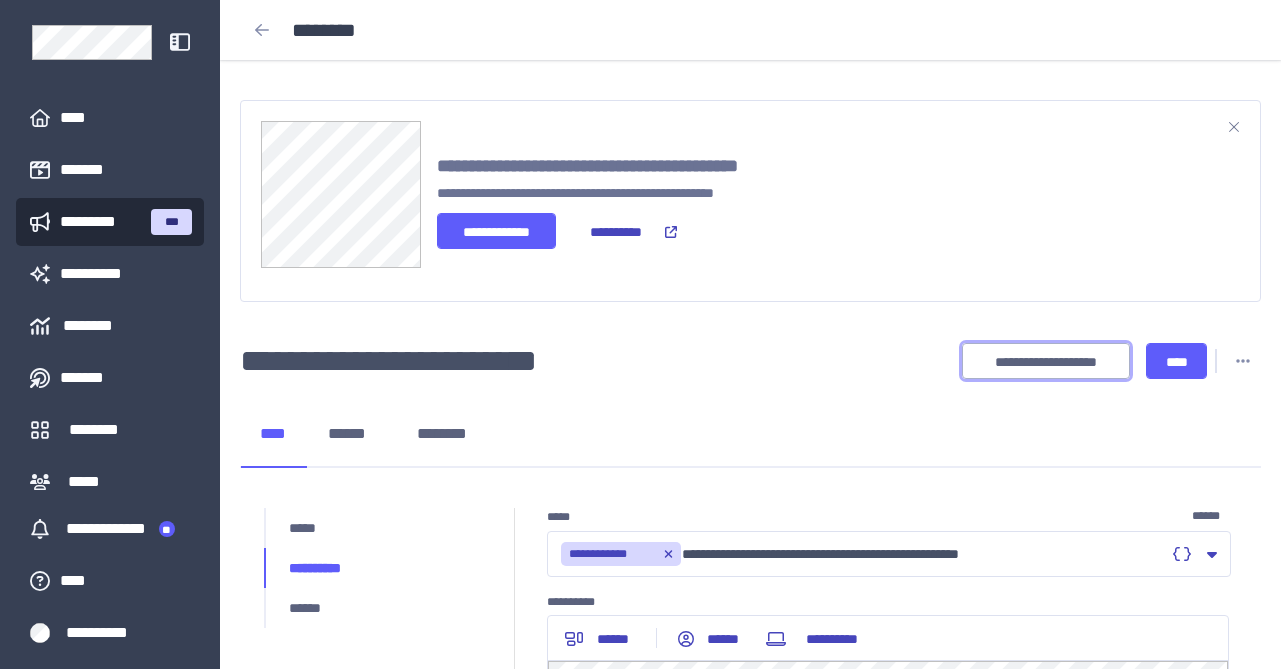 click on "**********" at bounding box center (1046, 362) 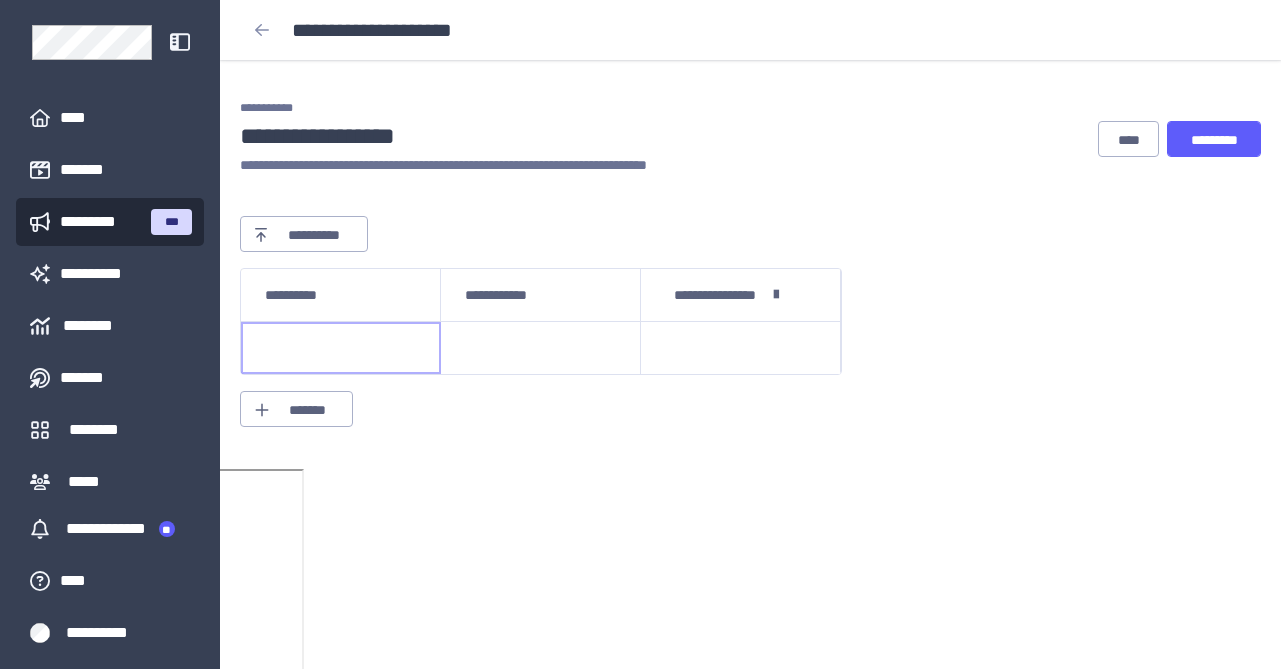 click at bounding box center (341, 348) 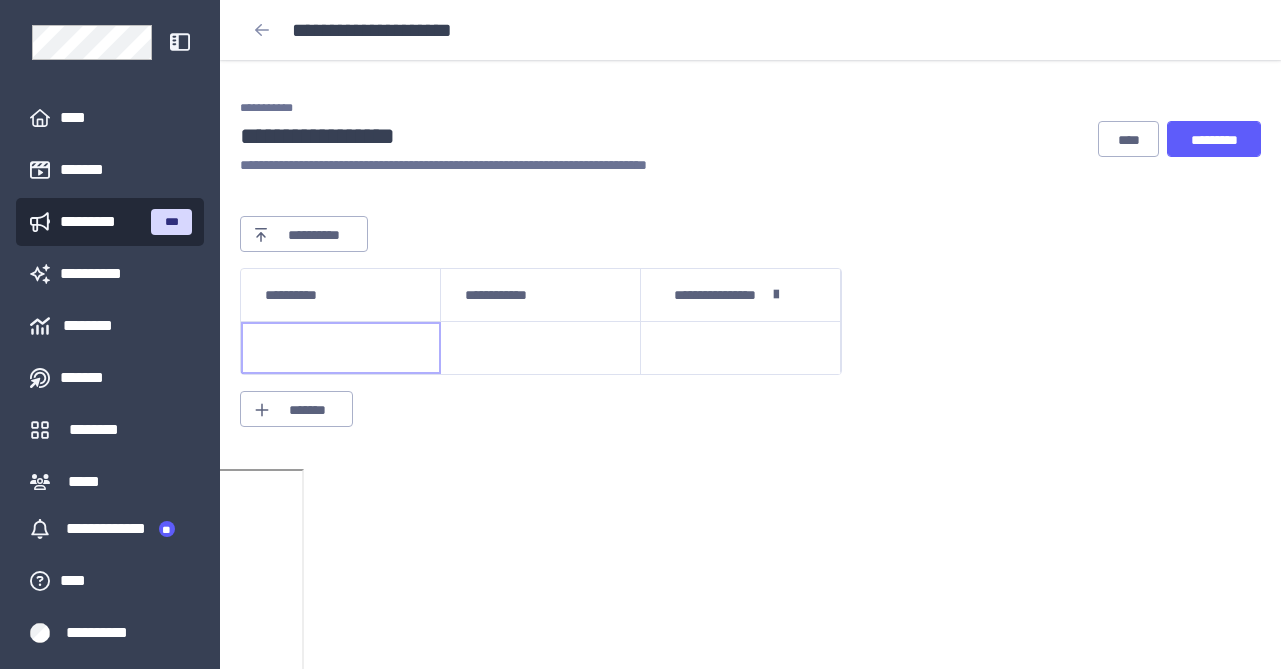 click at bounding box center [341, 348] 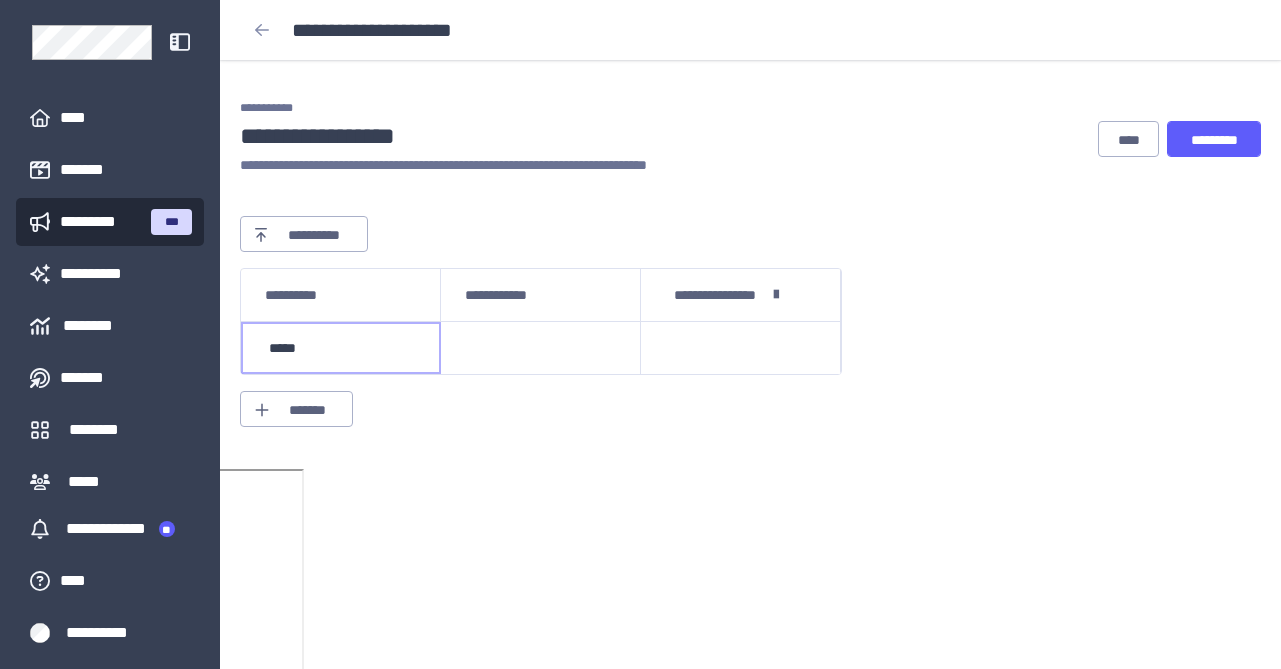 type on "******" 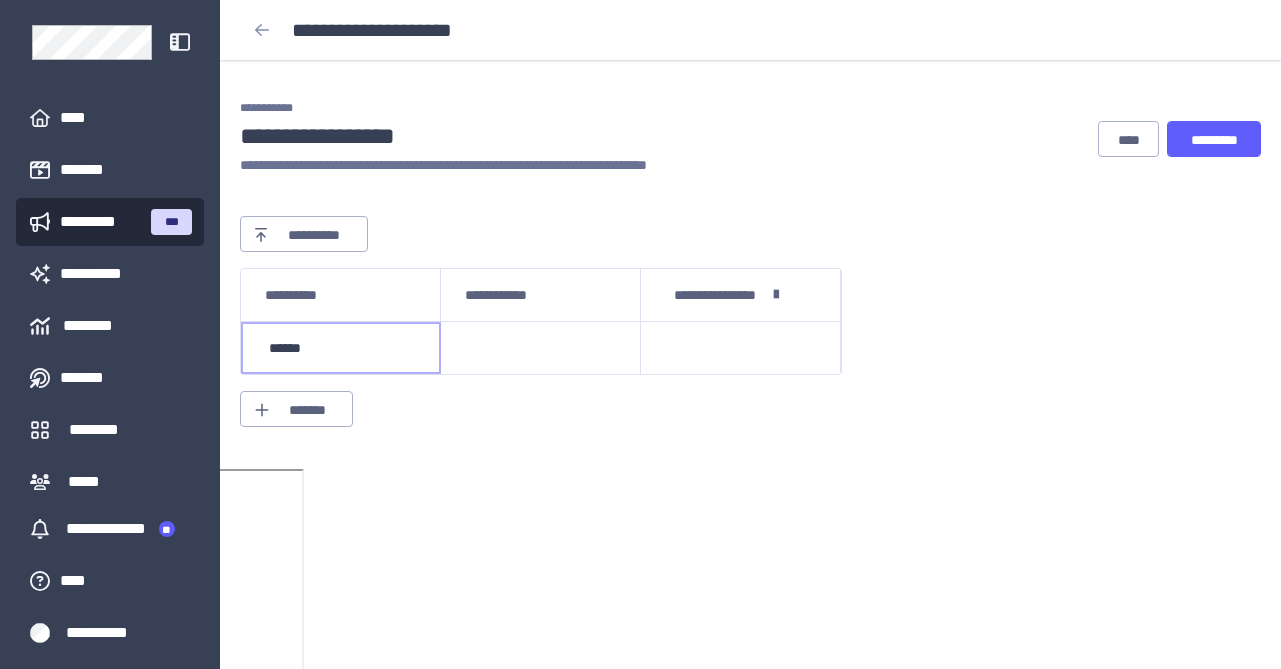 click at bounding box center [541, 348] 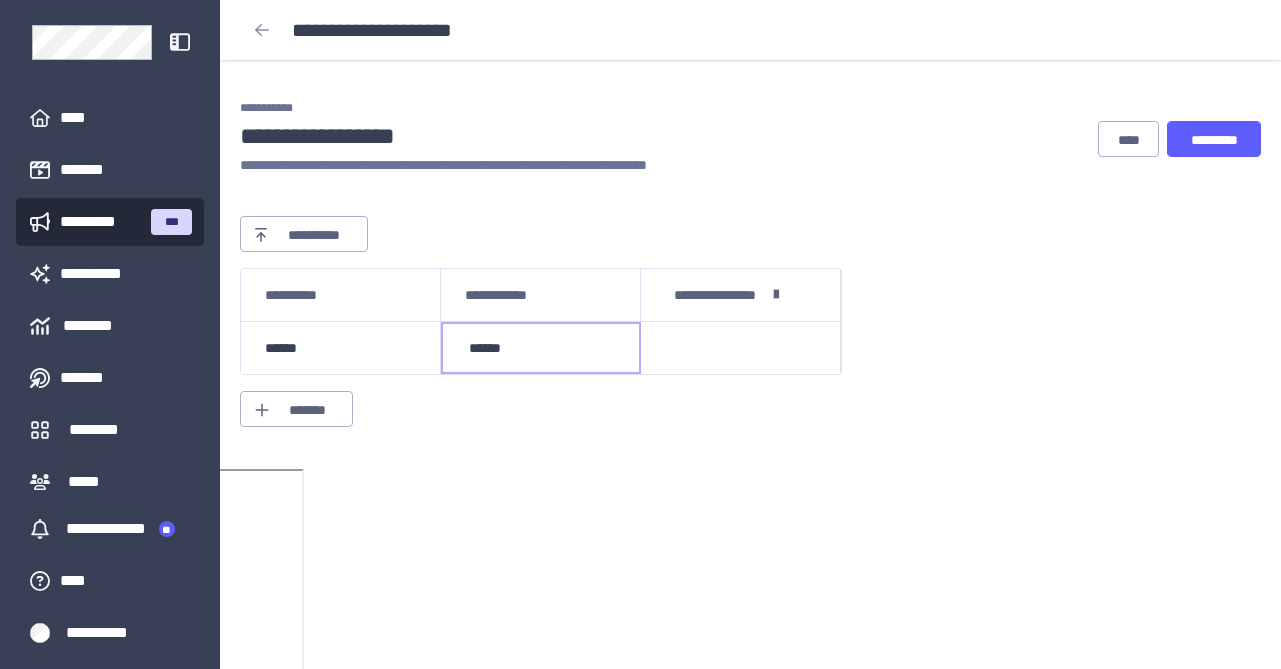 type on "*******" 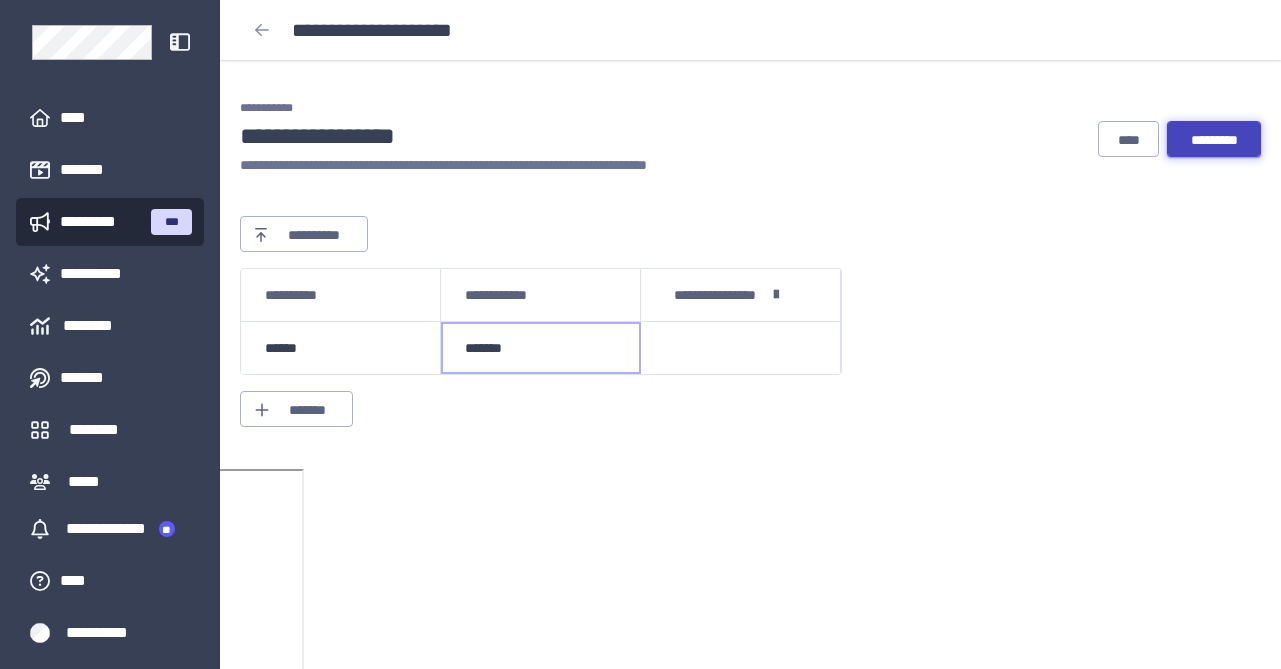 click on "*********" at bounding box center (1214, 140) 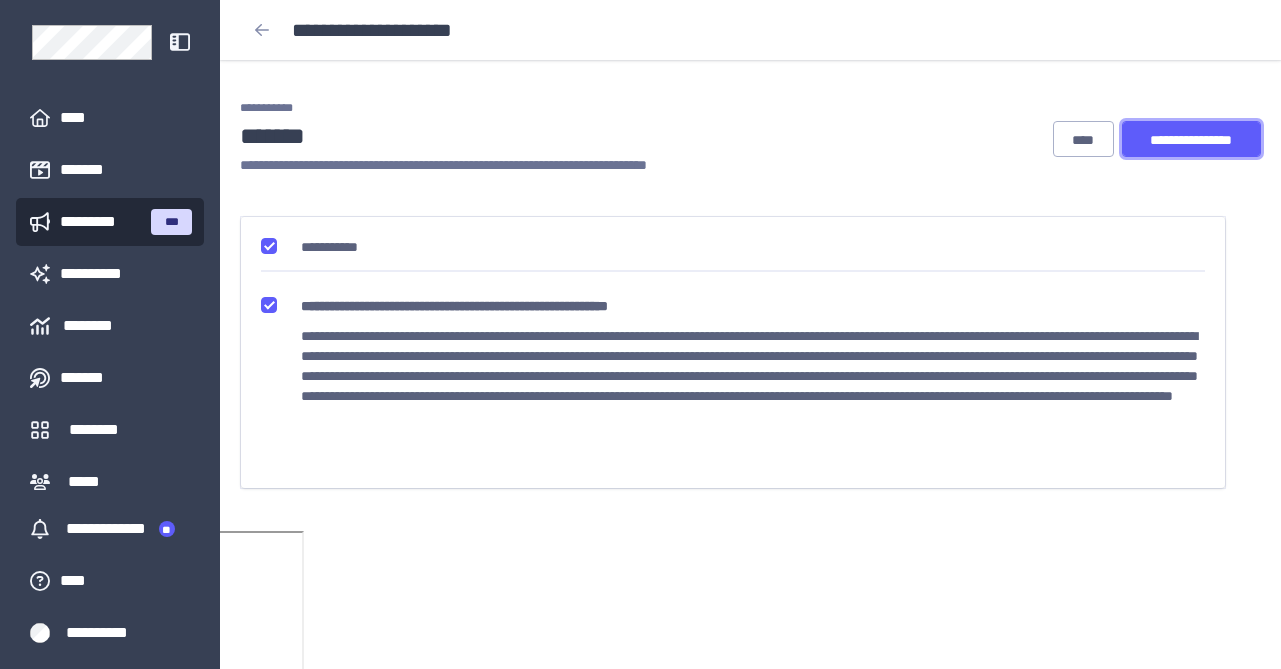 click on "**********" at bounding box center [1191, 140] 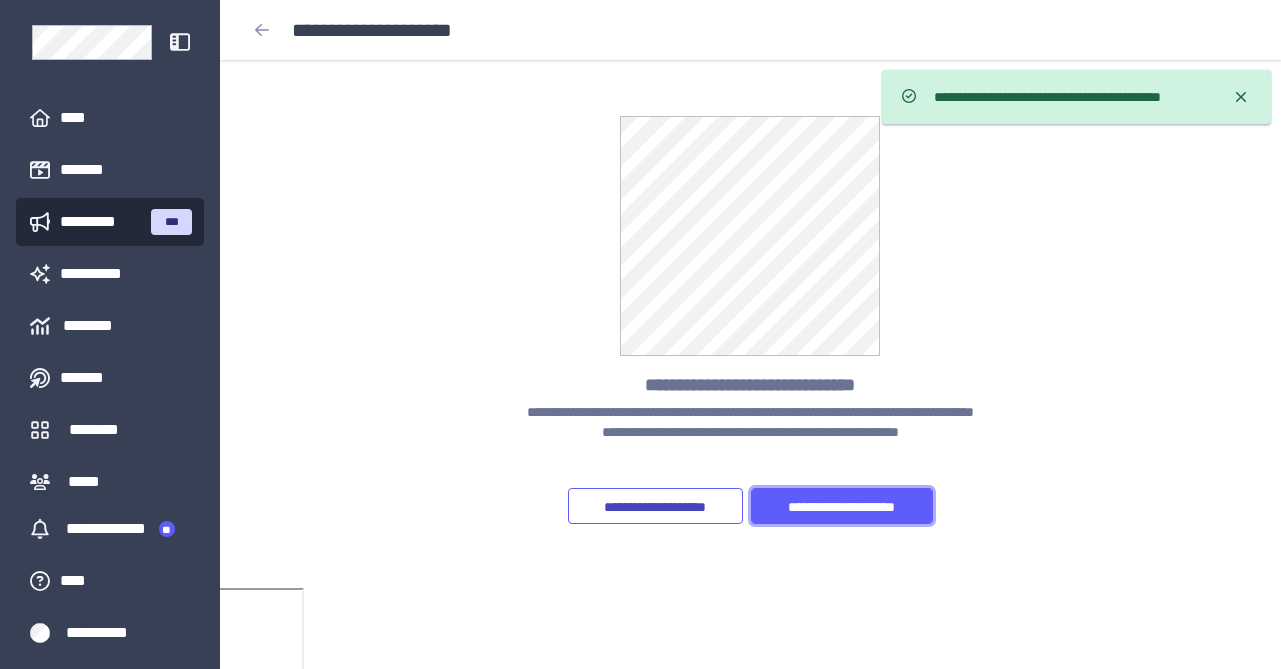 click on "**********" at bounding box center [842, 507] 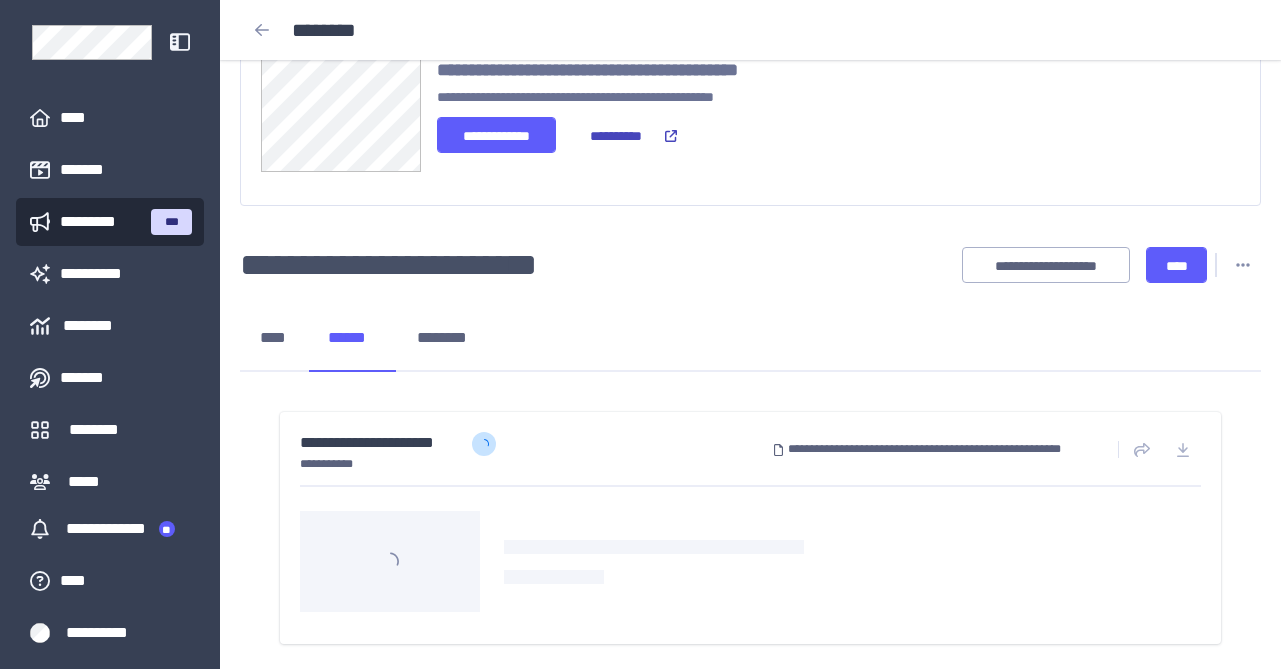 scroll, scrollTop: 0, scrollLeft: 0, axis: both 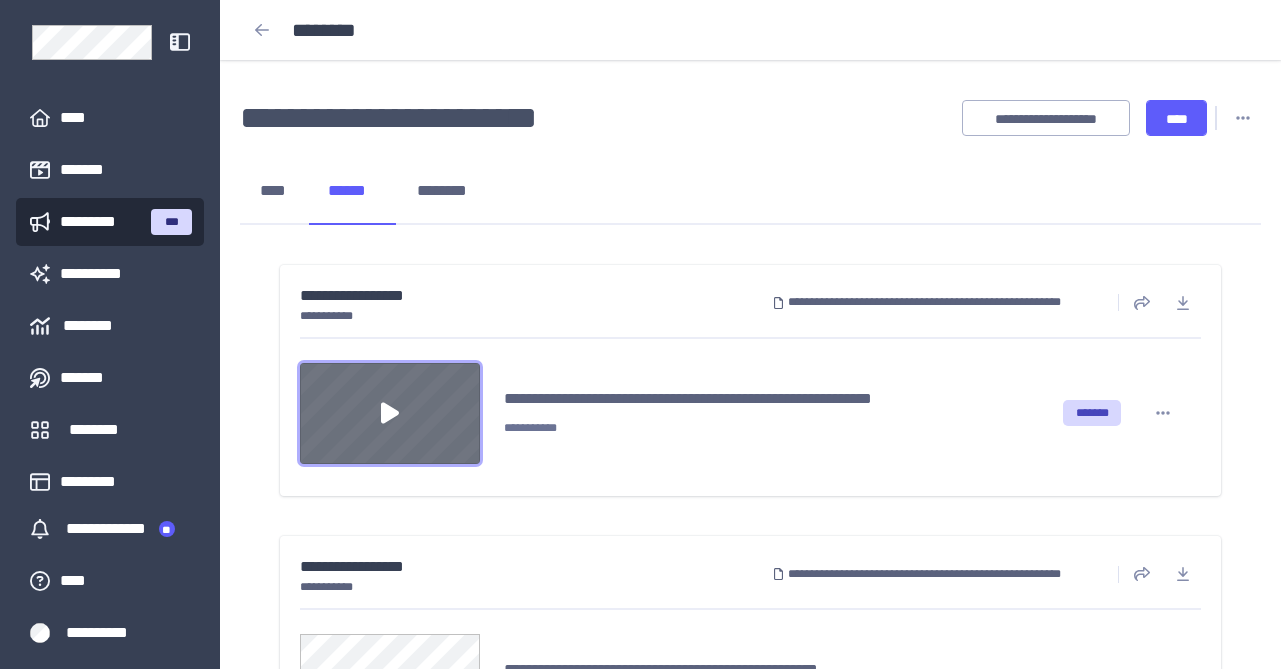 click at bounding box center [390, 413] 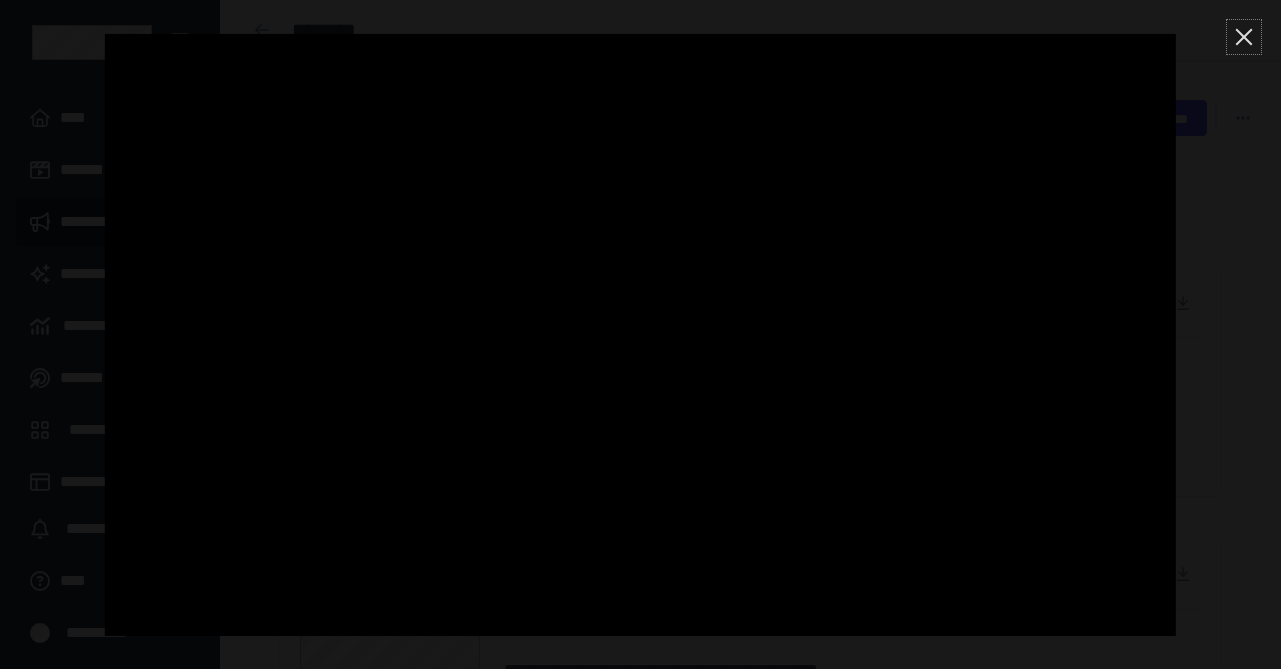 click at bounding box center (1244, 37) 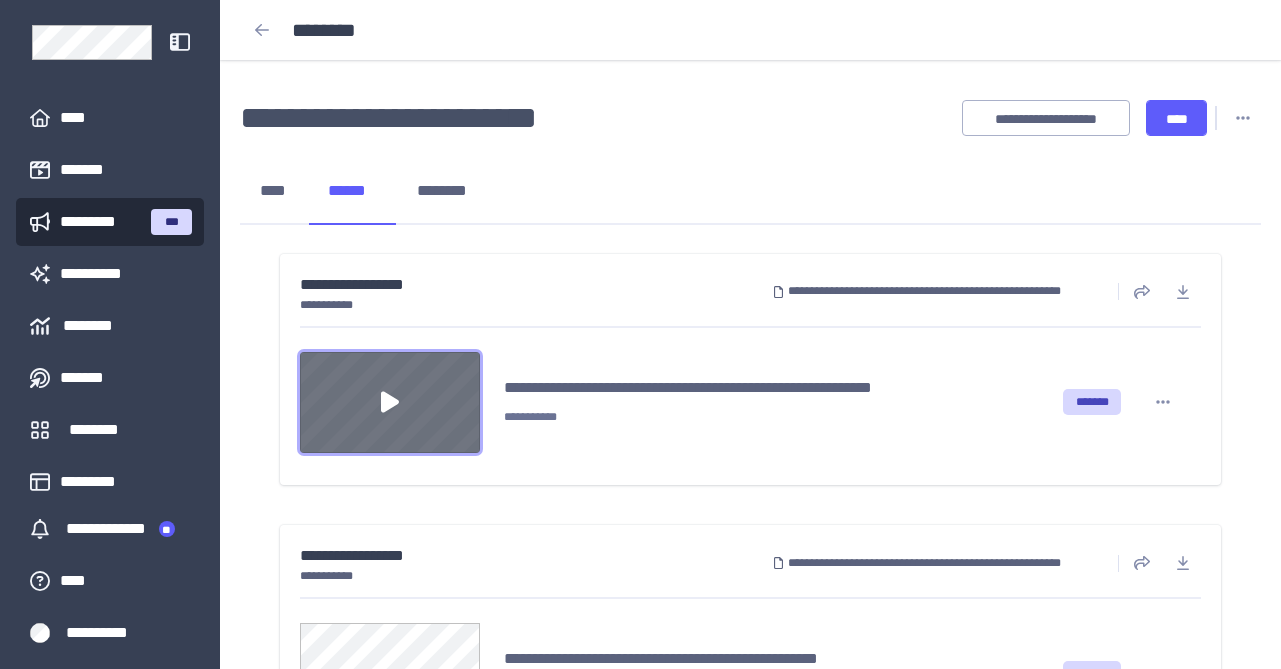 scroll, scrollTop: 0, scrollLeft: 0, axis: both 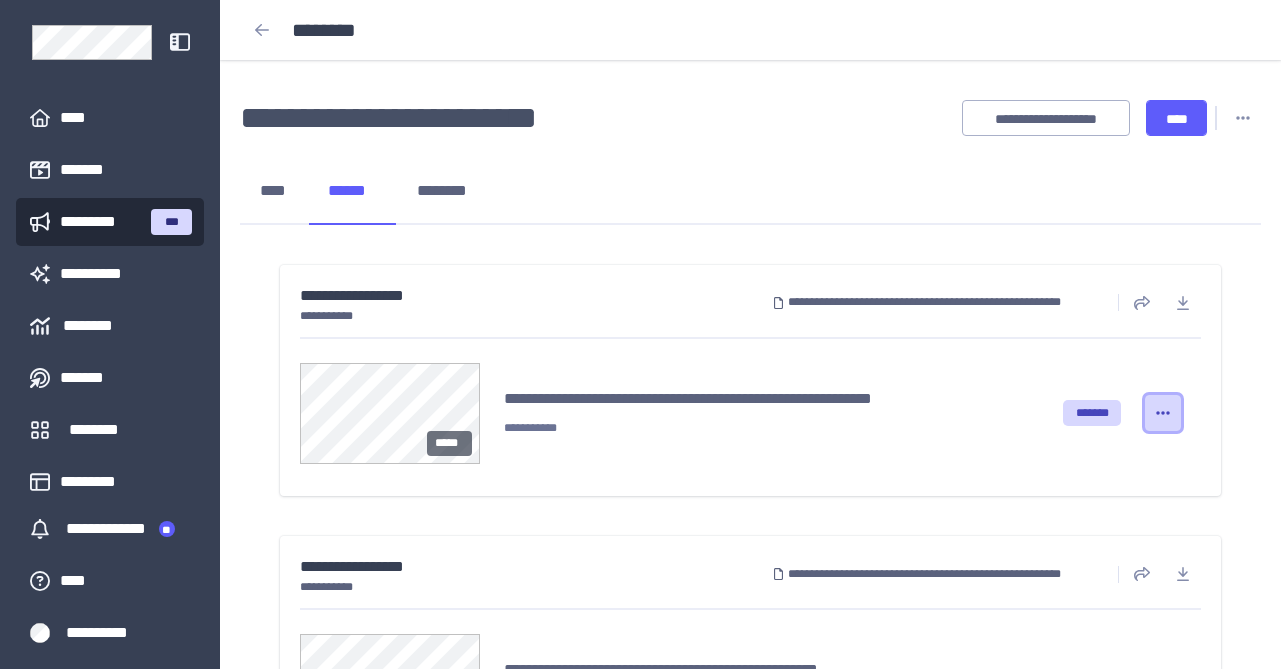 click 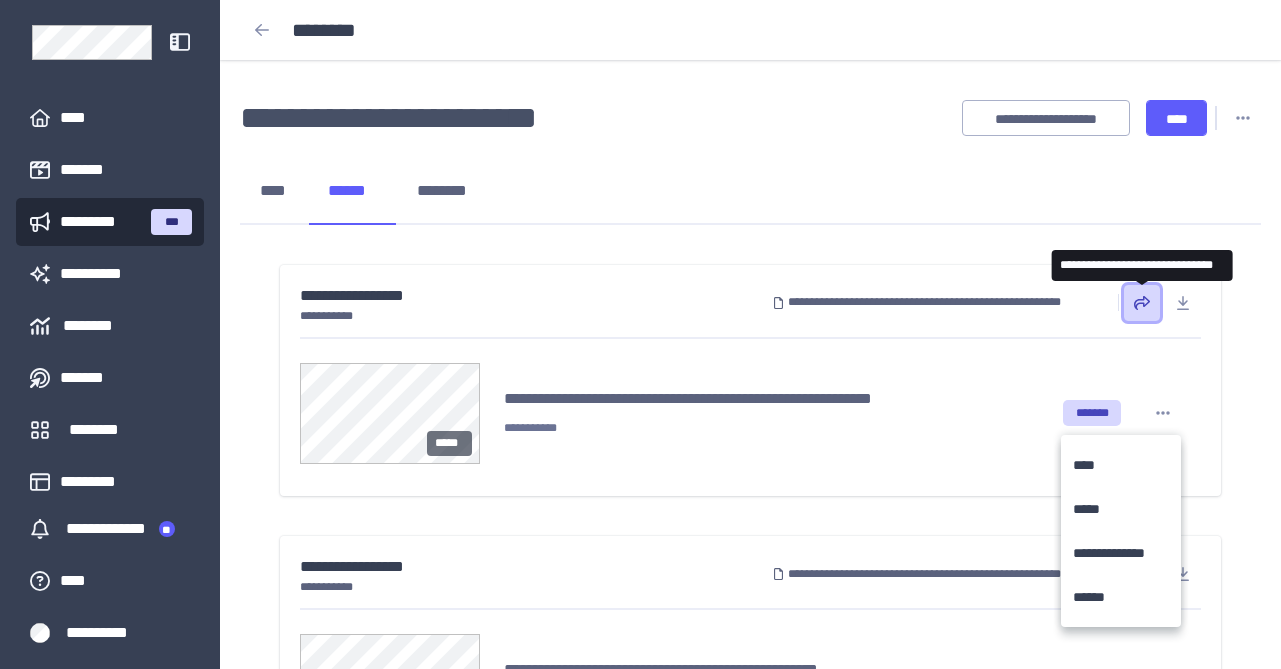 click 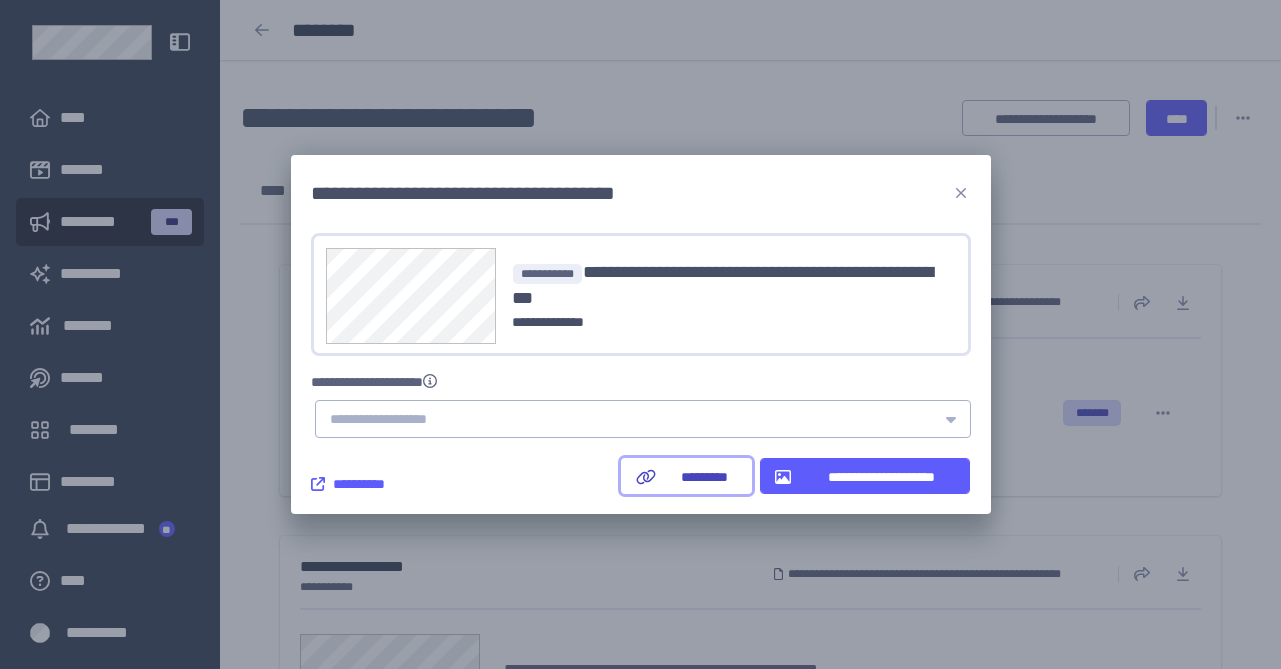 click on "*********" at bounding box center (704, 477) 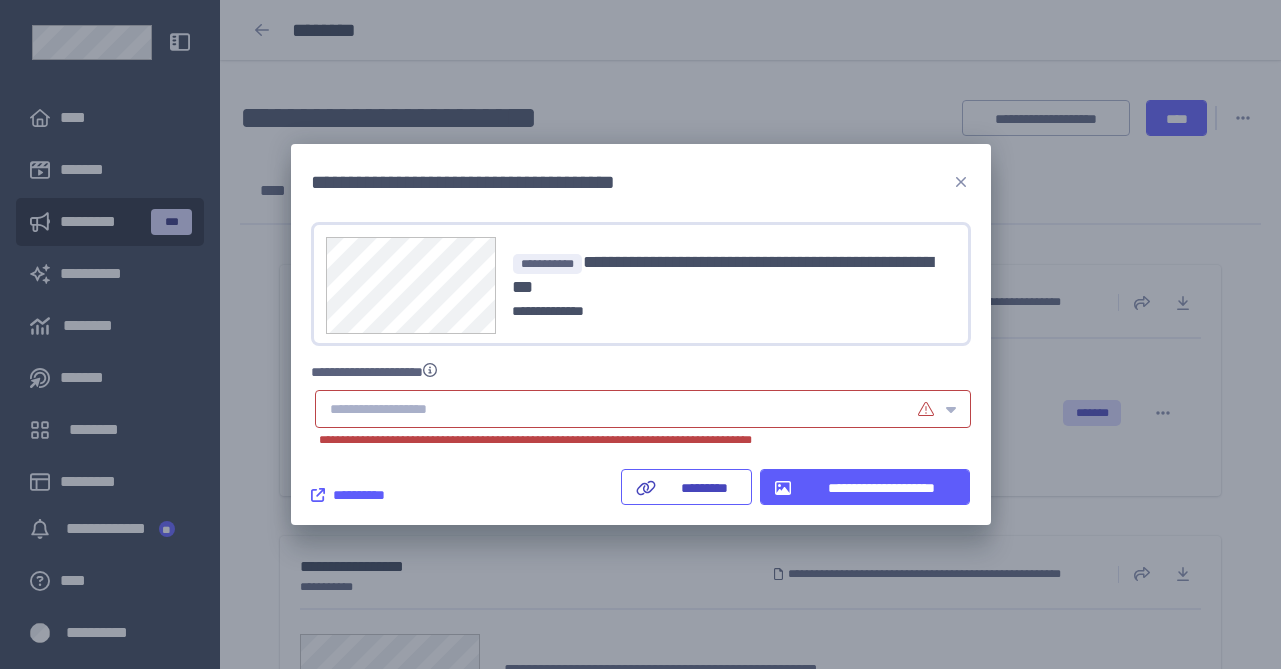 click on "**********" at bounding box center [641, 405] 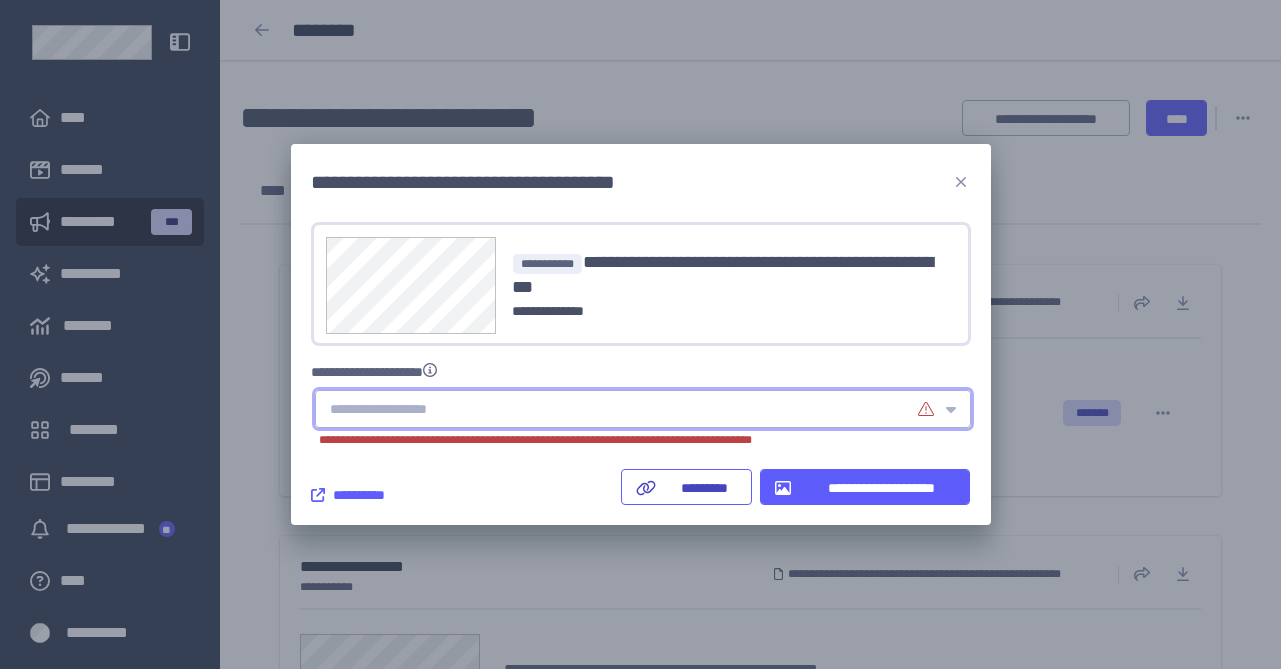 click on "**********" at bounding box center [608, 409] 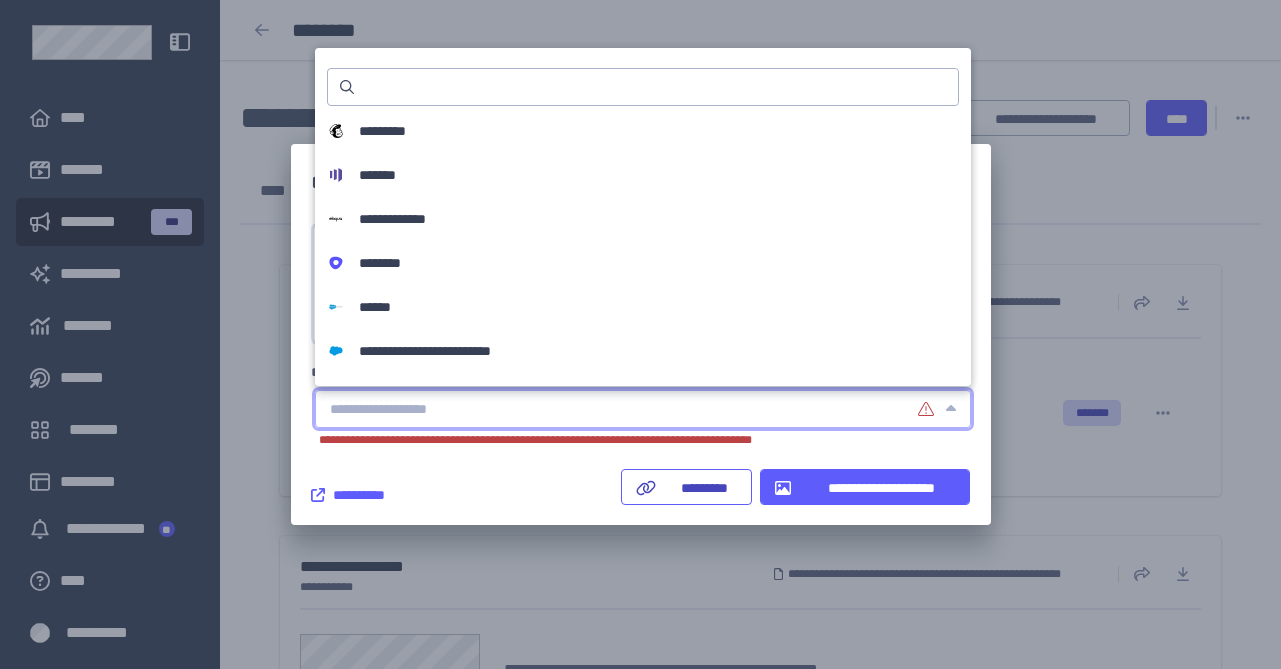 scroll, scrollTop: 202, scrollLeft: 0, axis: vertical 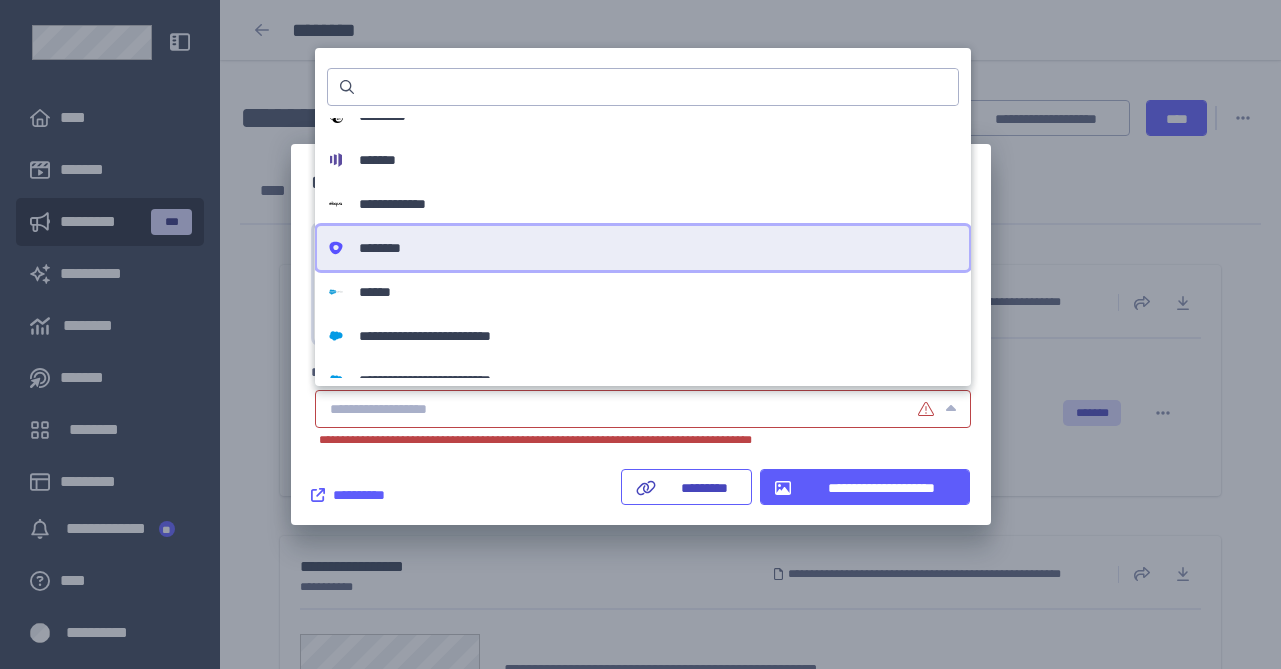 click on "********   ********" at bounding box center (643, 248) 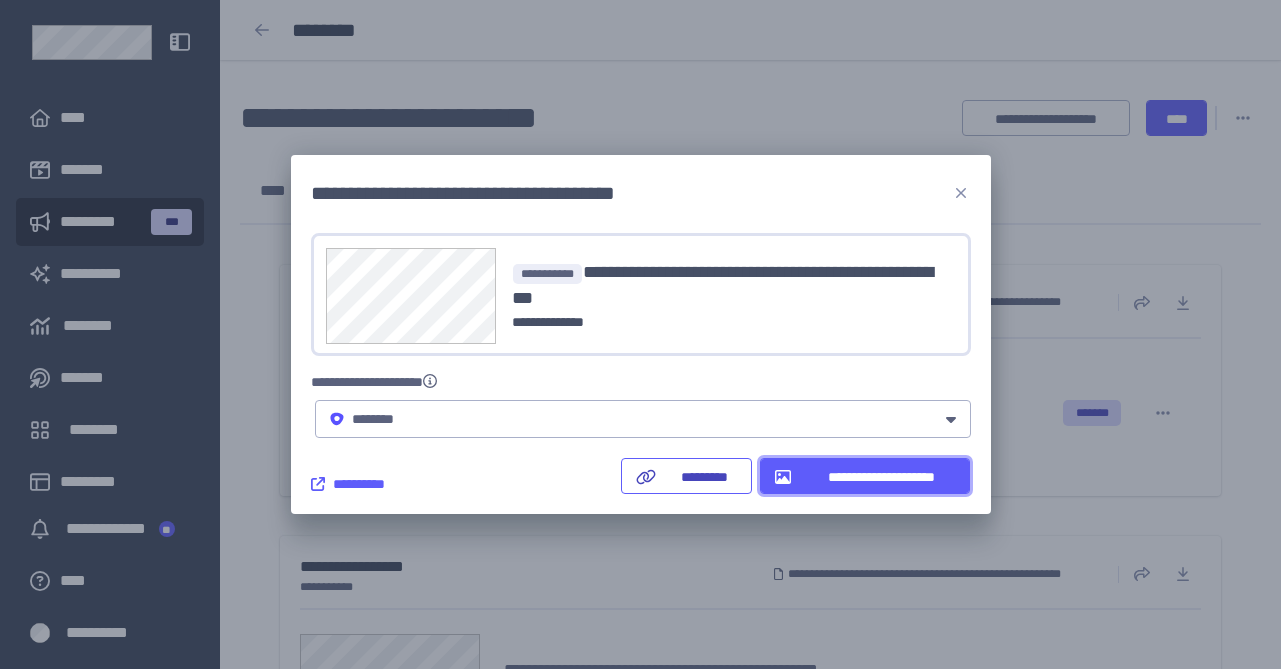 click on "**********" at bounding box center [881, 477] 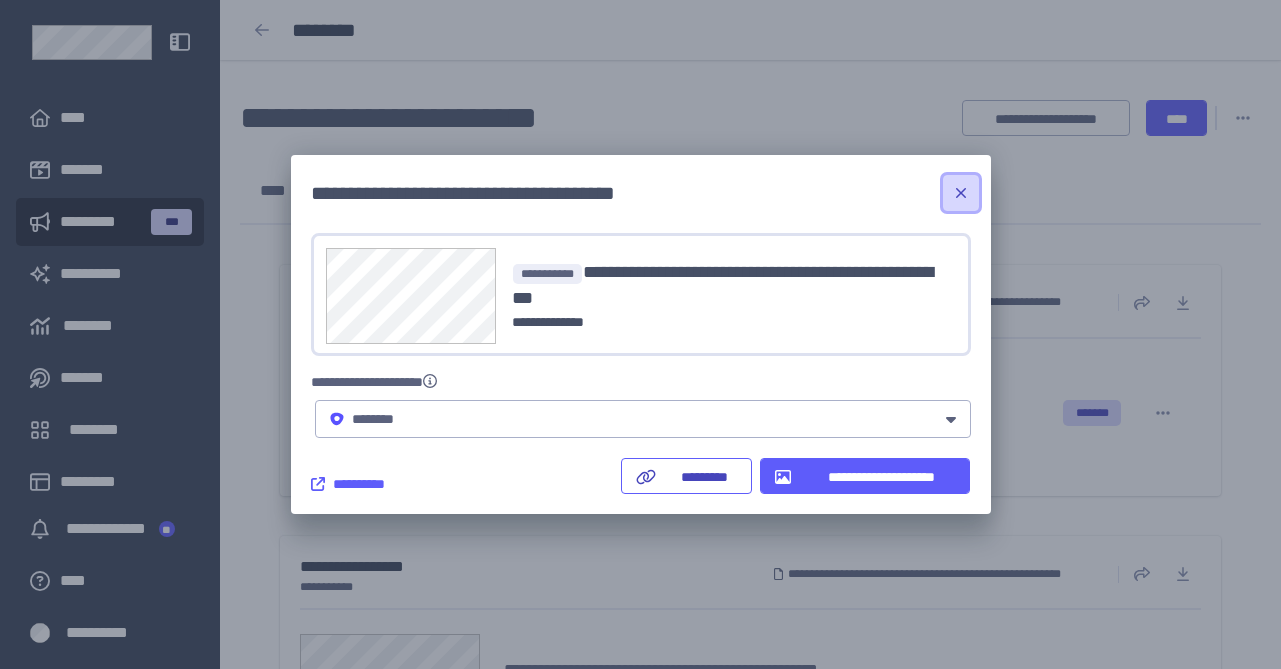 click at bounding box center (961, 193) 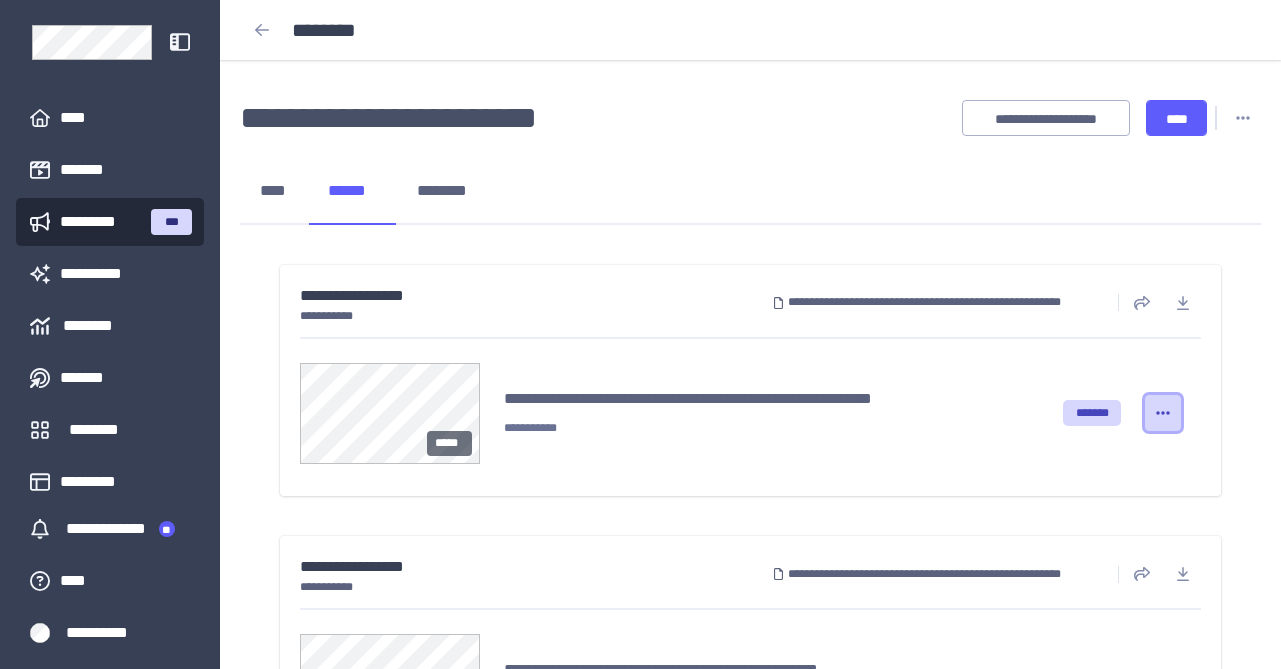 click at bounding box center (1163, 413) 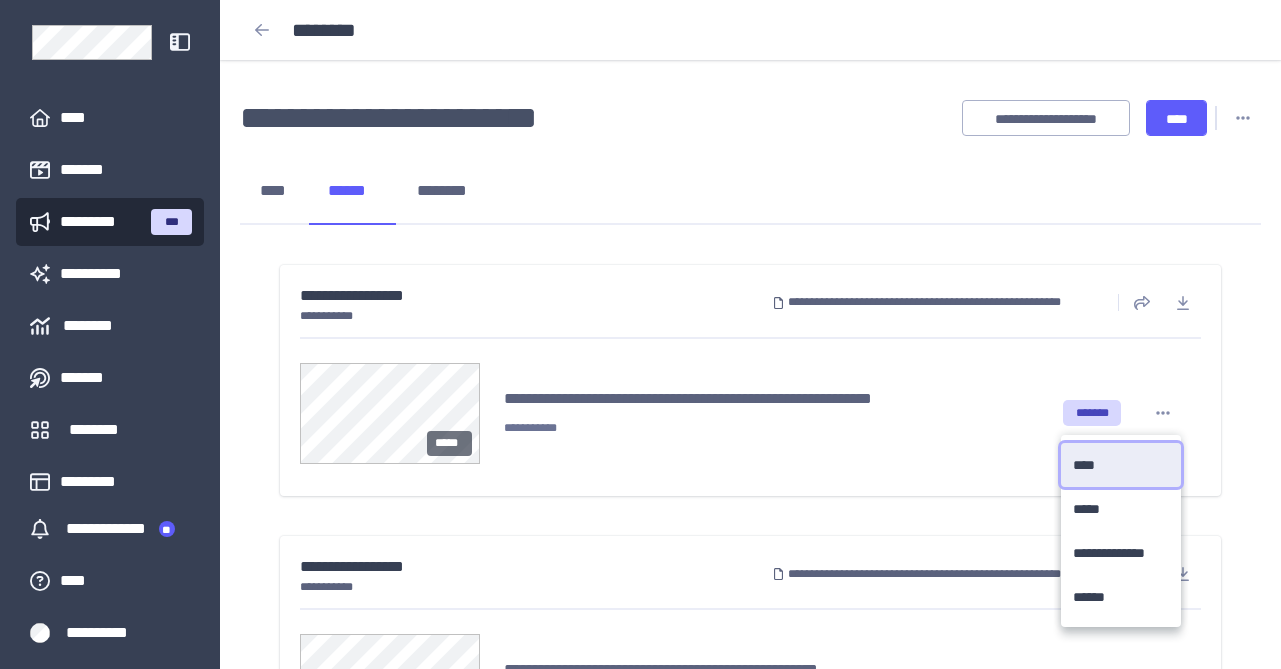click on "****   ****" at bounding box center (1121, 465) 